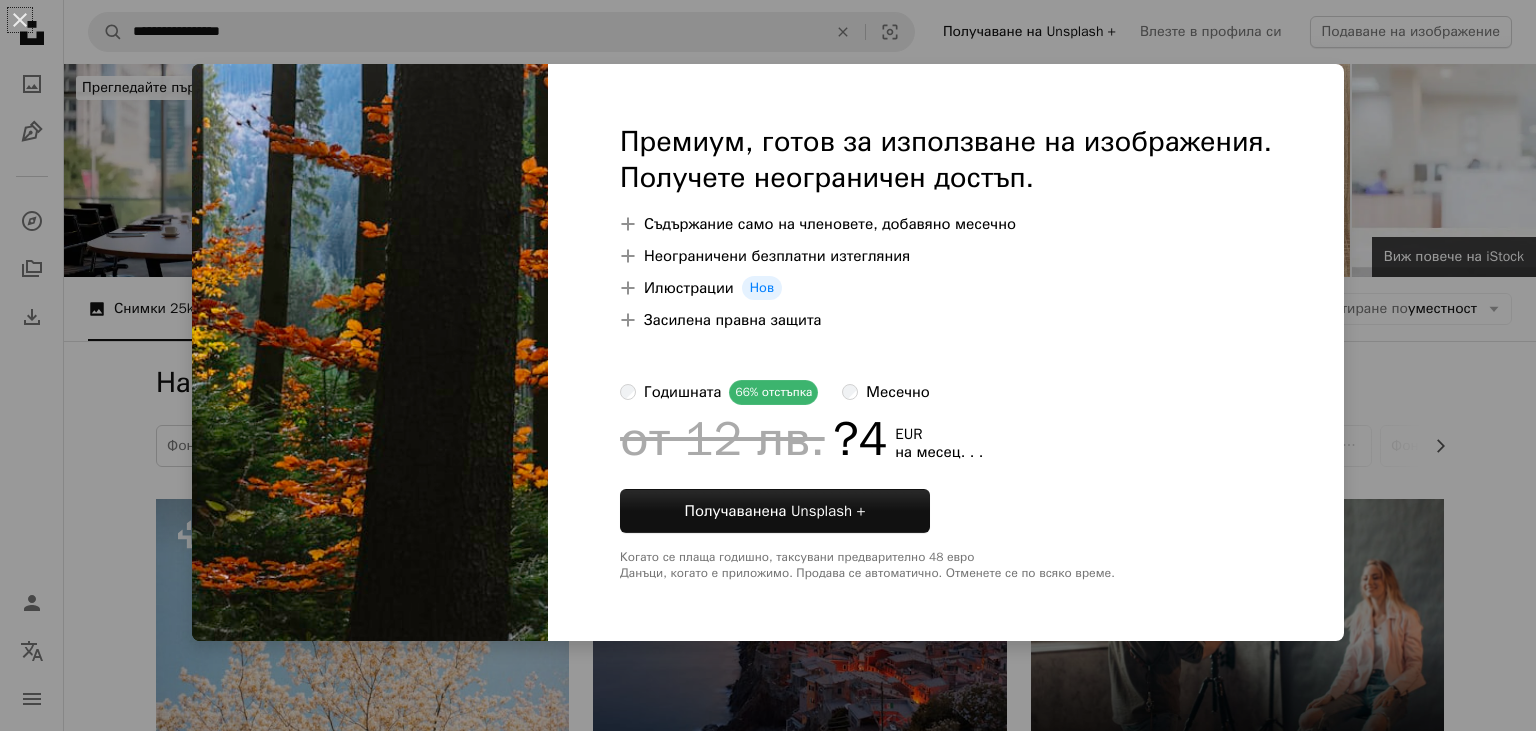 scroll, scrollTop: 2534, scrollLeft: 0, axis: vertical 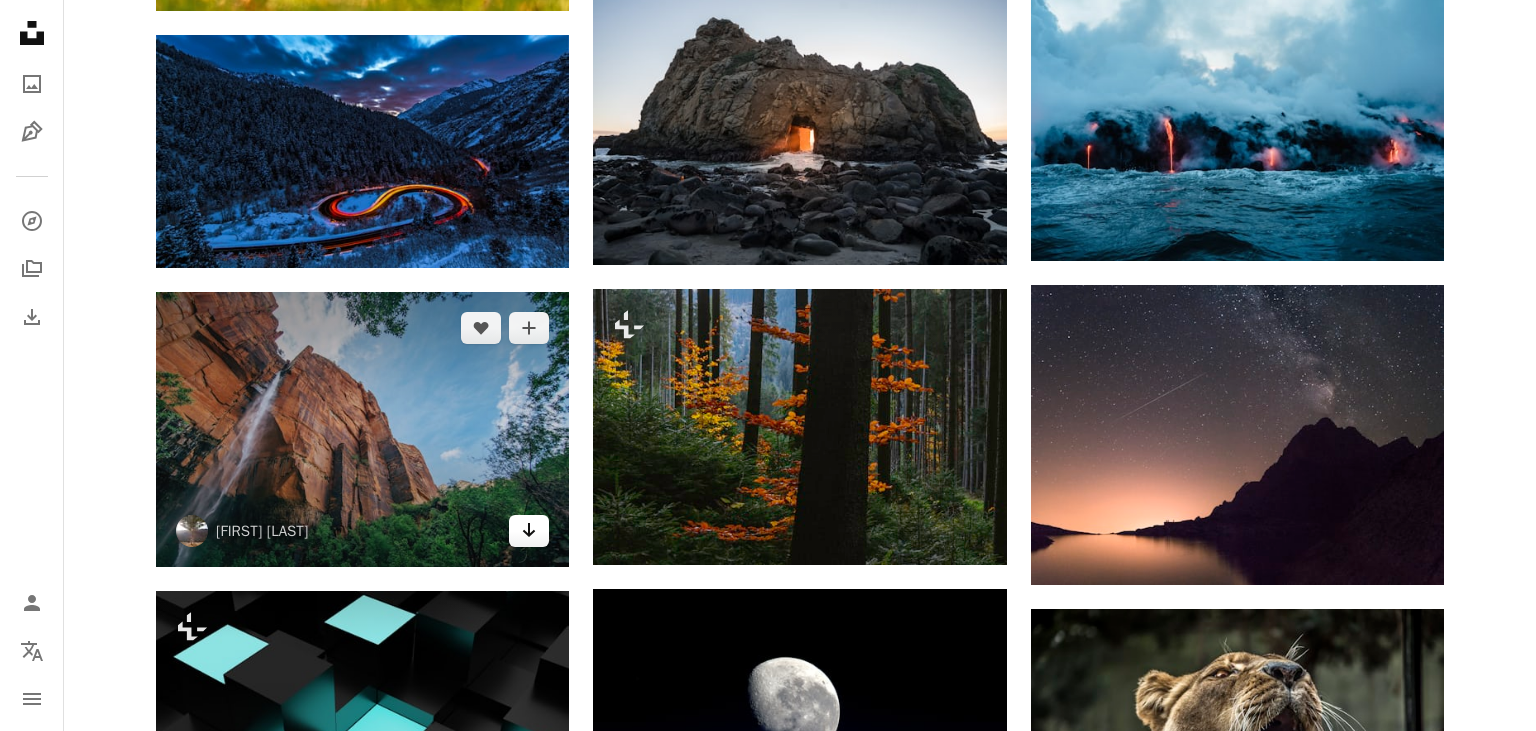 click 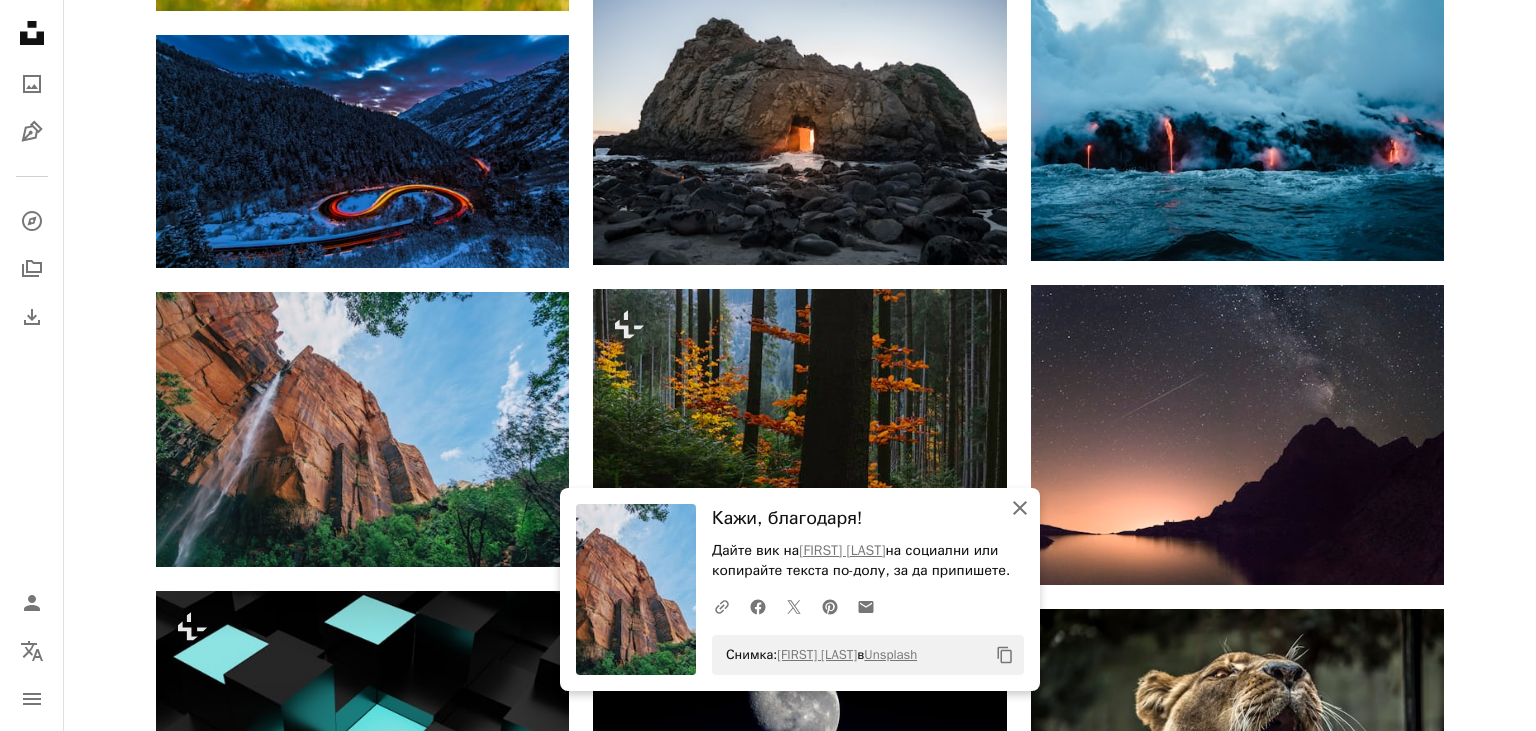 click on "An X shape" 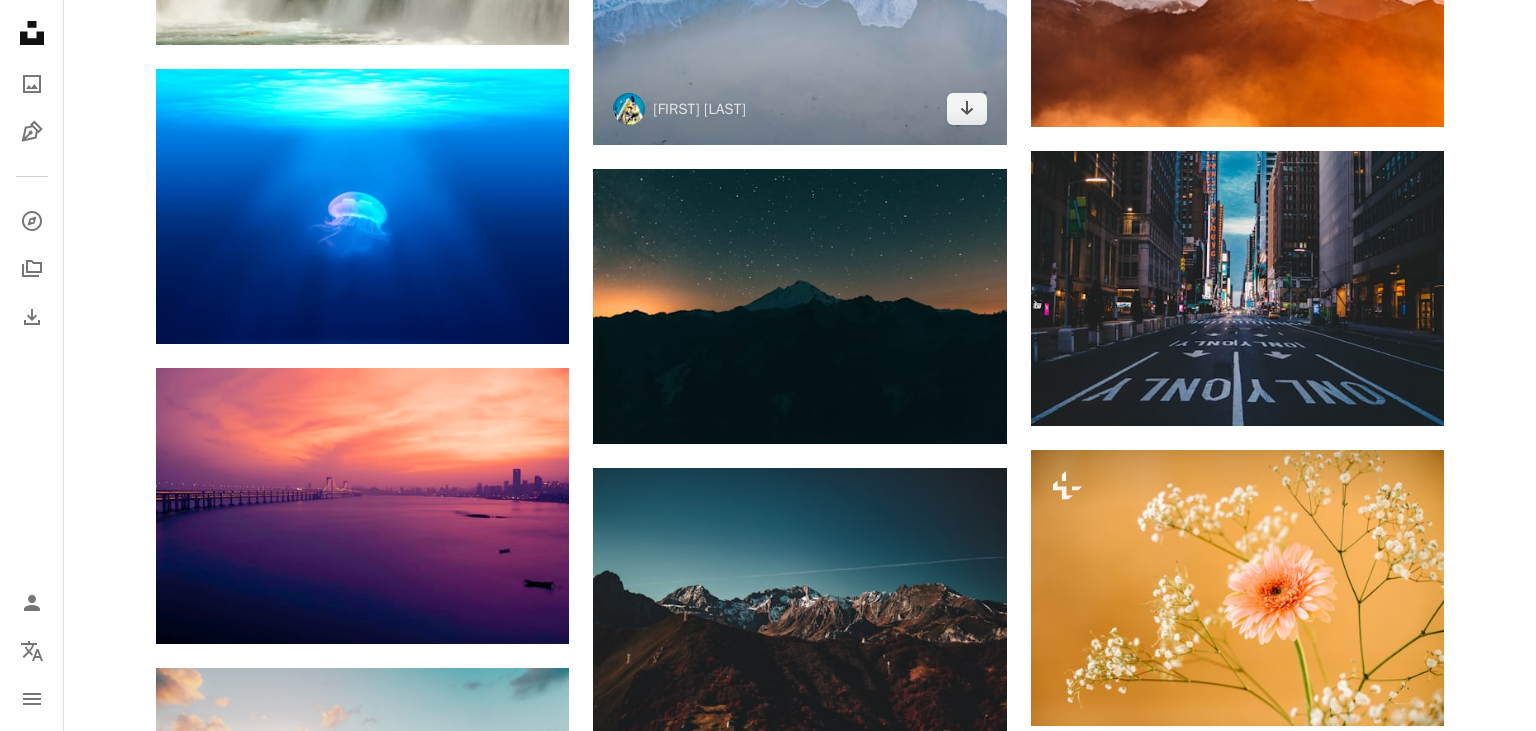 scroll, scrollTop: 4857, scrollLeft: 0, axis: vertical 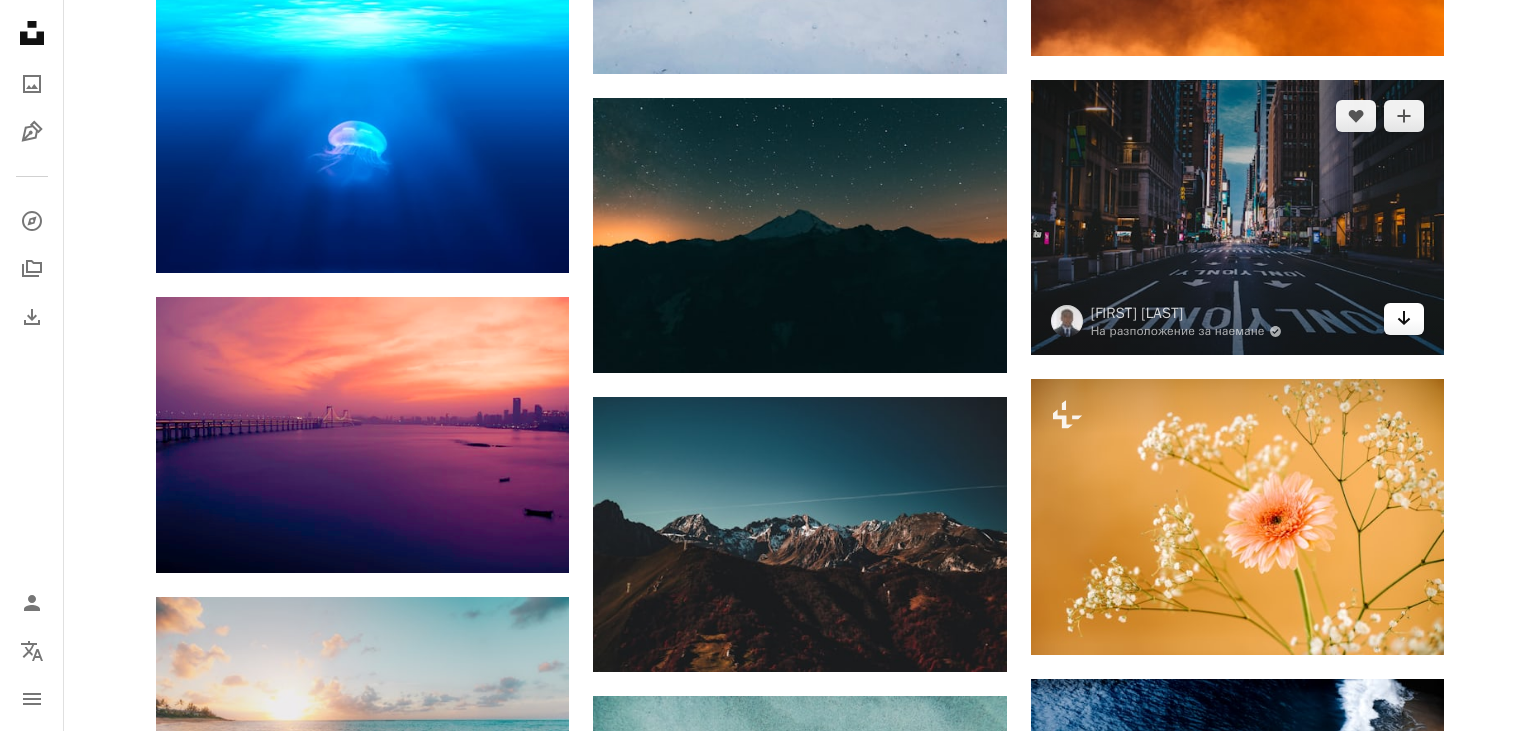 click on "Arrow pointing down" 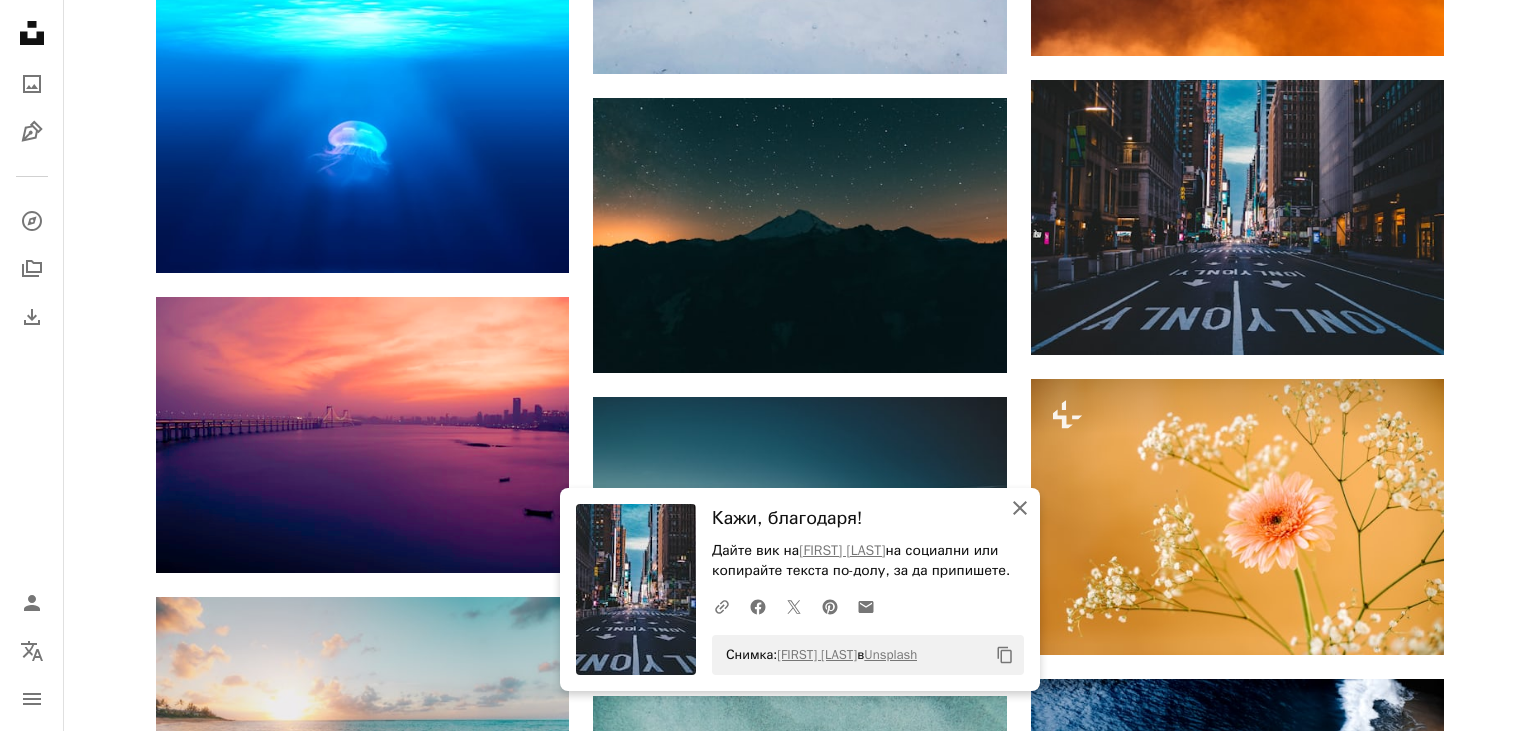 click on "An X shape" 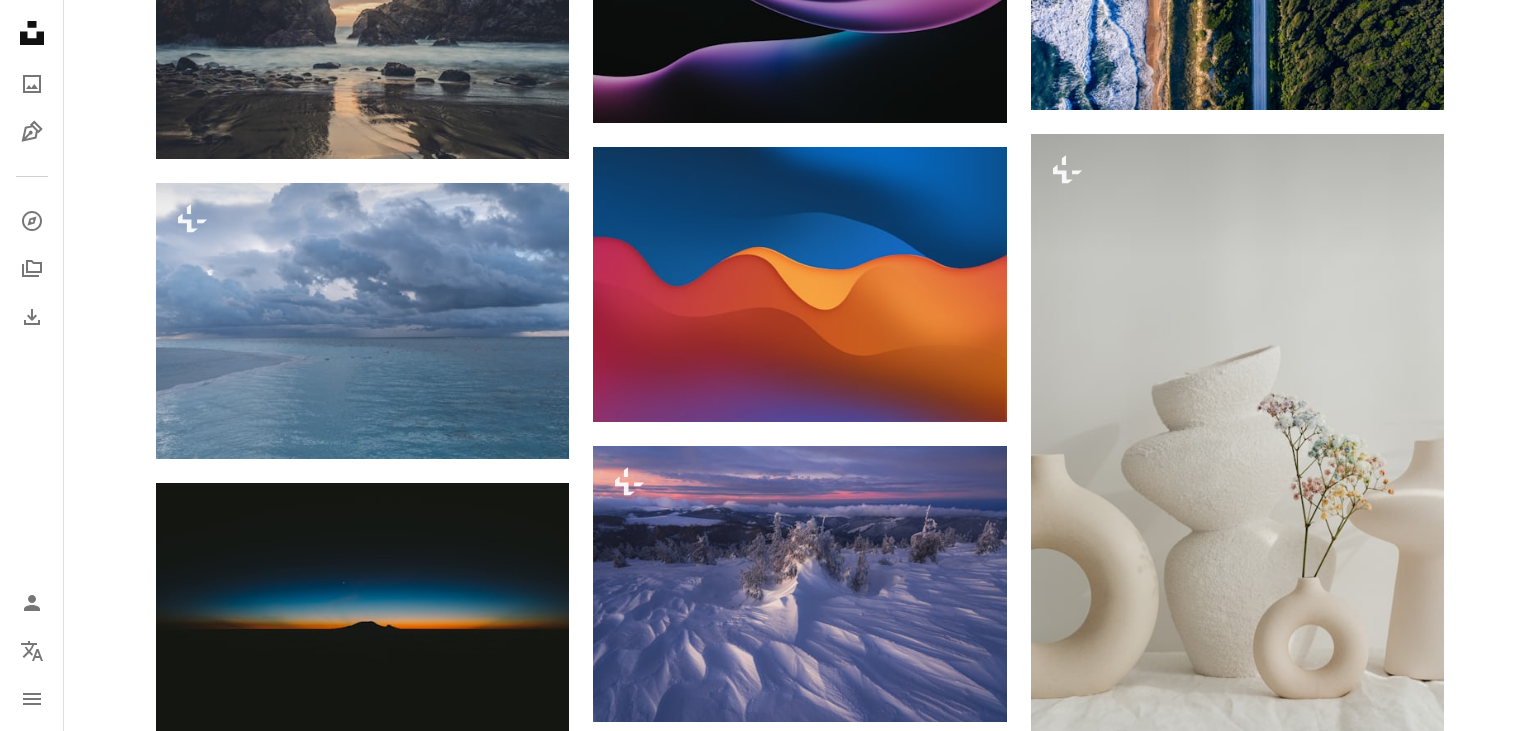 scroll, scrollTop: 16579, scrollLeft: 0, axis: vertical 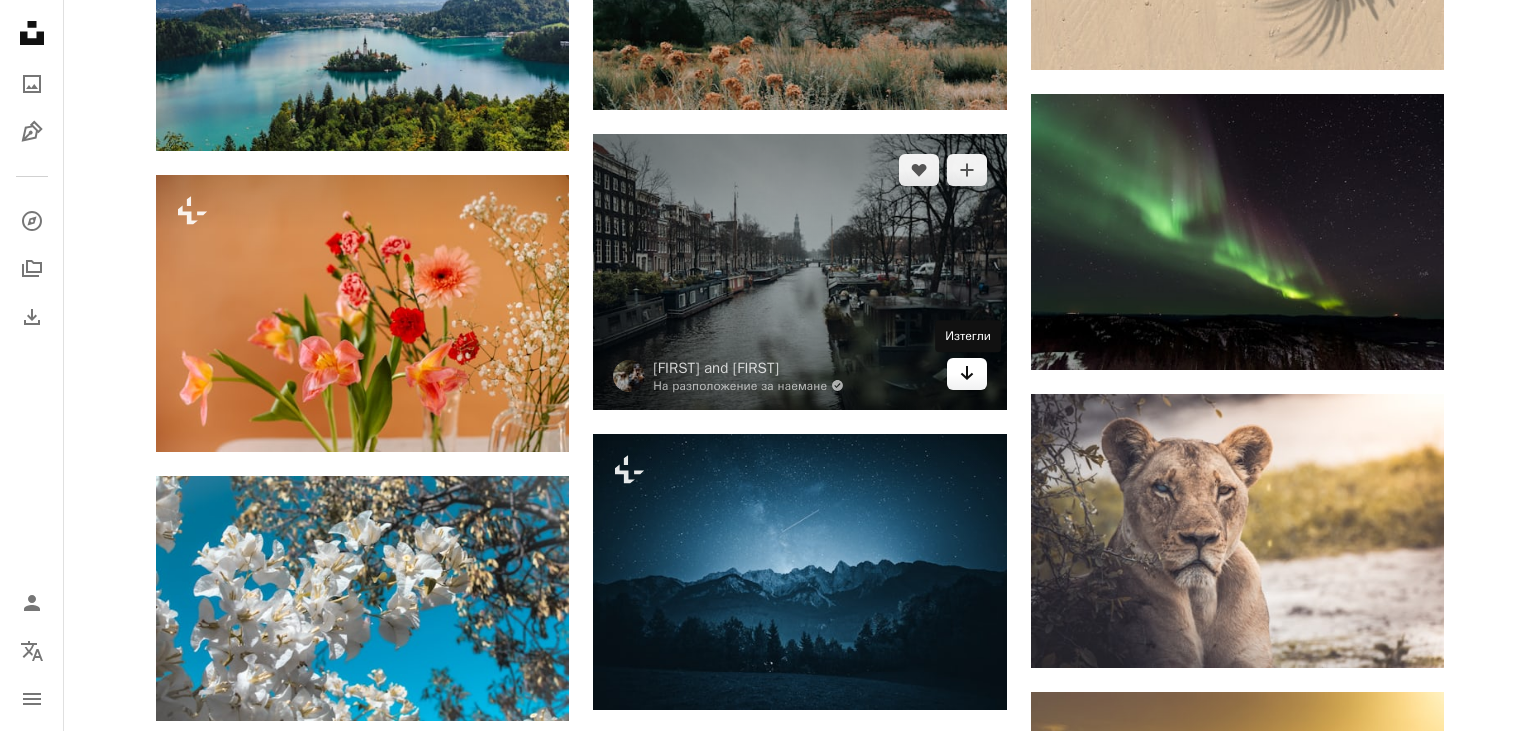 click on "Arrow pointing down" 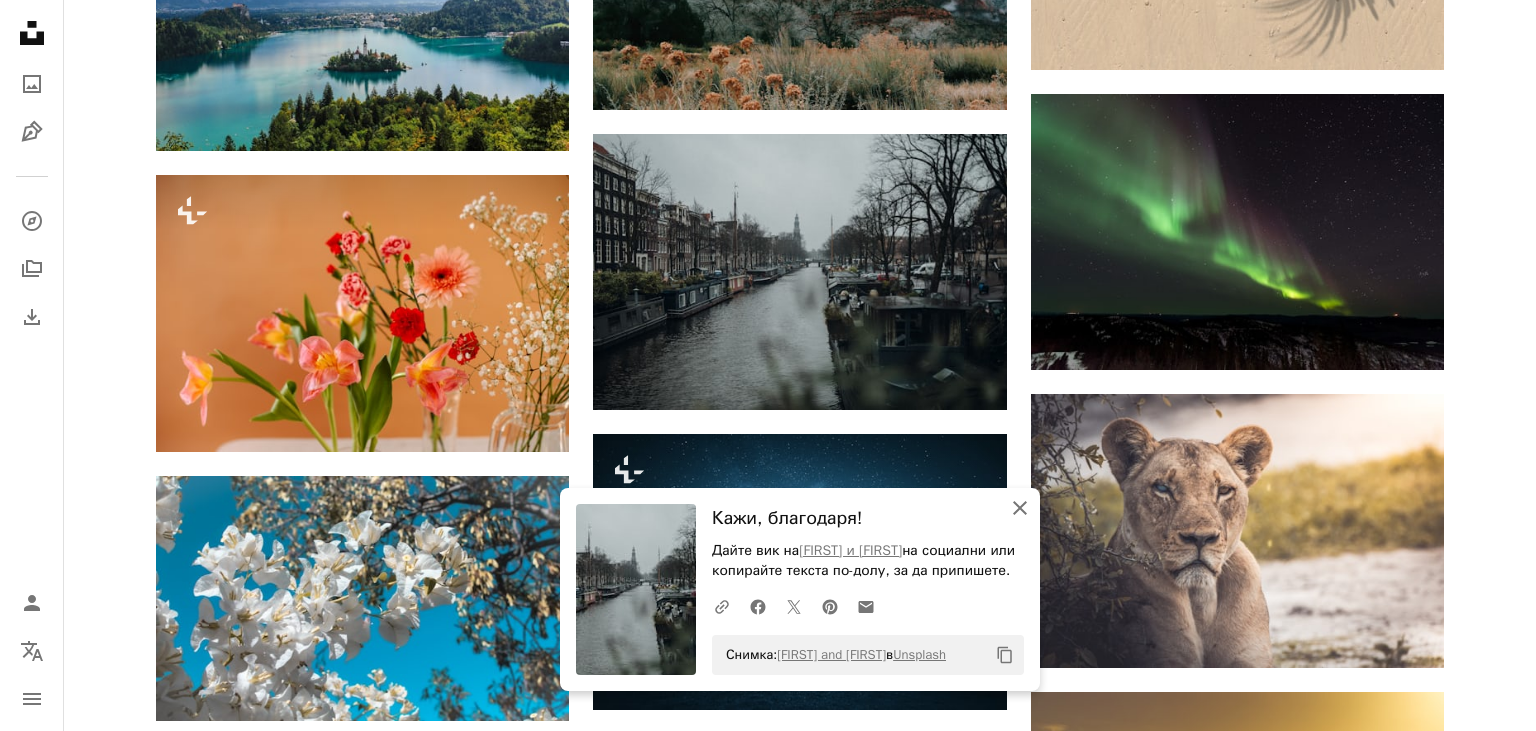 click 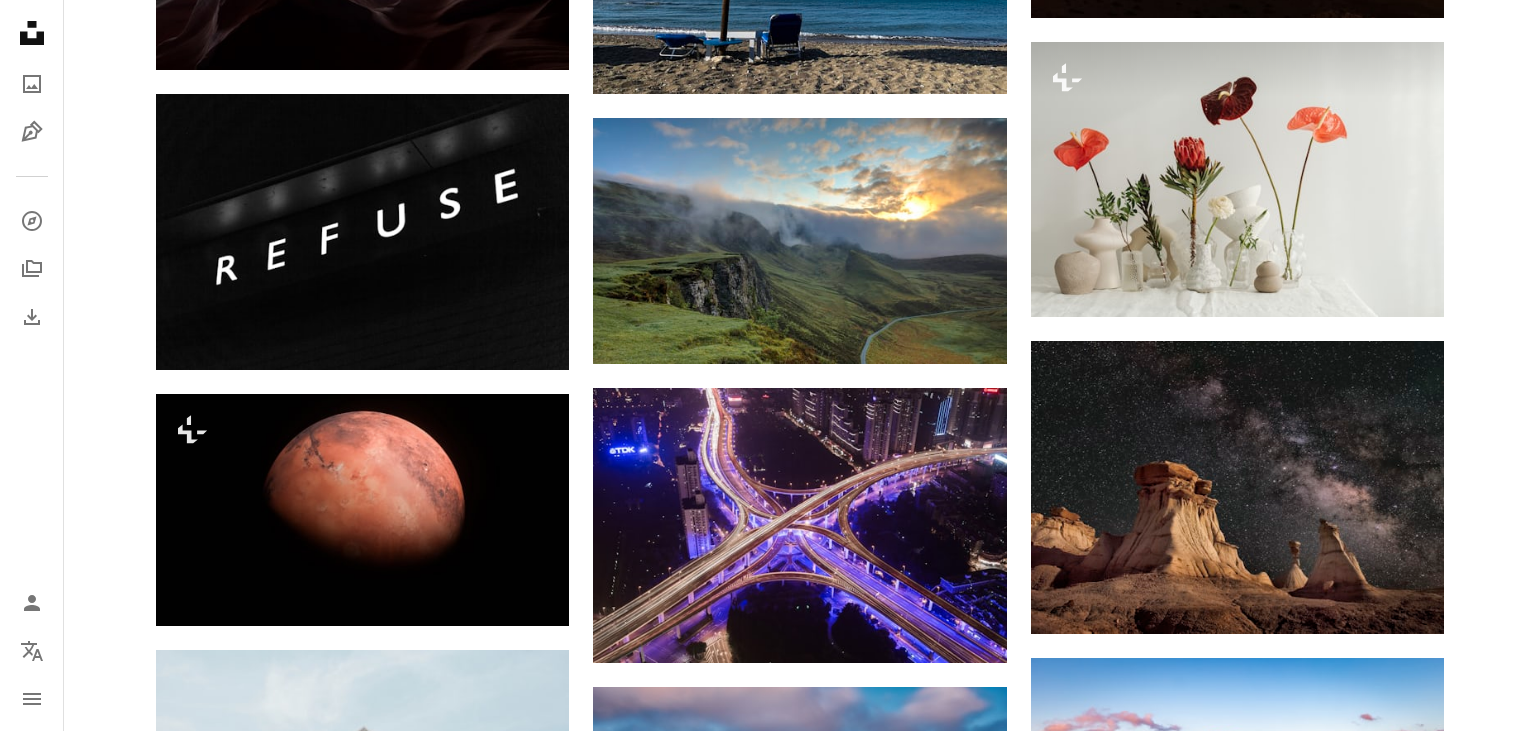scroll, scrollTop: 18057, scrollLeft: 0, axis: vertical 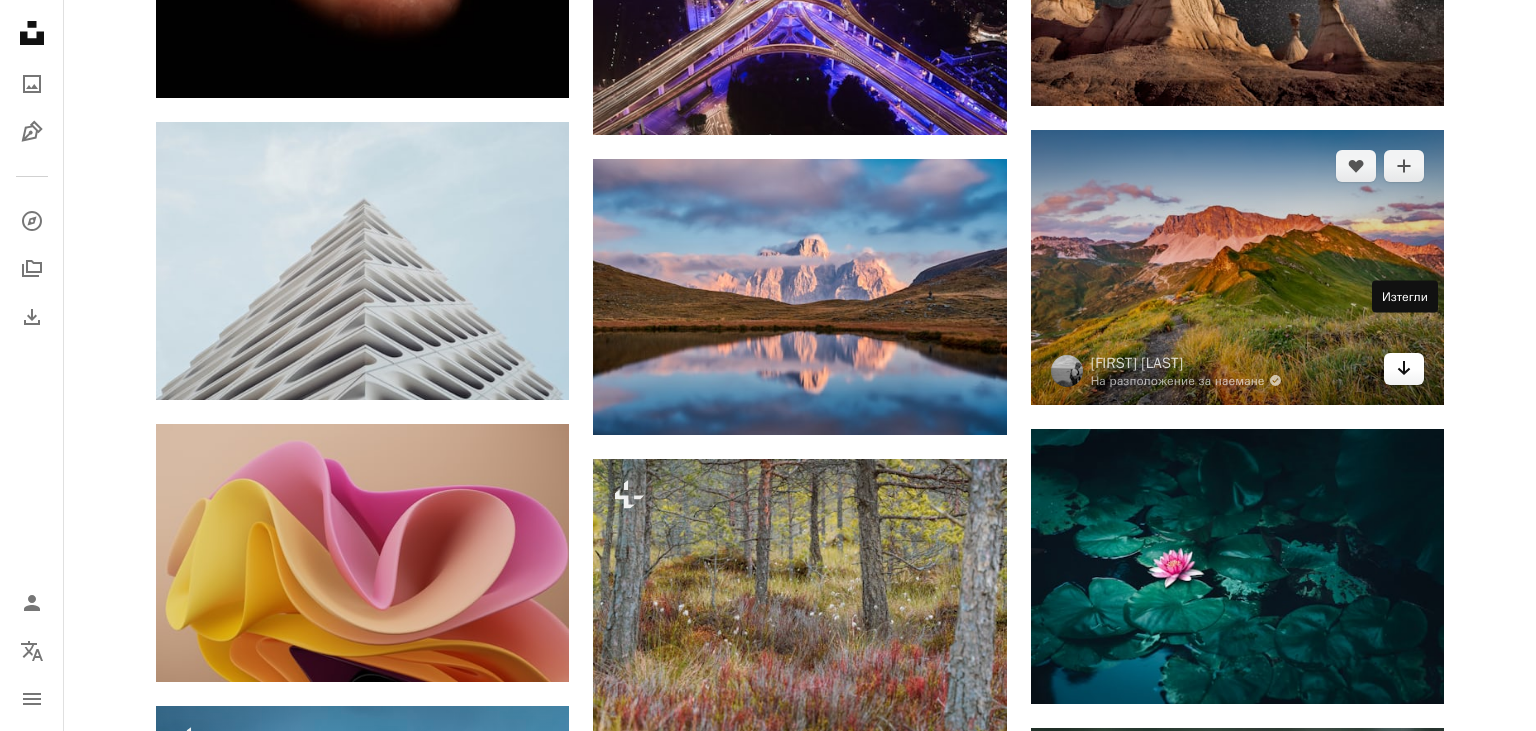 click 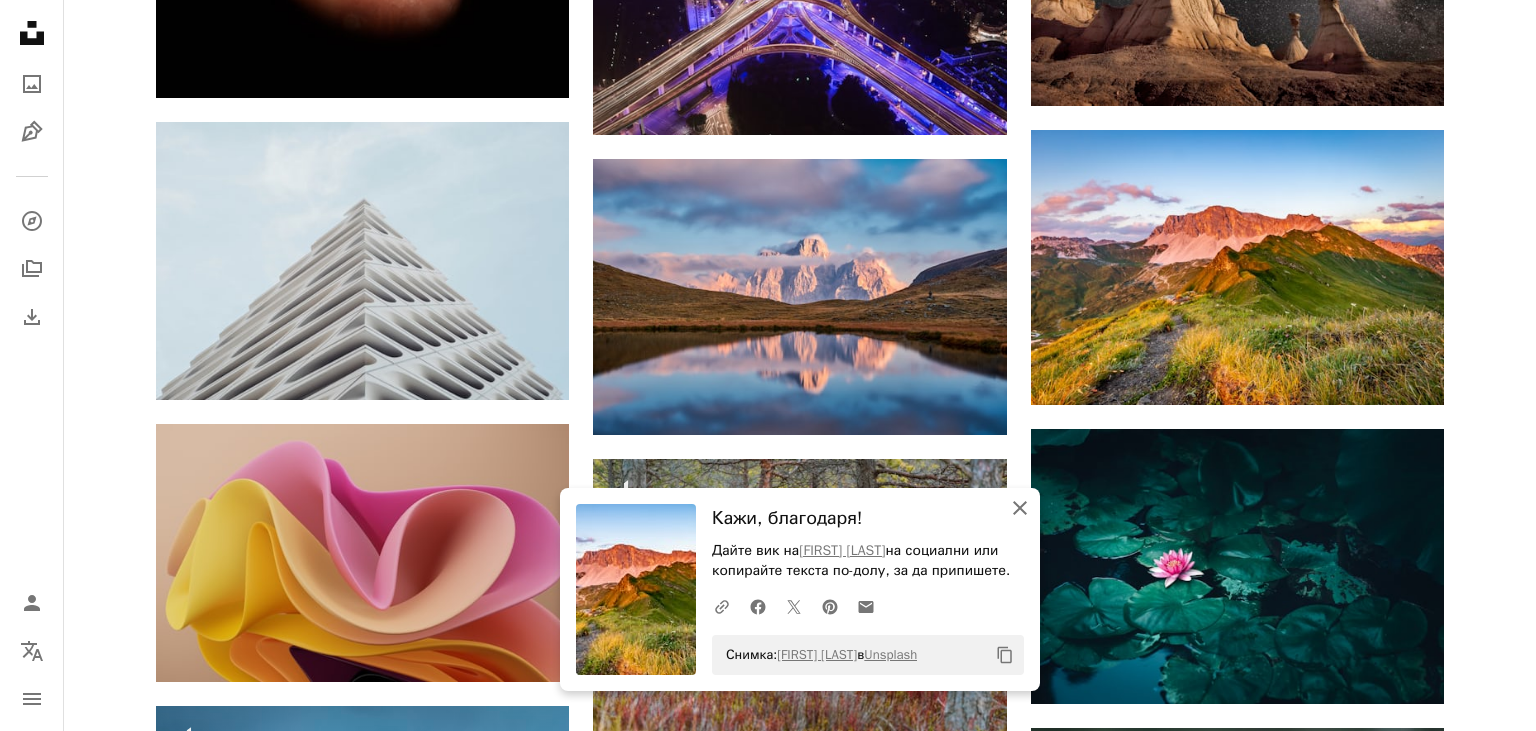 click on "An X shape" 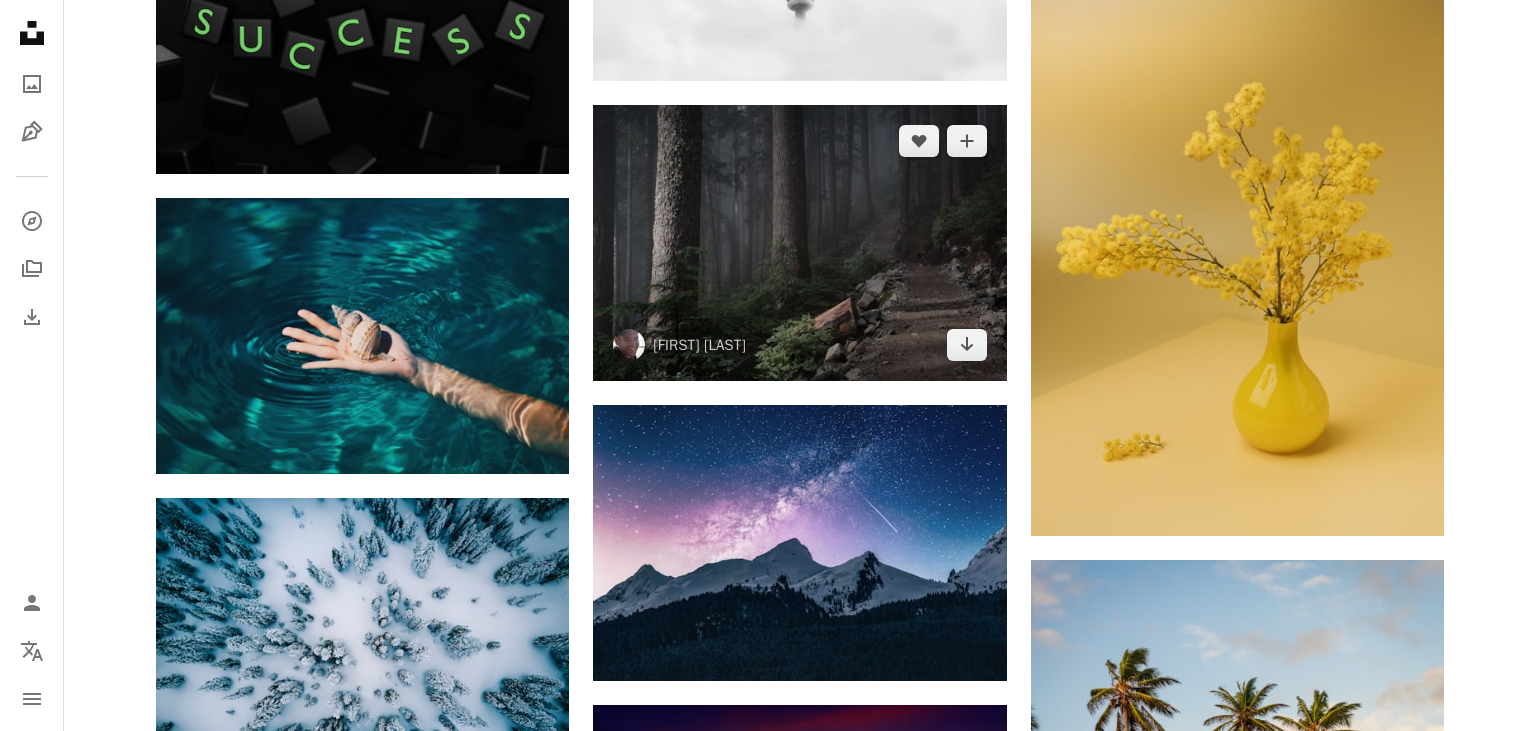 scroll, scrollTop: 20169, scrollLeft: 0, axis: vertical 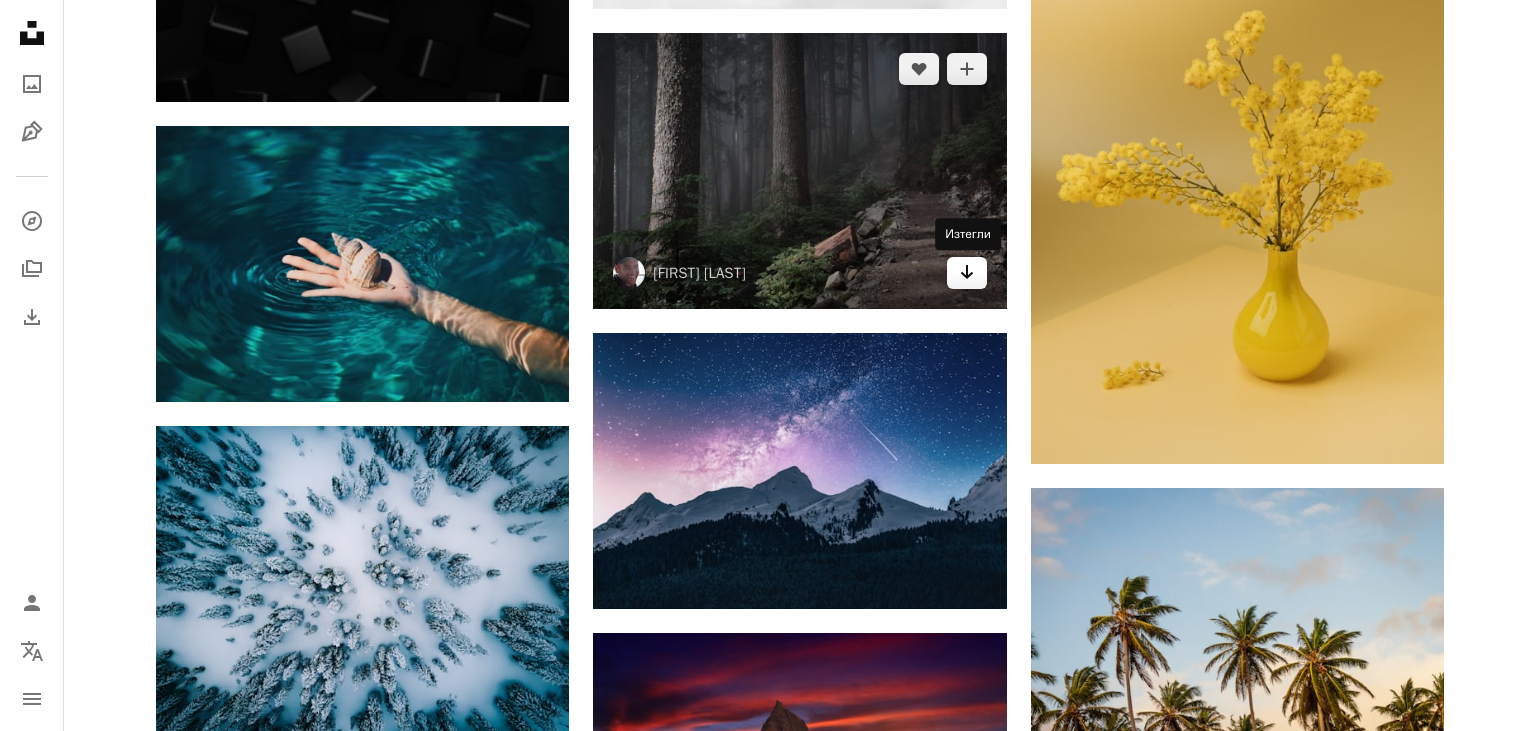 click on "Arrow pointing down" 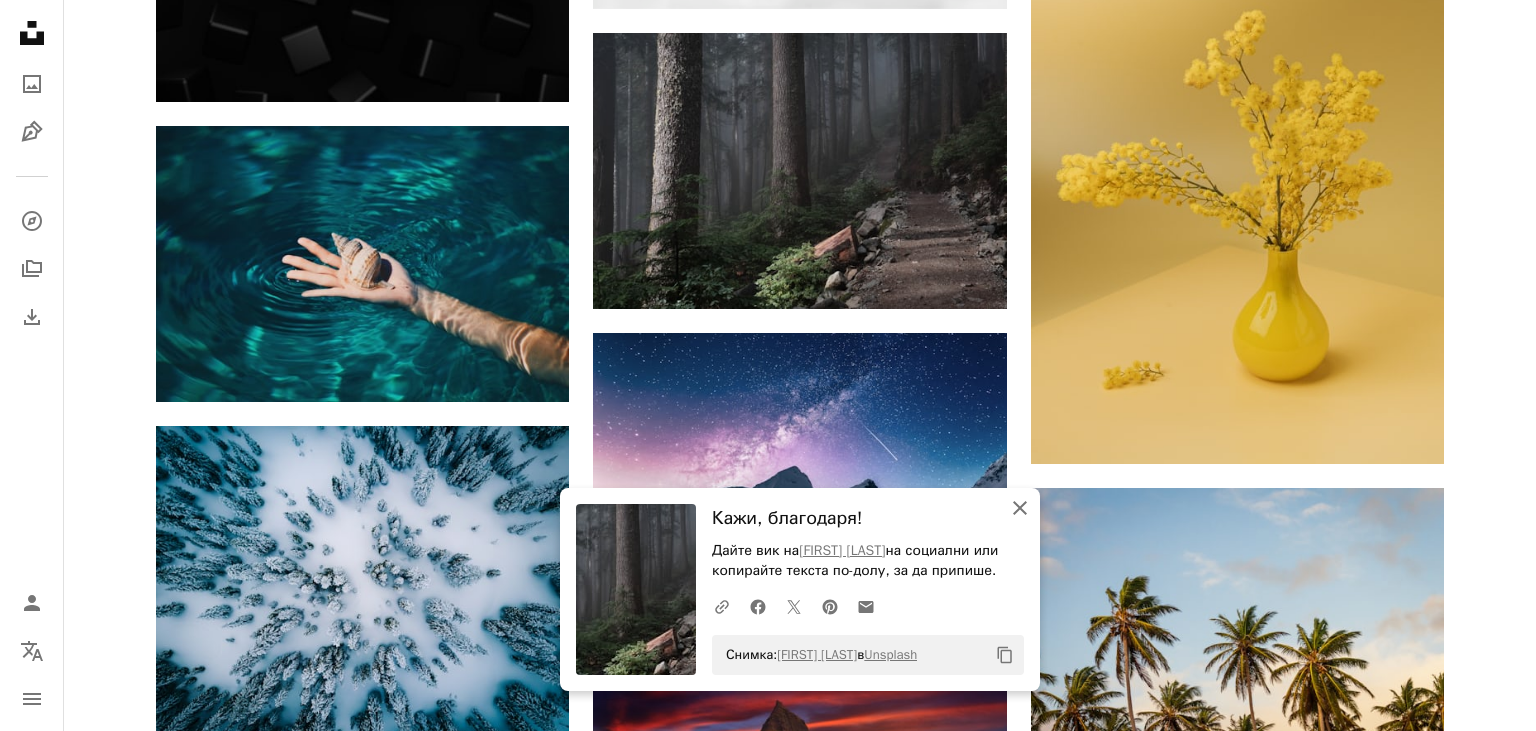 click on "An X shape" 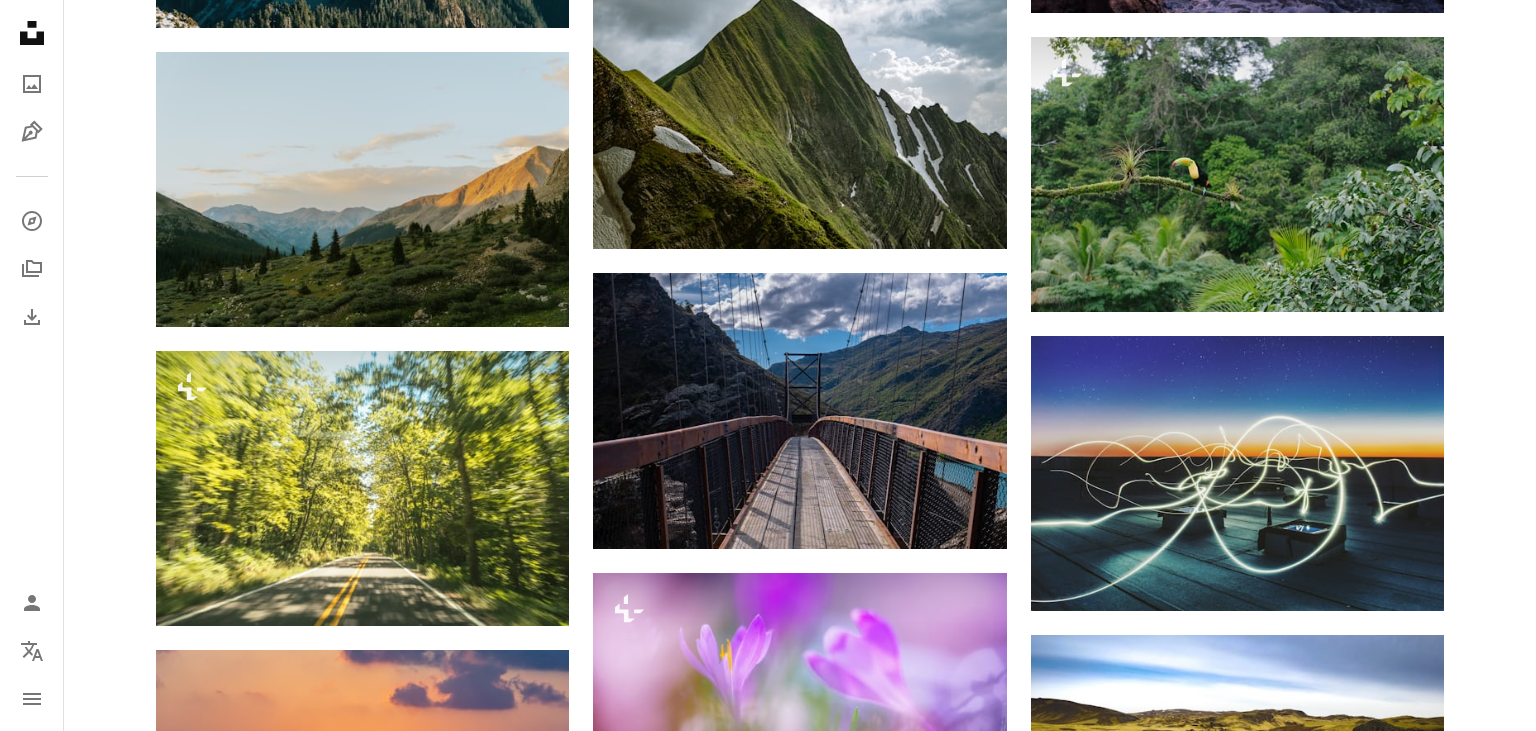 scroll, scrollTop: 24182, scrollLeft: 0, axis: vertical 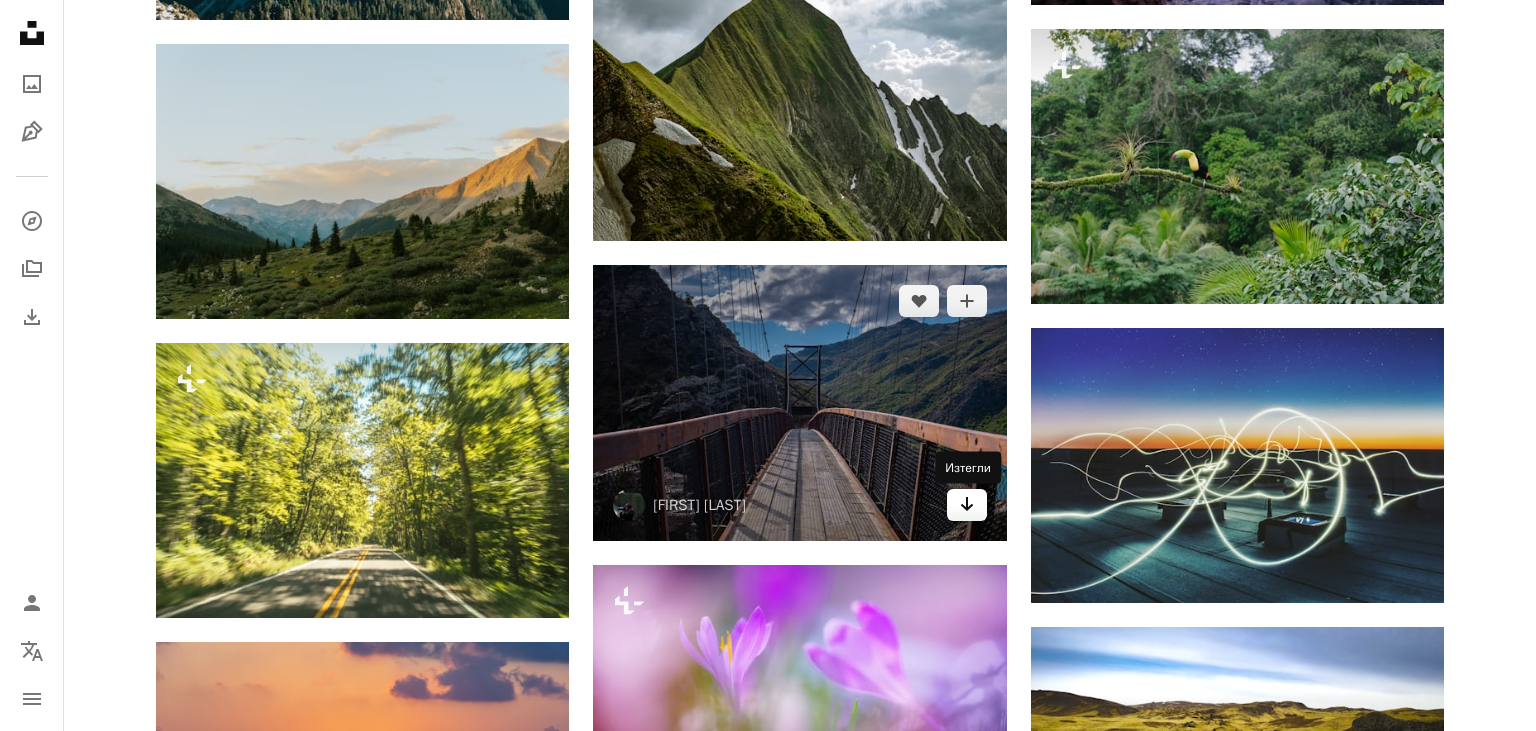 click on "Arrow pointing down" 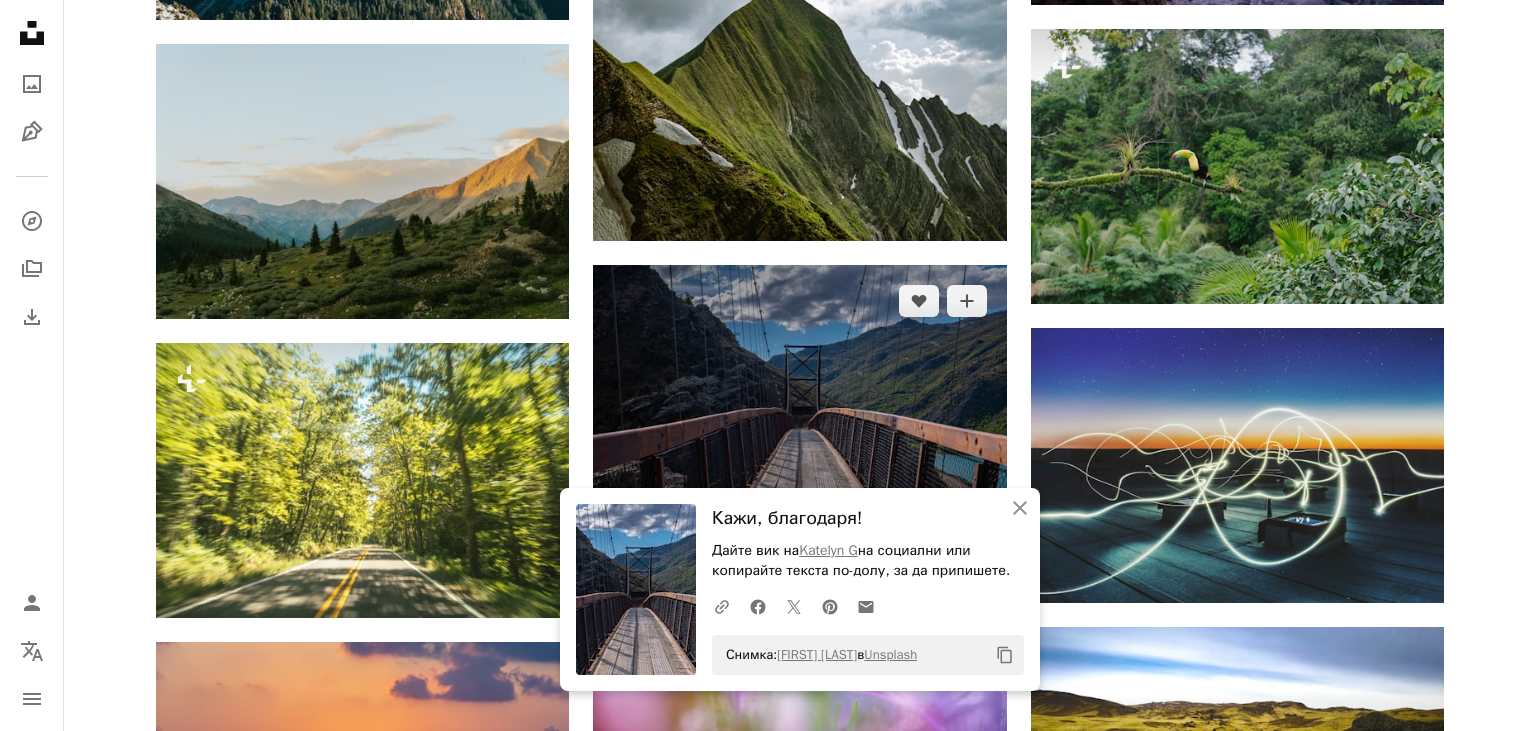 scroll, scrollTop: 24604, scrollLeft: 0, axis: vertical 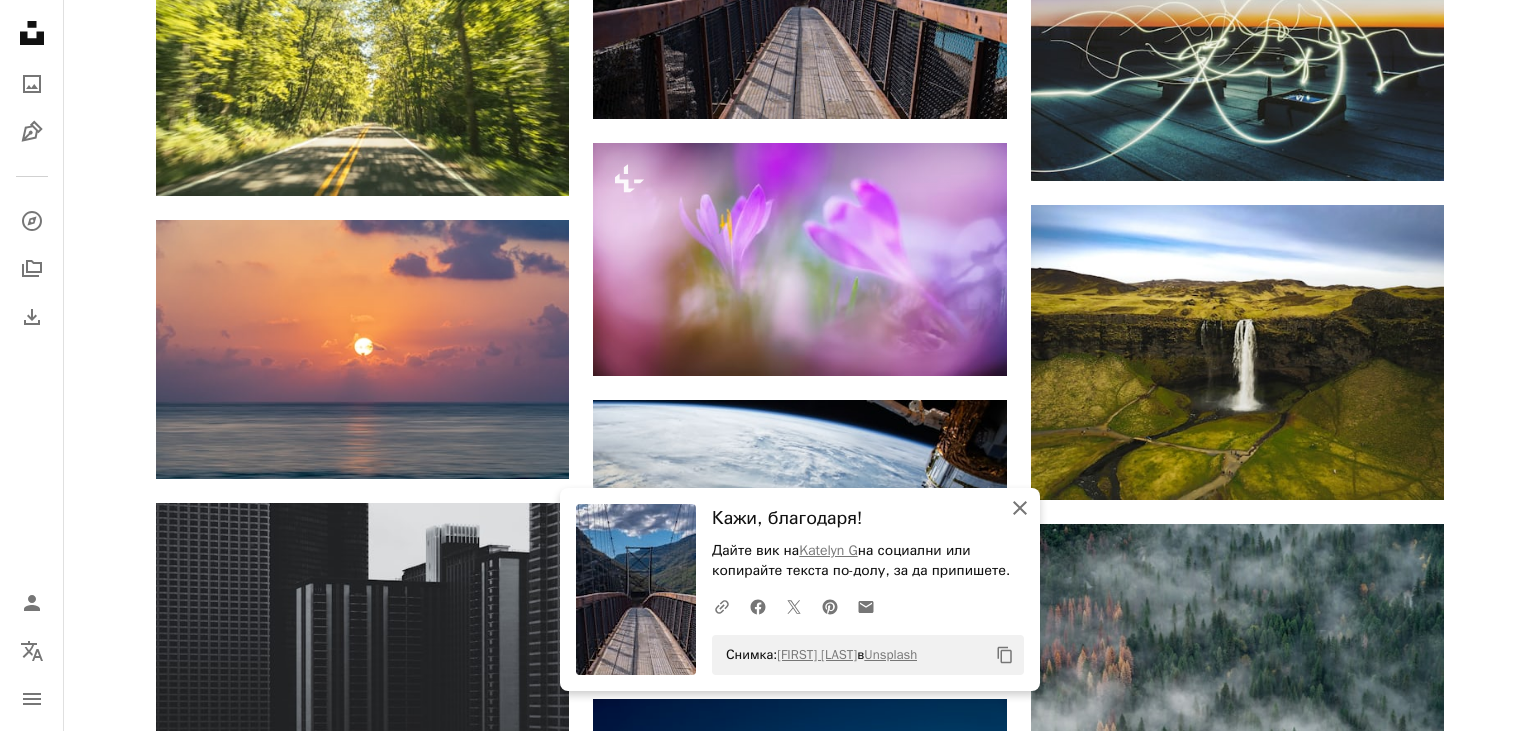 click on "An X shape" 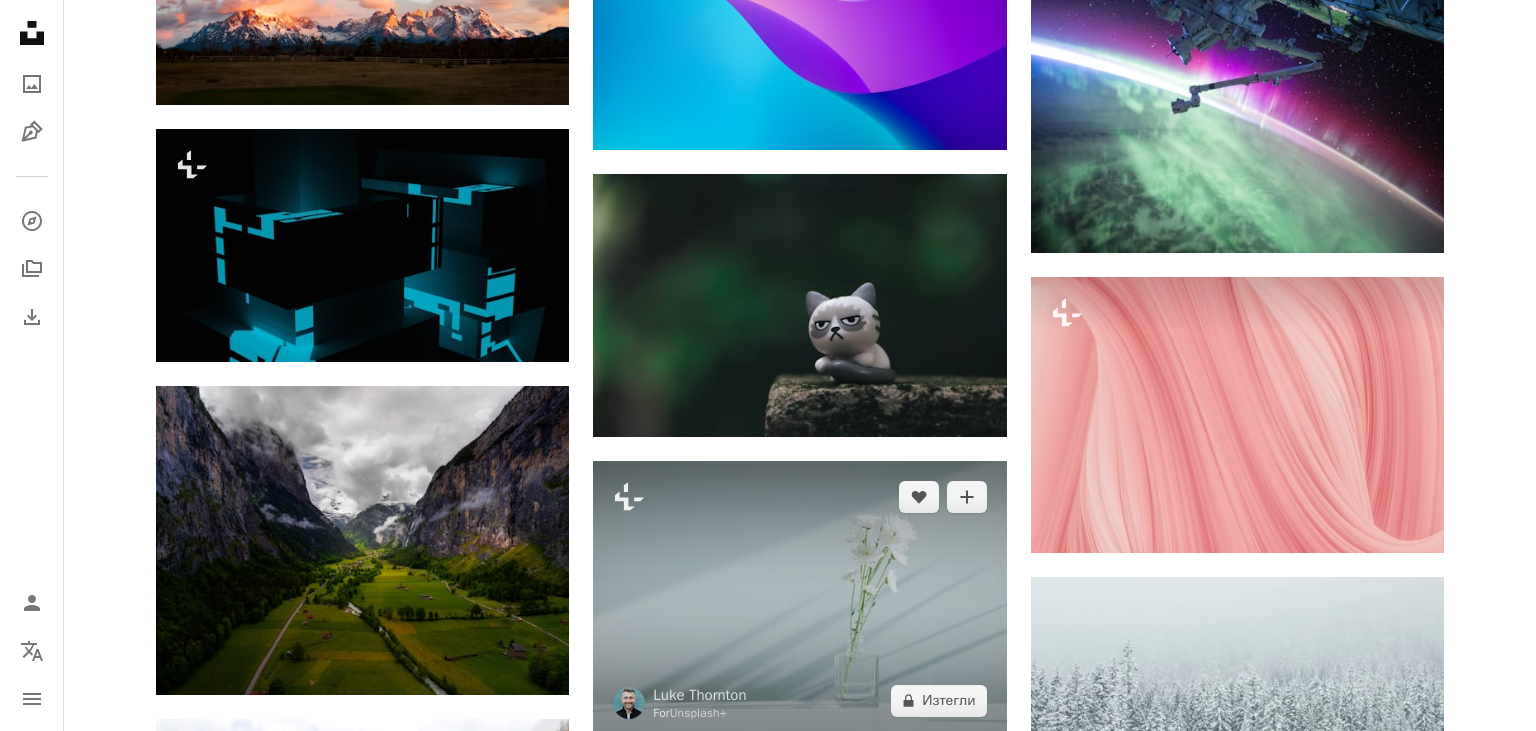 scroll, scrollTop: 27983, scrollLeft: 0, axis: vertical 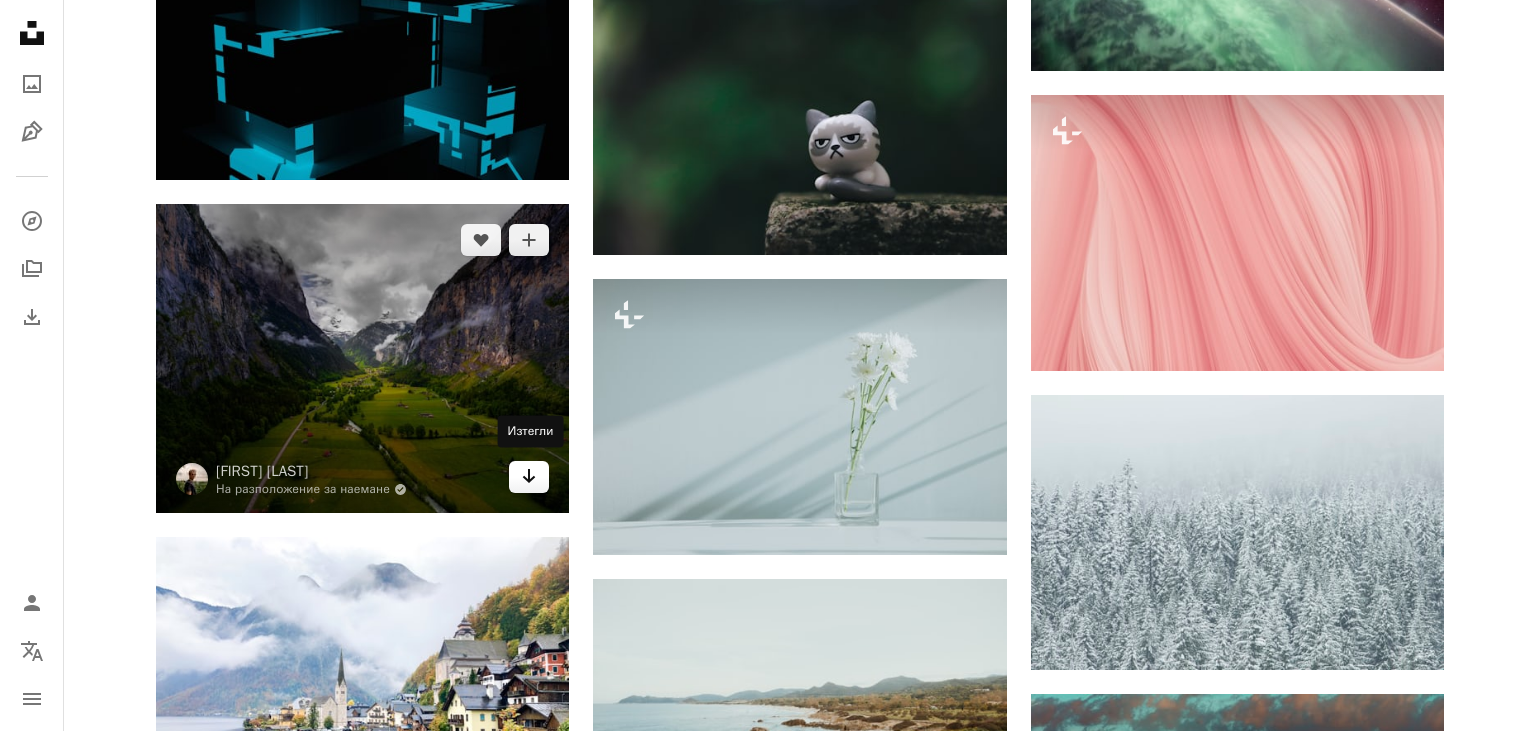 click on "Arrow pointing down" 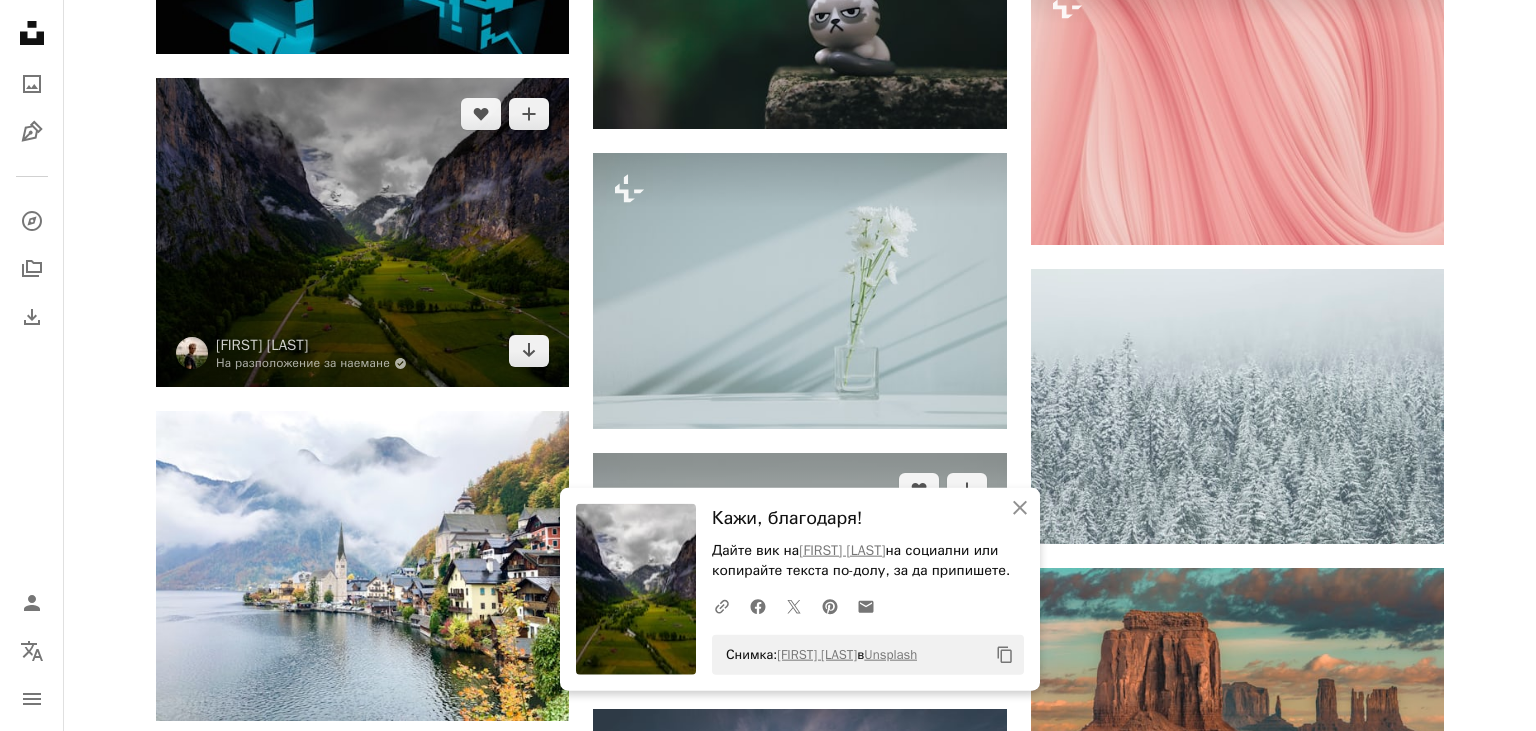 scroll, scrollTop: 28300, scrollLeft: 0, axis: vertical 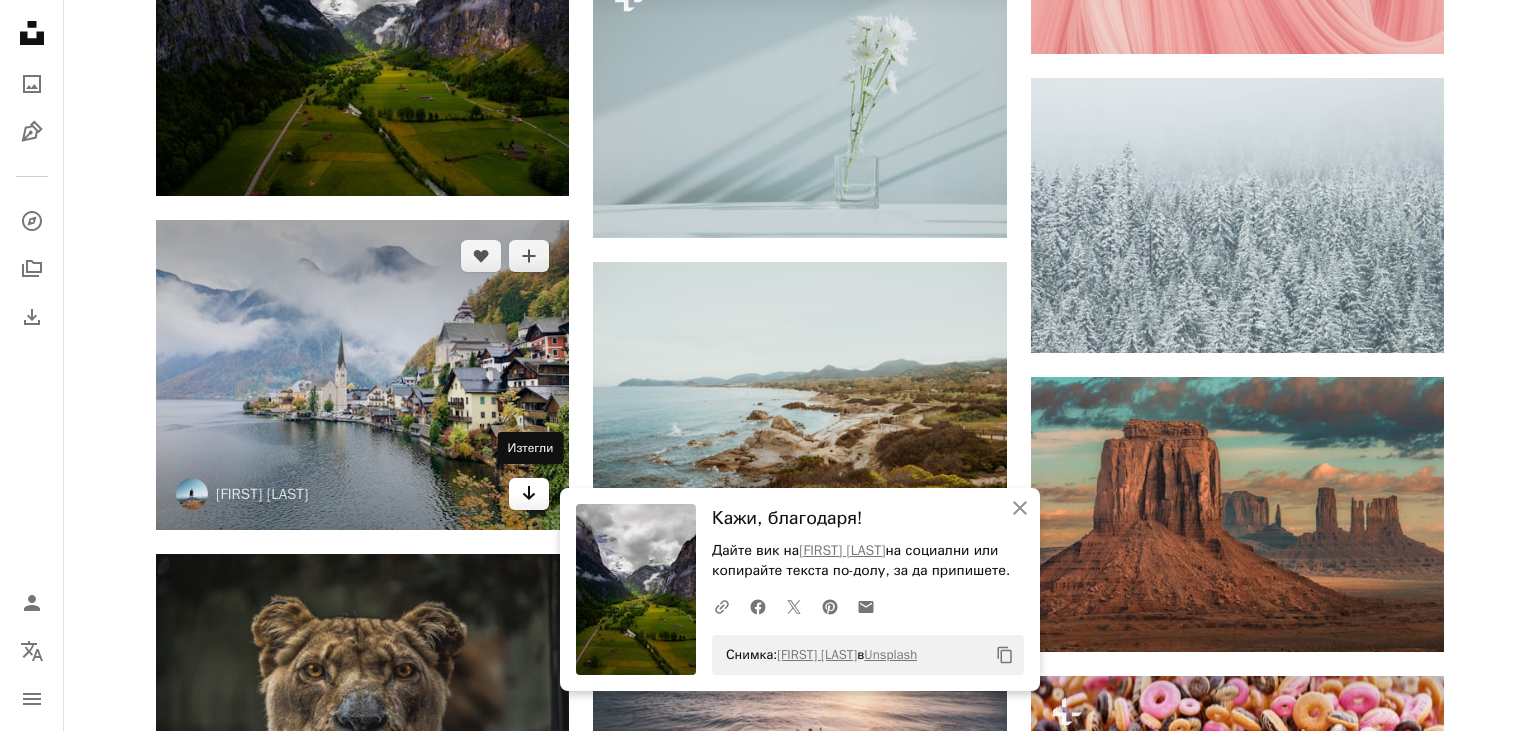 click on "Arrow pointing down" 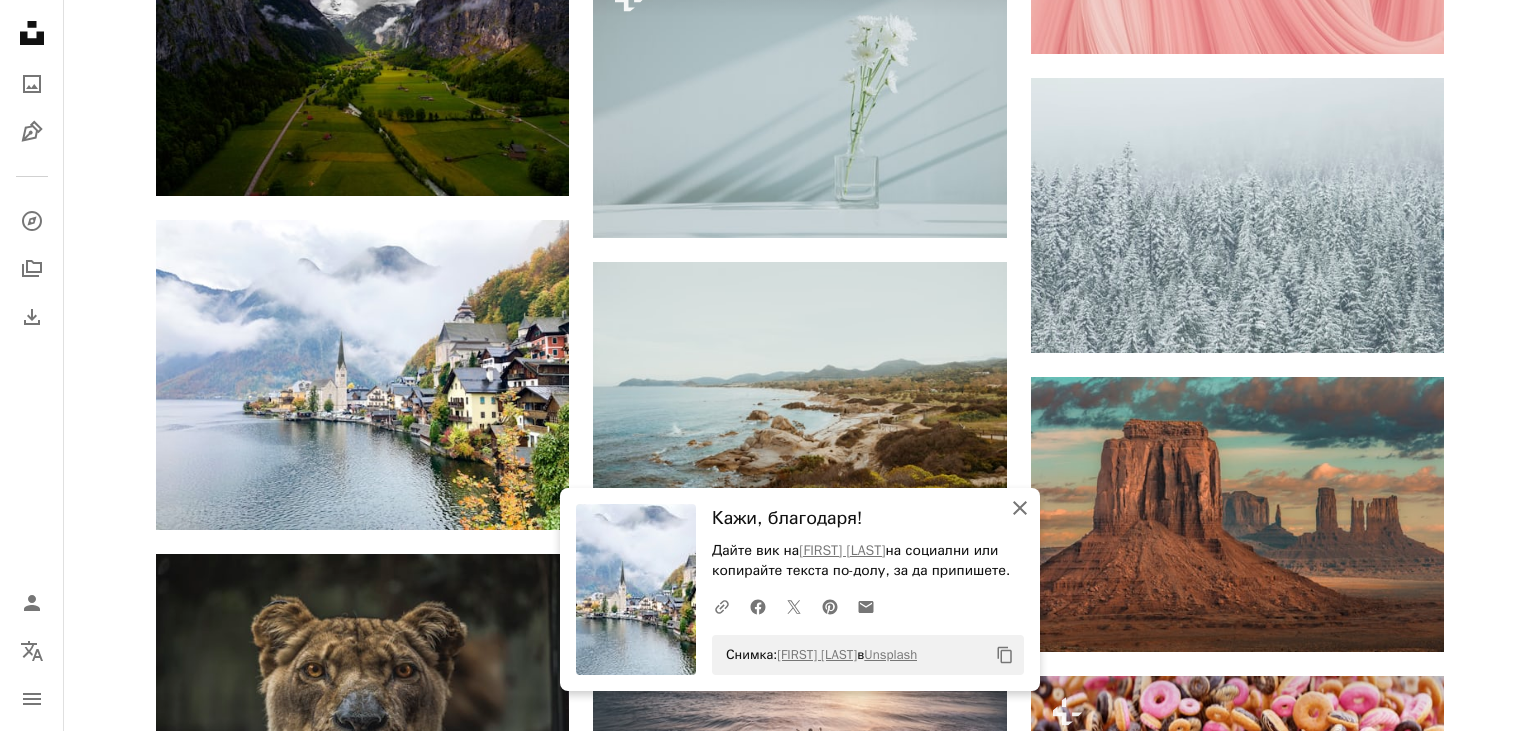 click on "An X shape" 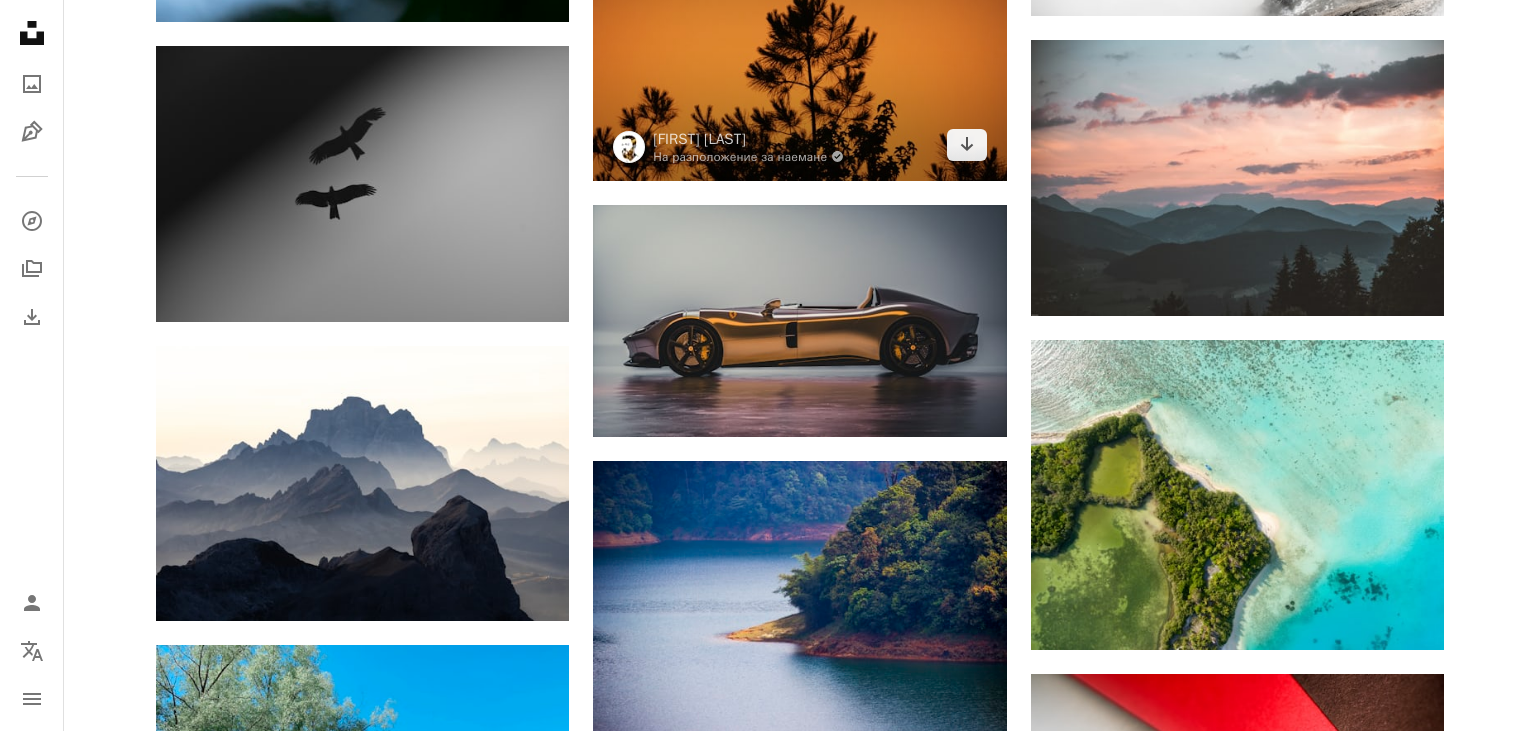 scroll, scrollTop: 36959, scrollLeft: 0, axis: vertical 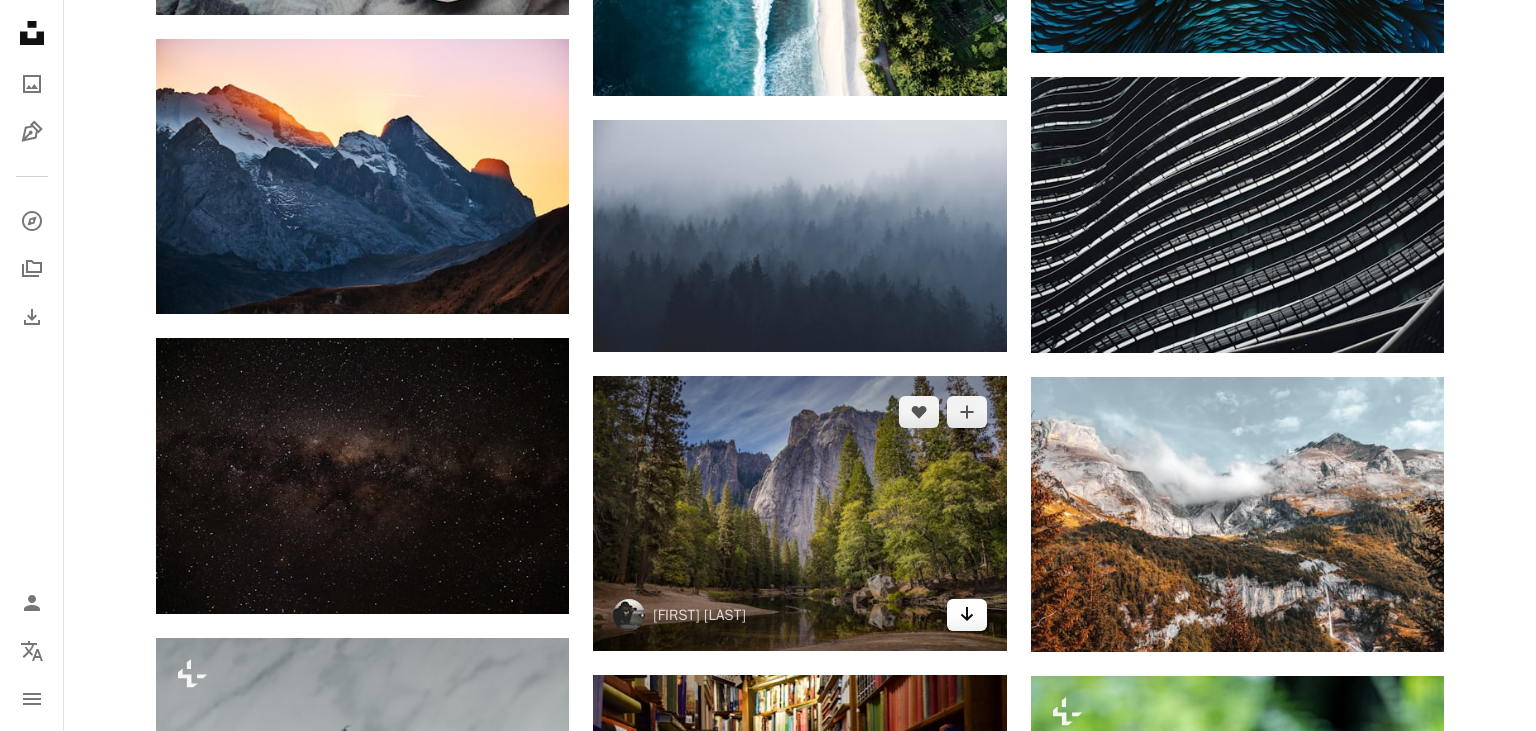 click on "Arrow pointing down" at bounding box center [967, 615] 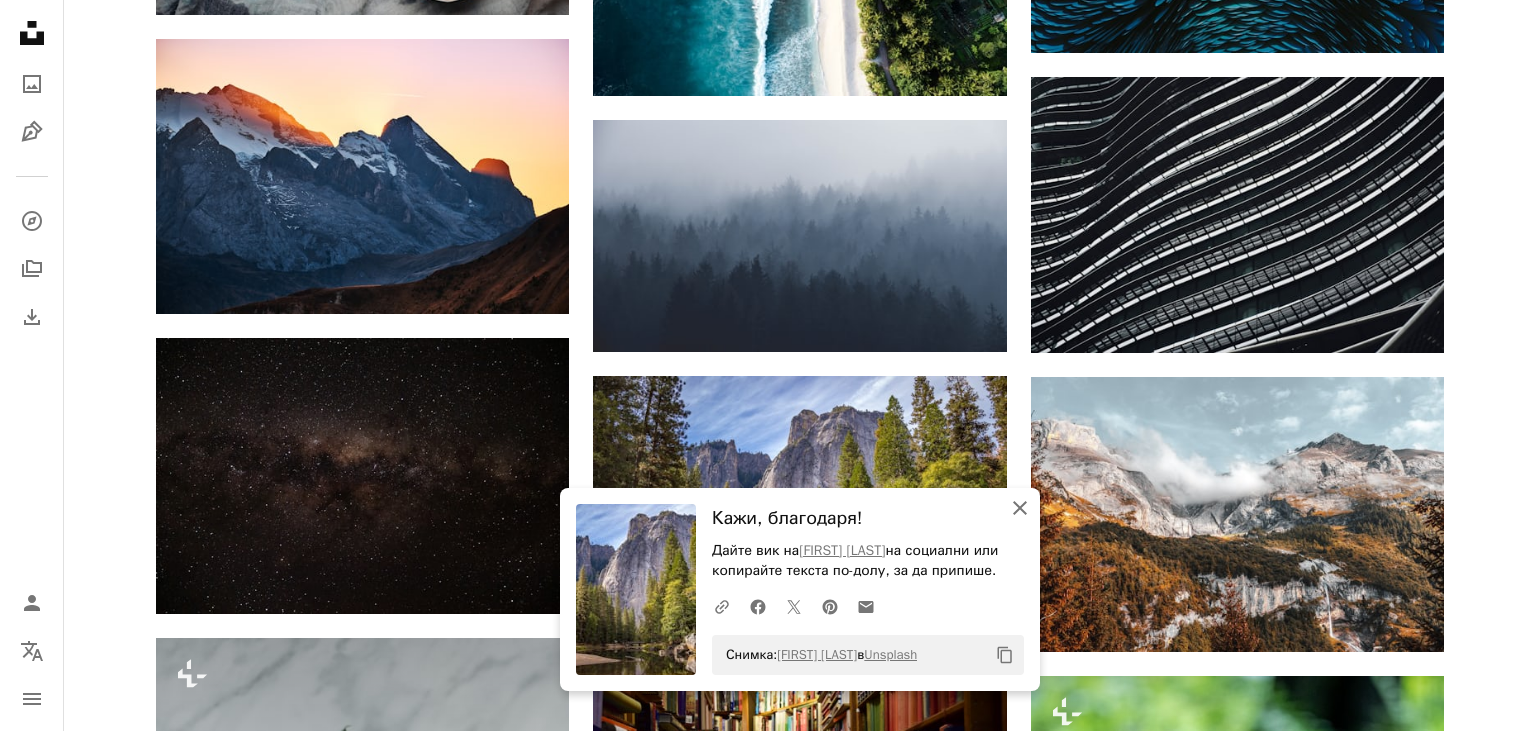 click on "An X shape" 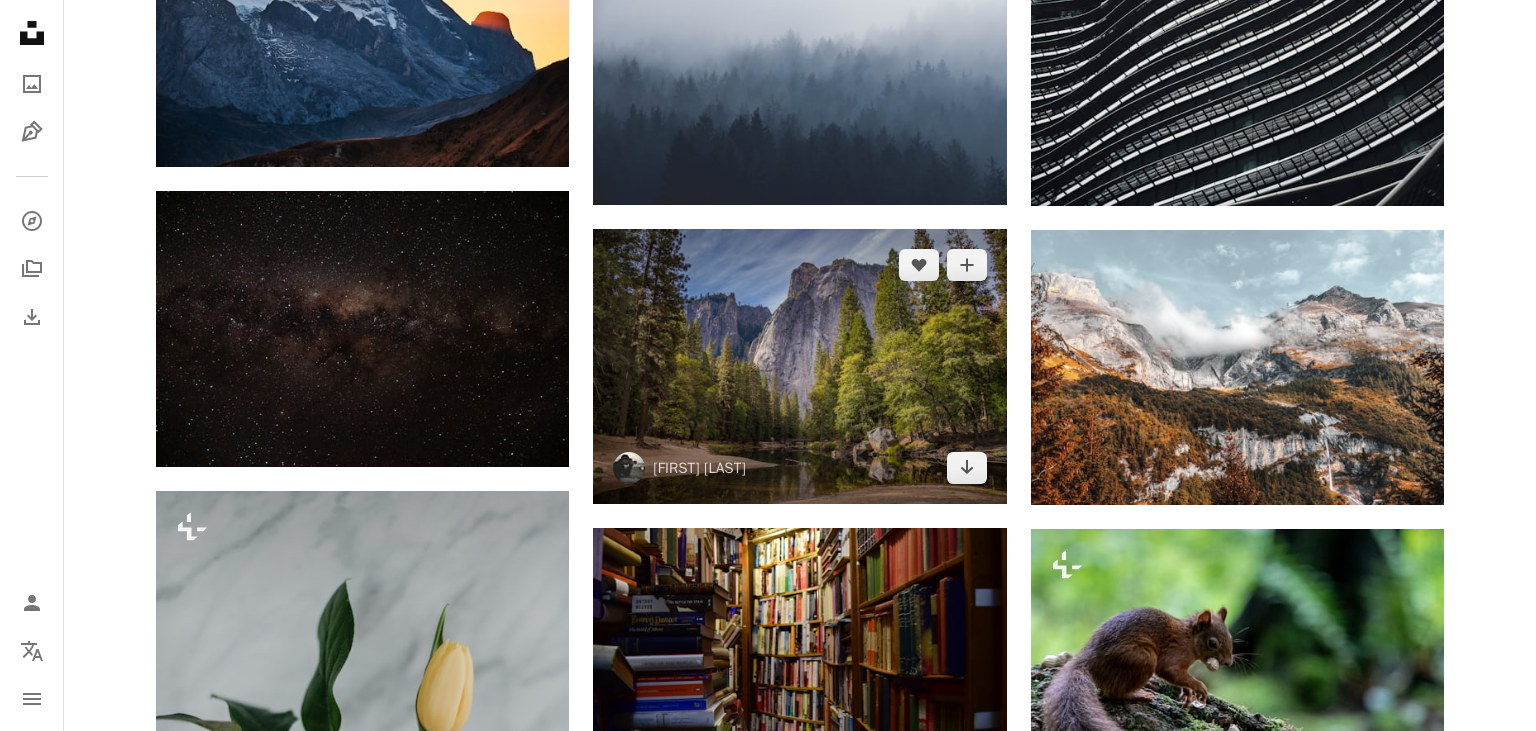 scroll, scrollTop: 37170, scrollLeft: 0, axis: vertical 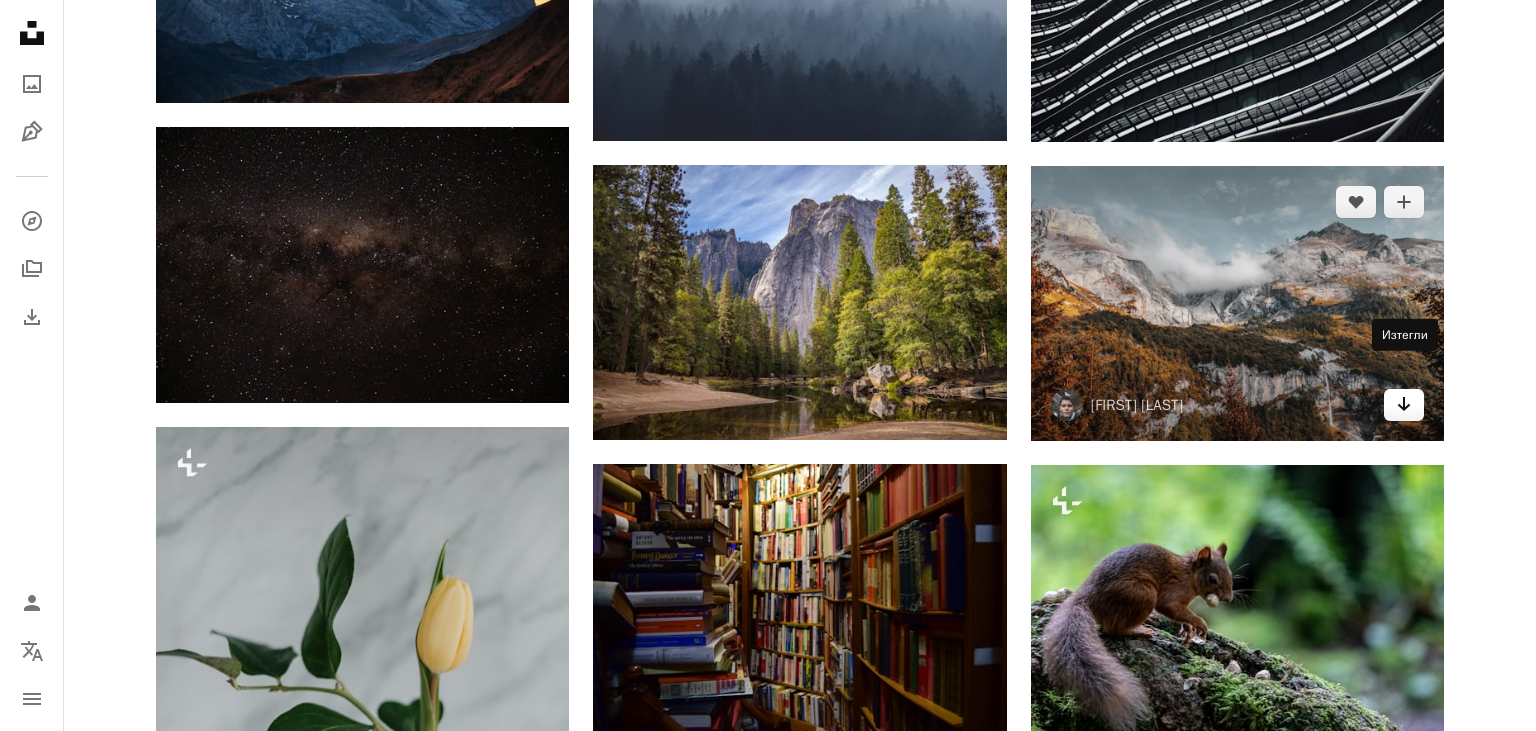 click on "Arrow pointing down" at bounding box center (1404, 405) 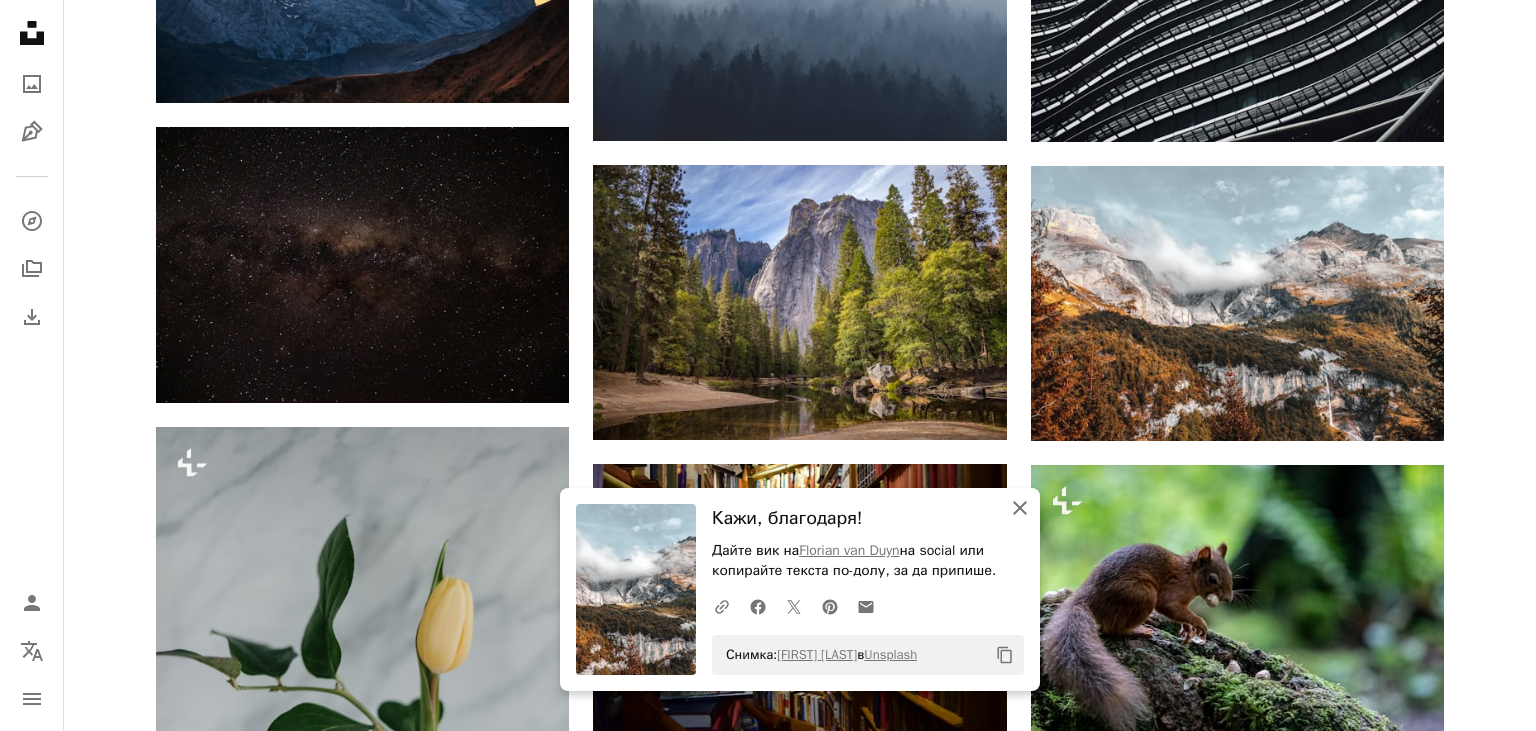 click 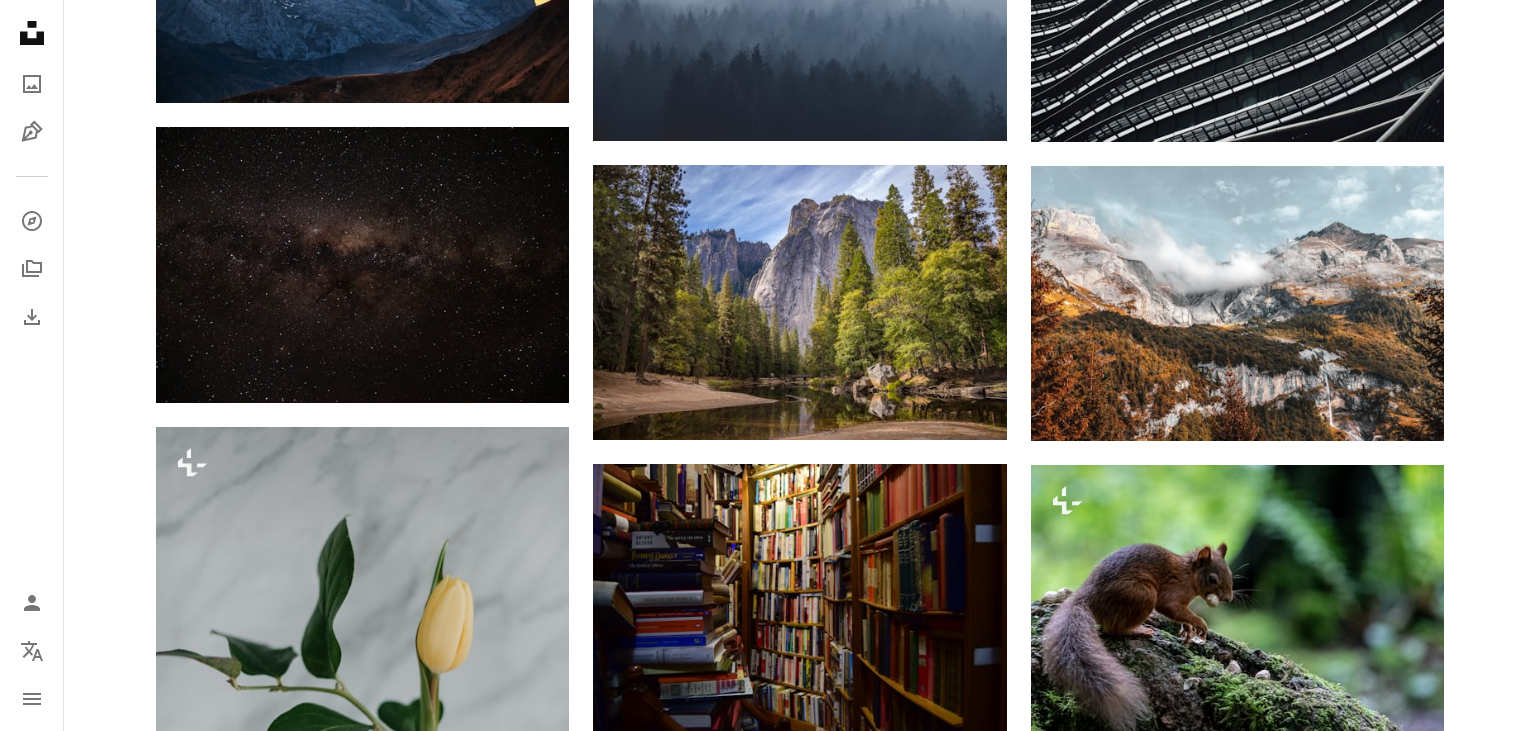 scroll, scrollTop: 37487, scrollLeft: 0, axis: vertical 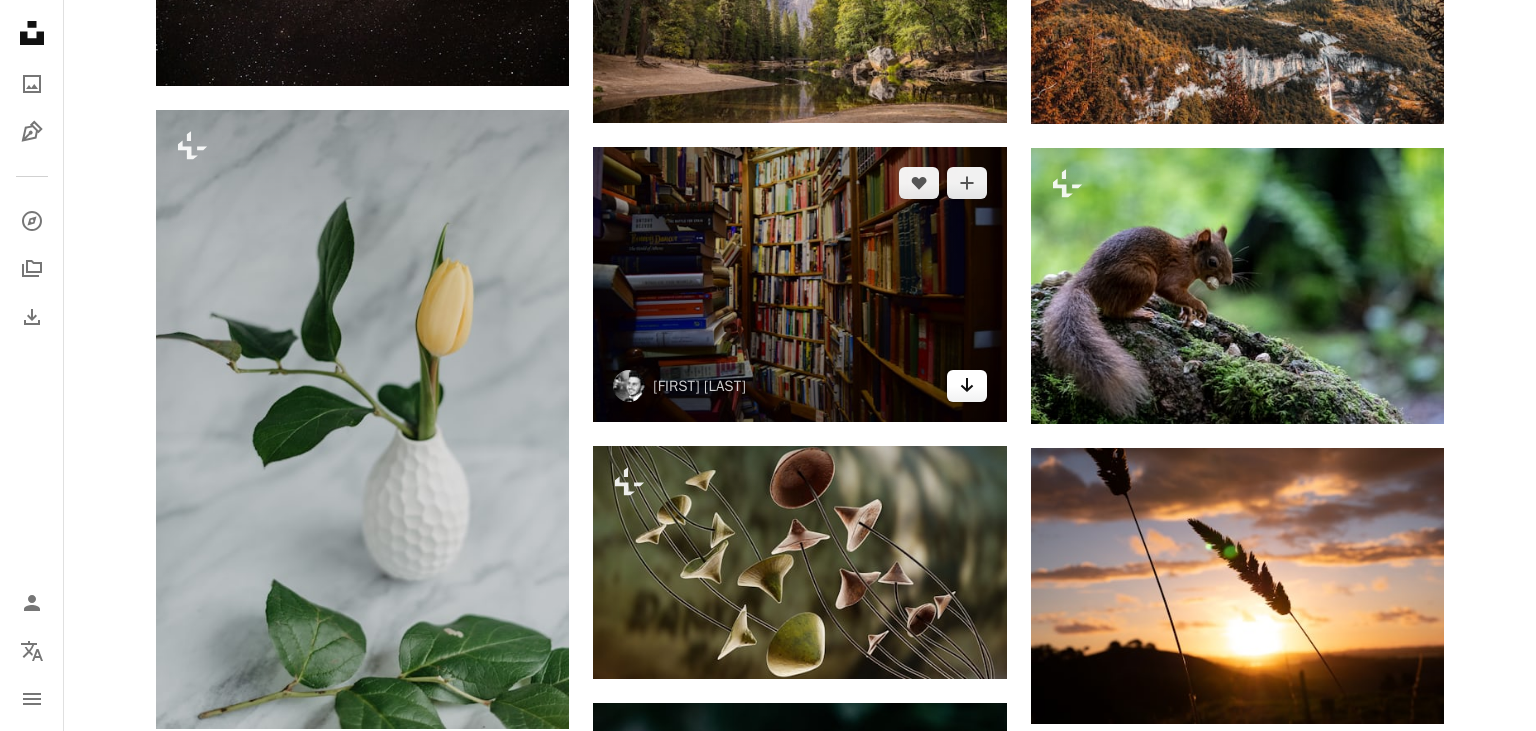 click on "Arrow pointing down" 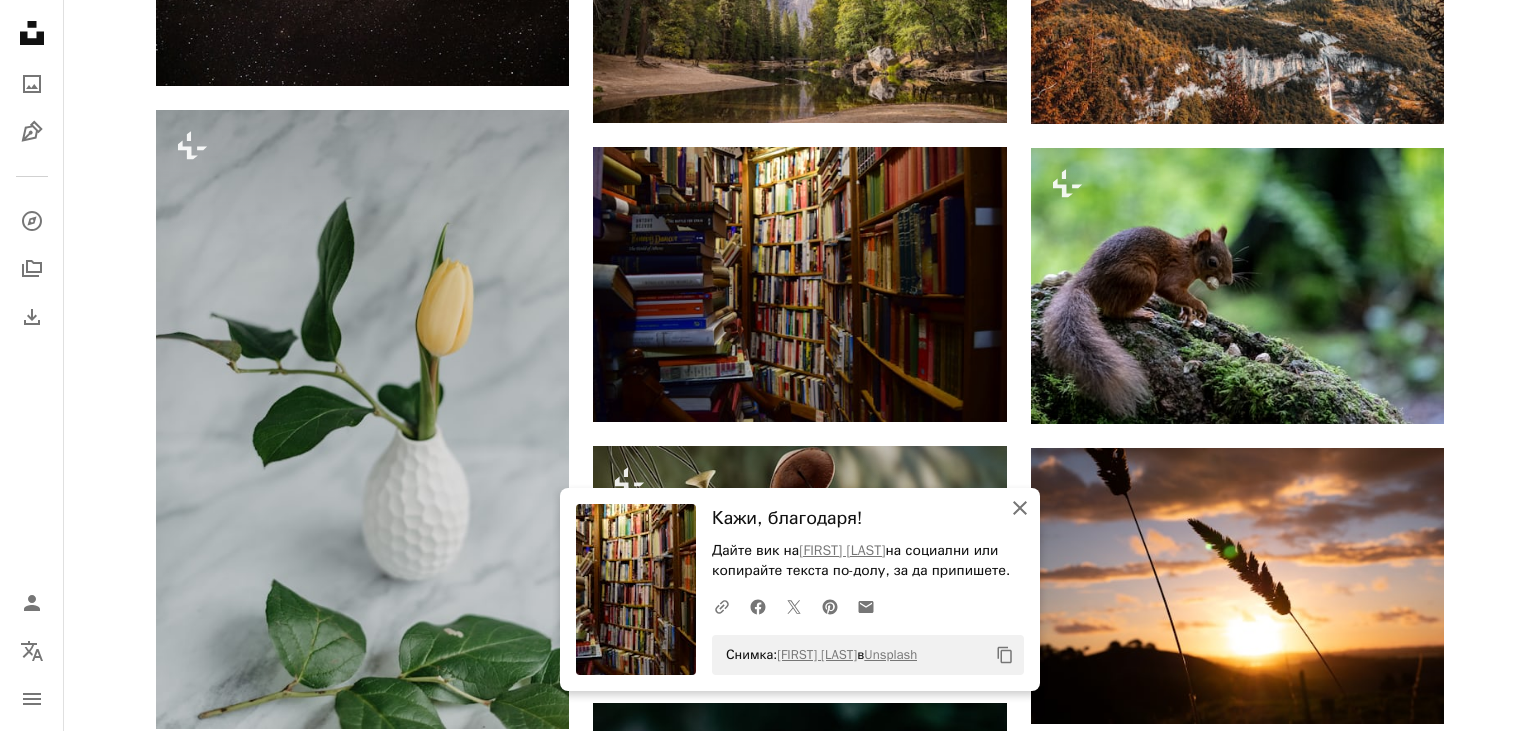 click on "An X shape" 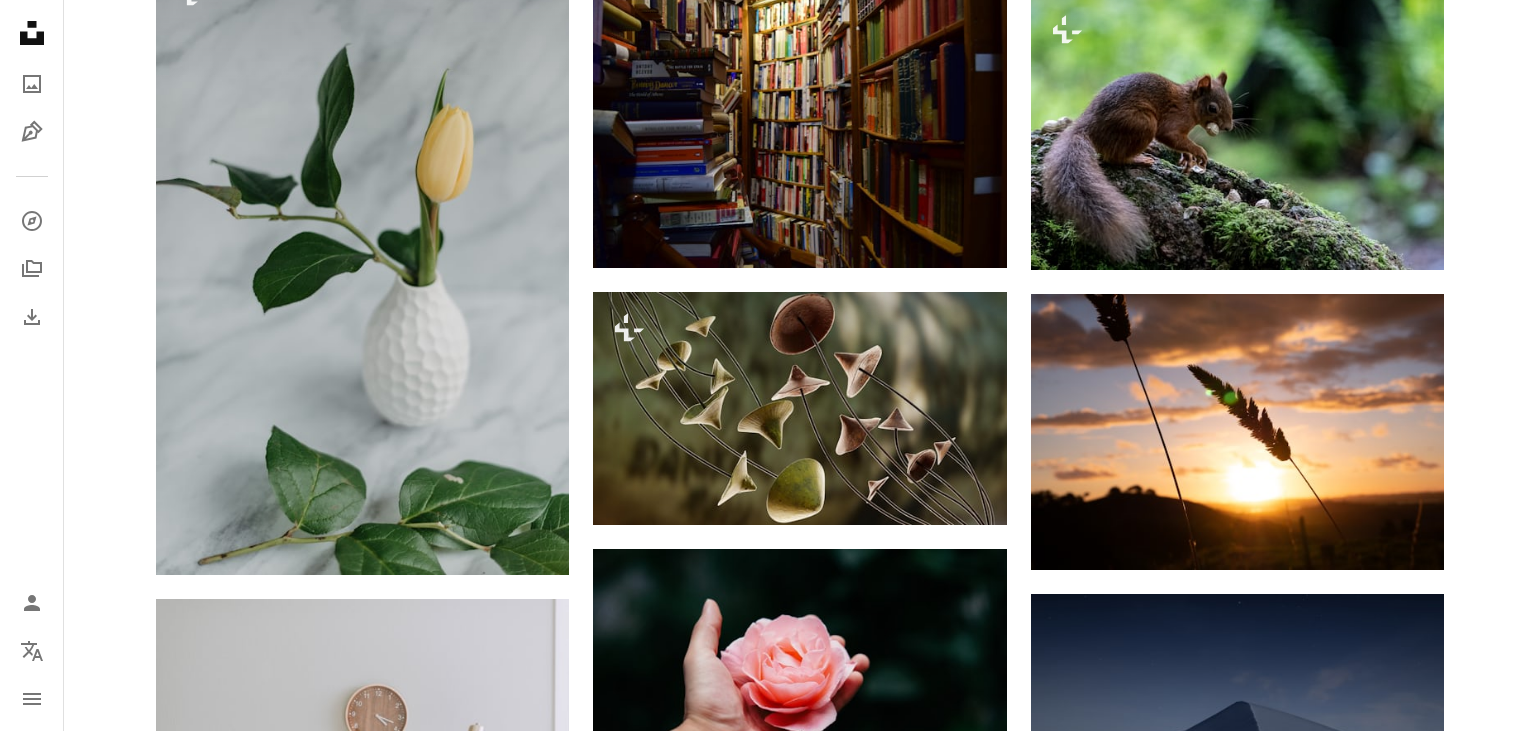 scroll, scrollTop: 39282, scrollLeft: 0, axis: vertical 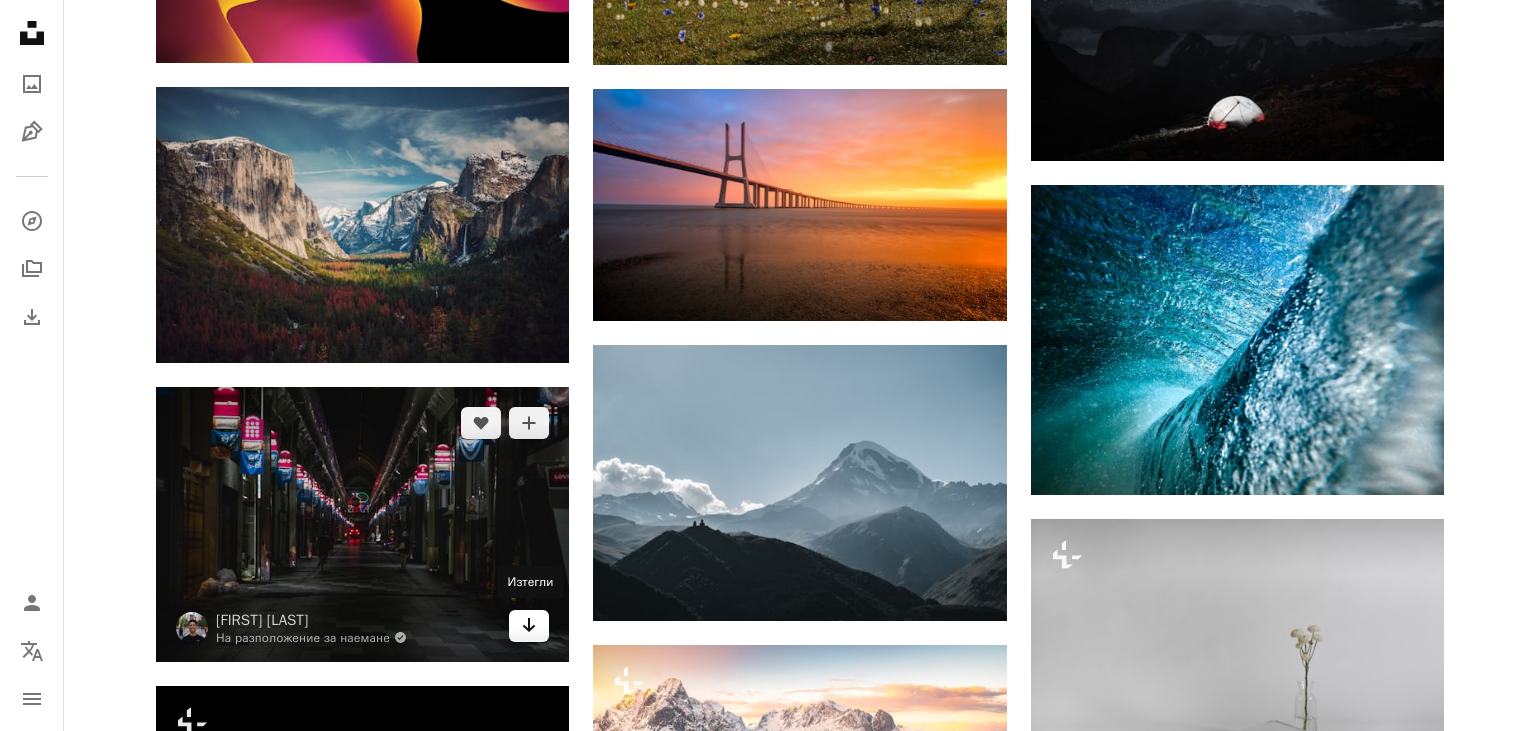 click on "Arrow pointing down" at bounding box center [529, 626] 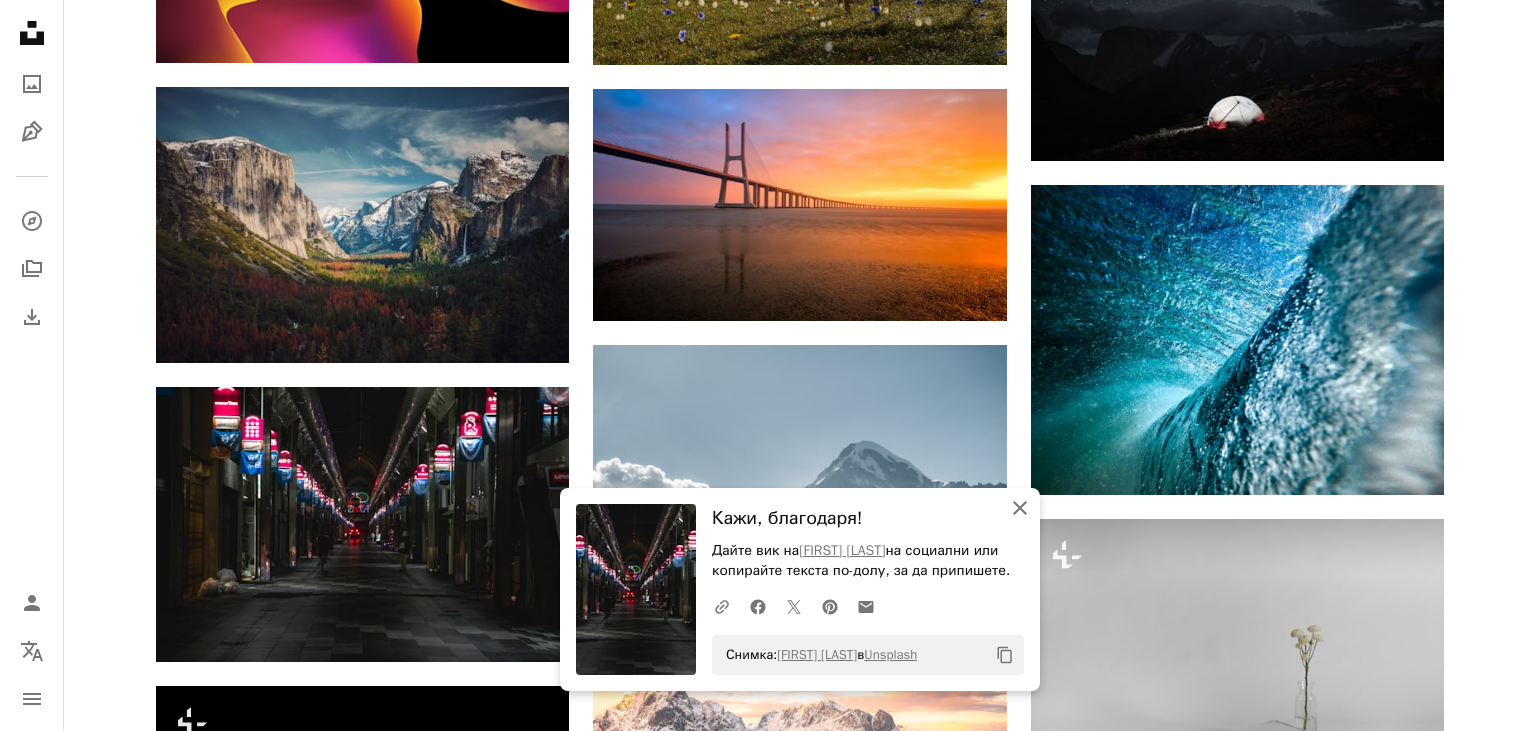 click 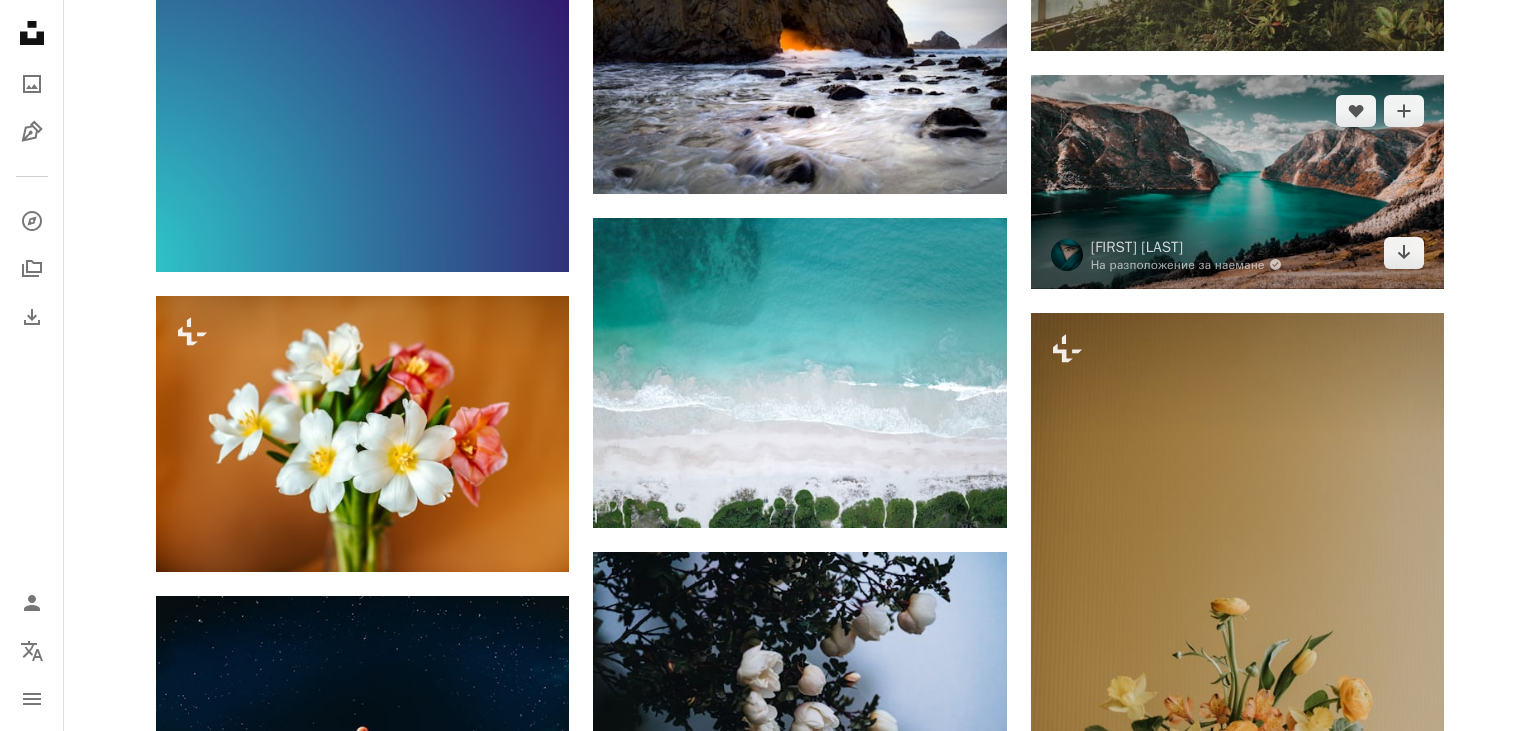 scroll, scrollTop: 41606, scrollLeft: 0, axis: vertical 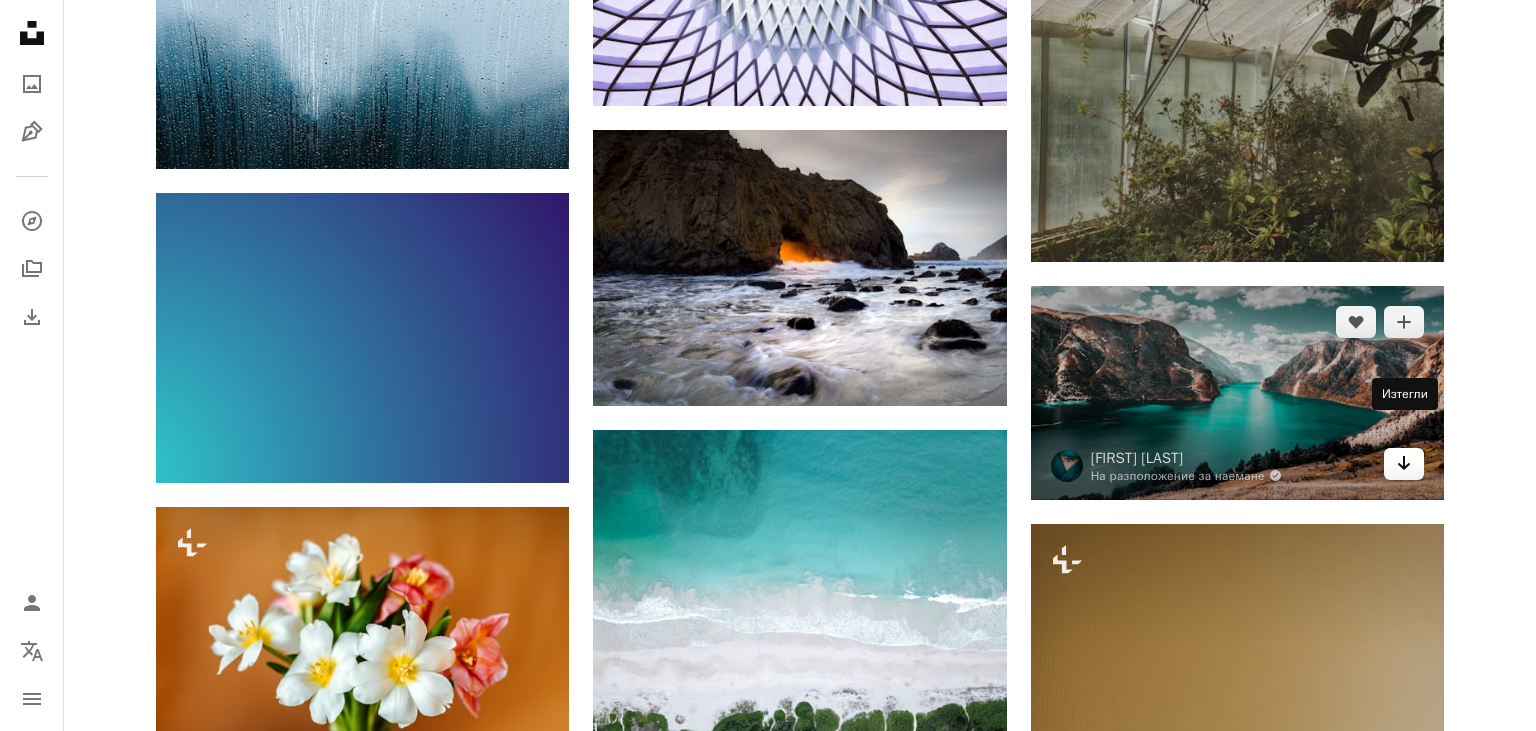 click on "Arrow pointing down" 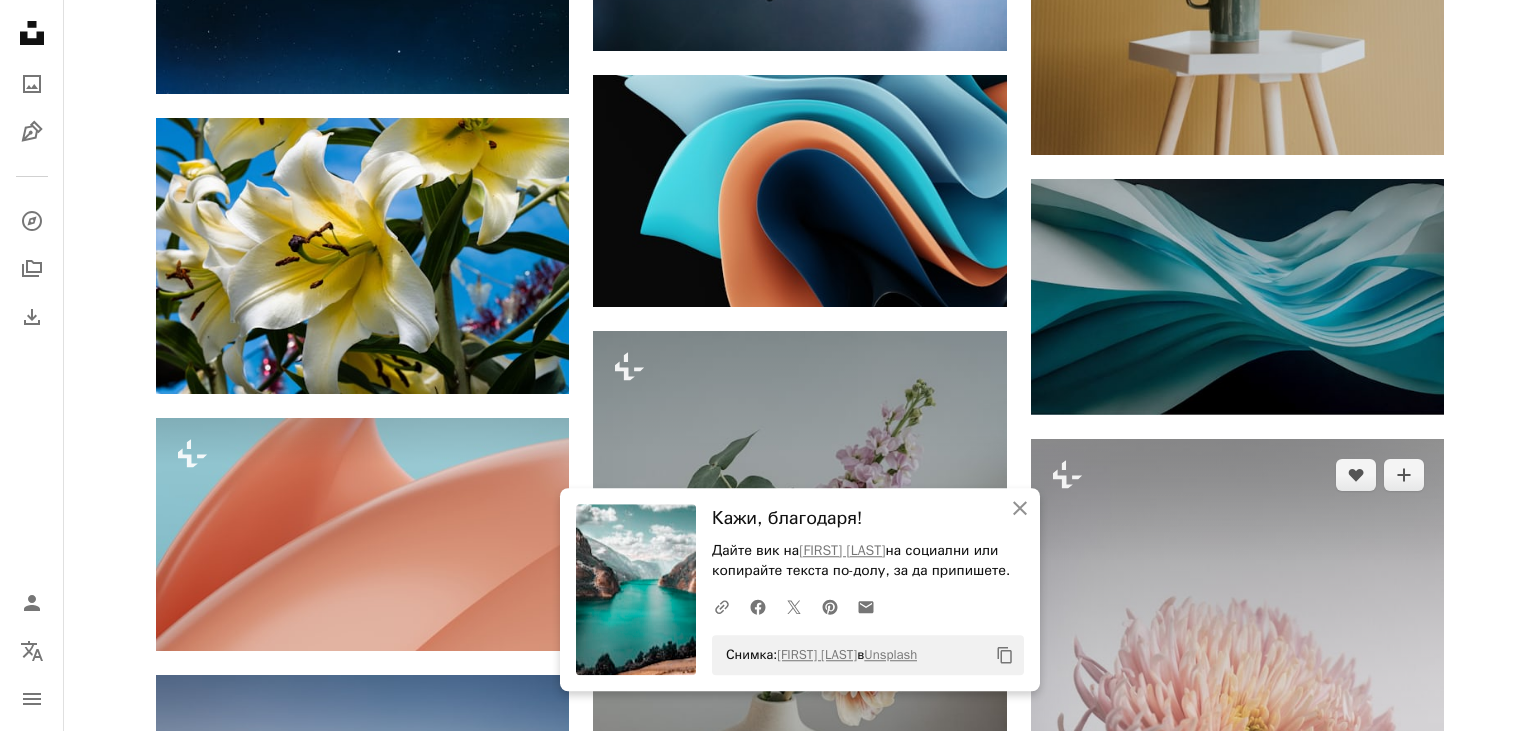 scroll, scrollTop: 42662, scrollLeft: 0, axis: vertical 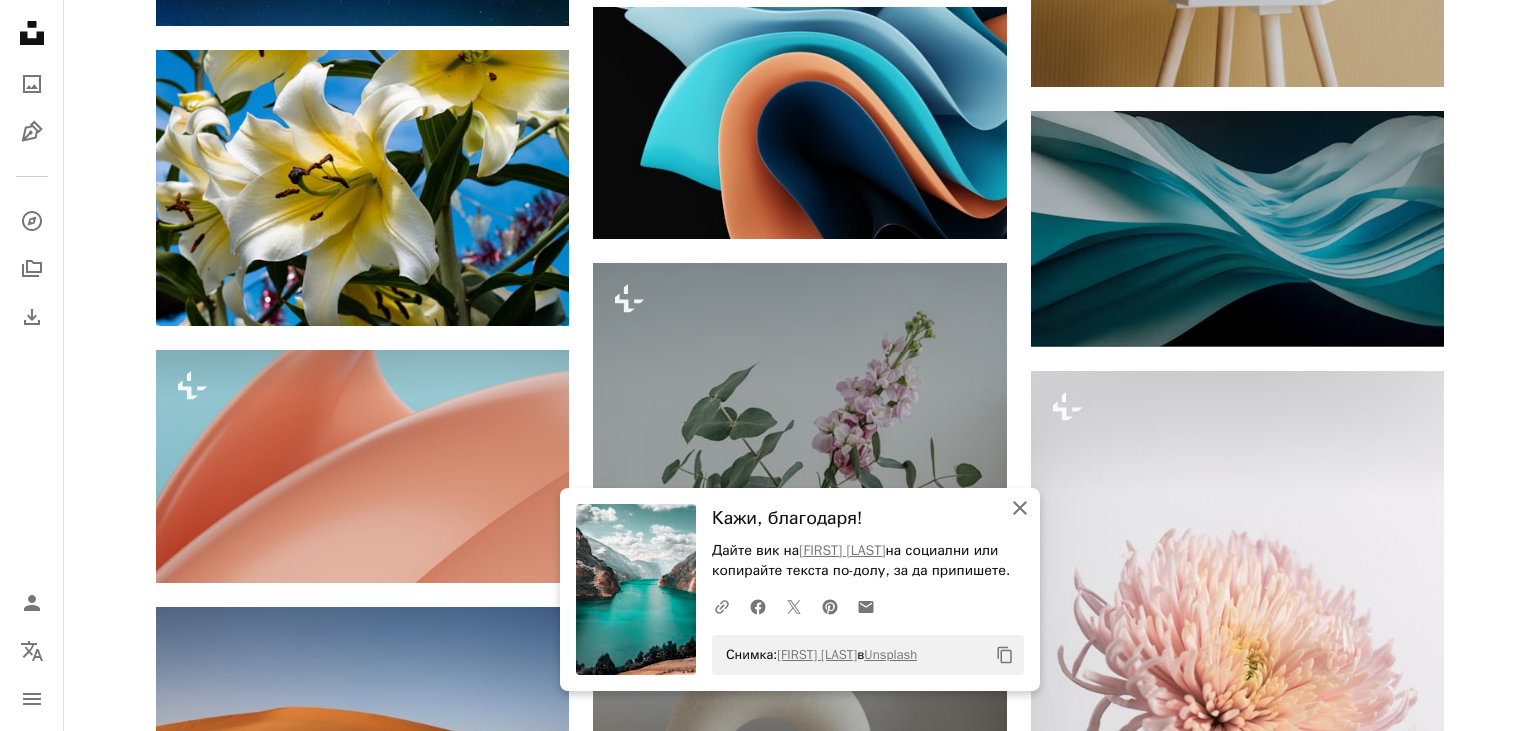 click 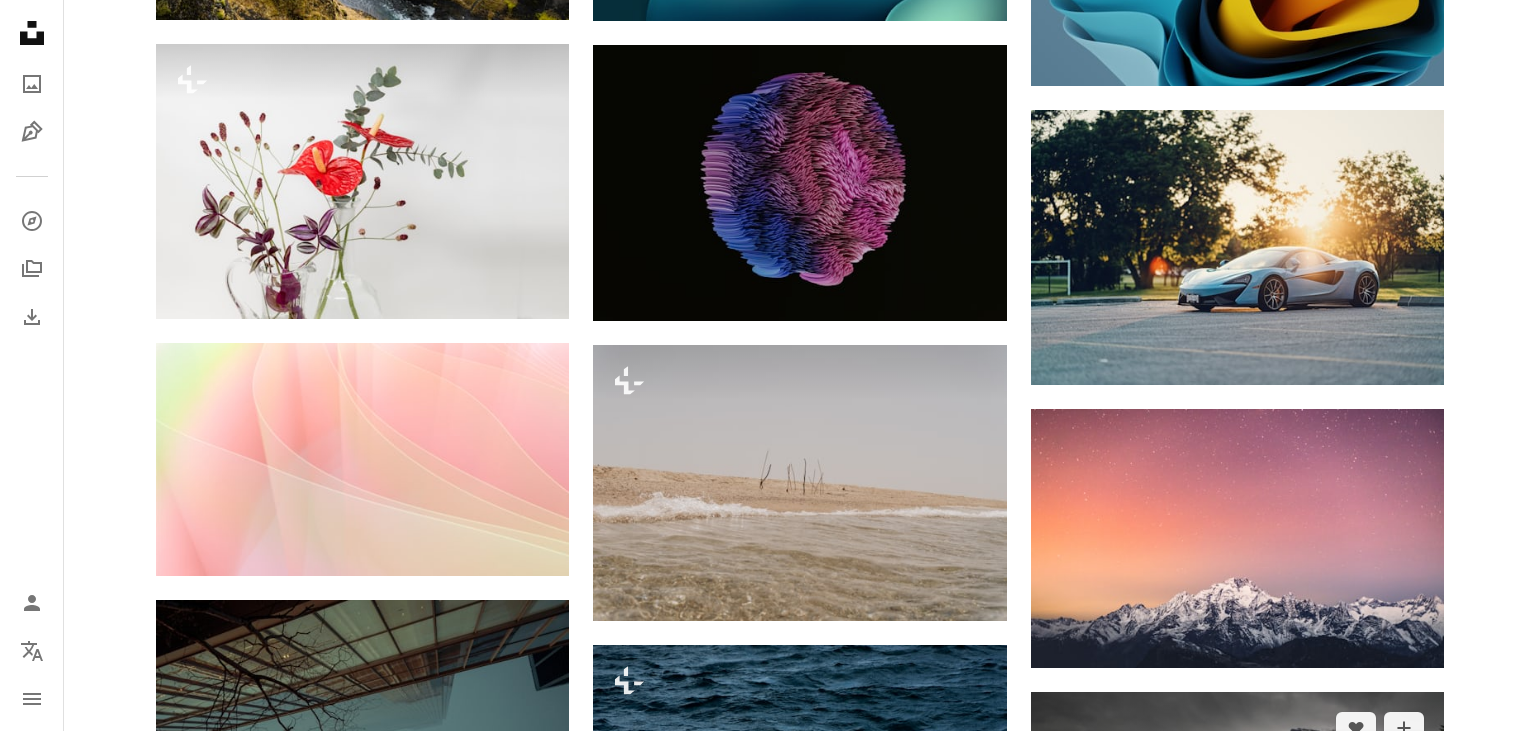 scroll, scrollTop: 44351, scrollLeft: 0, axis: vertical 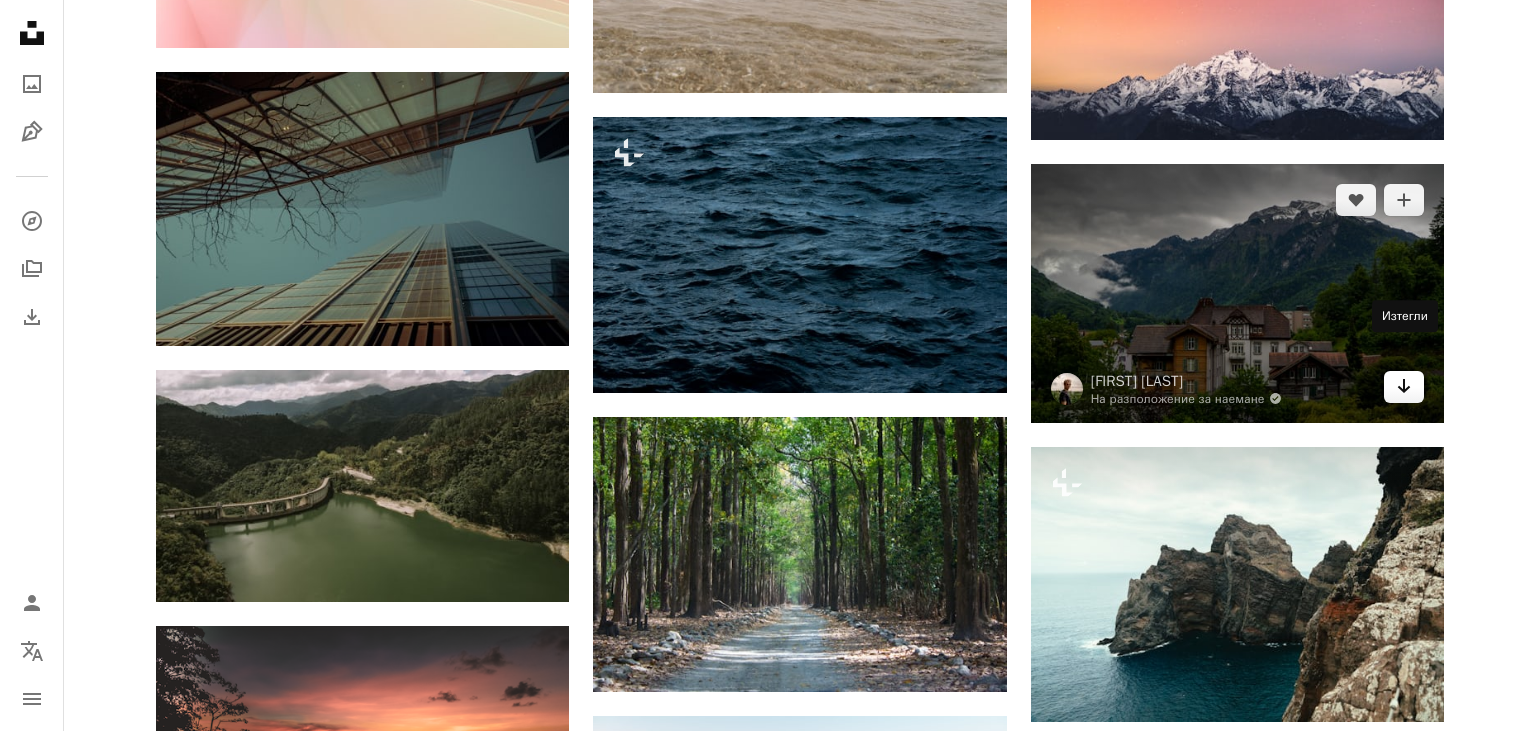 click on "Arrow pointing down" at bounding box center [1404, 387] 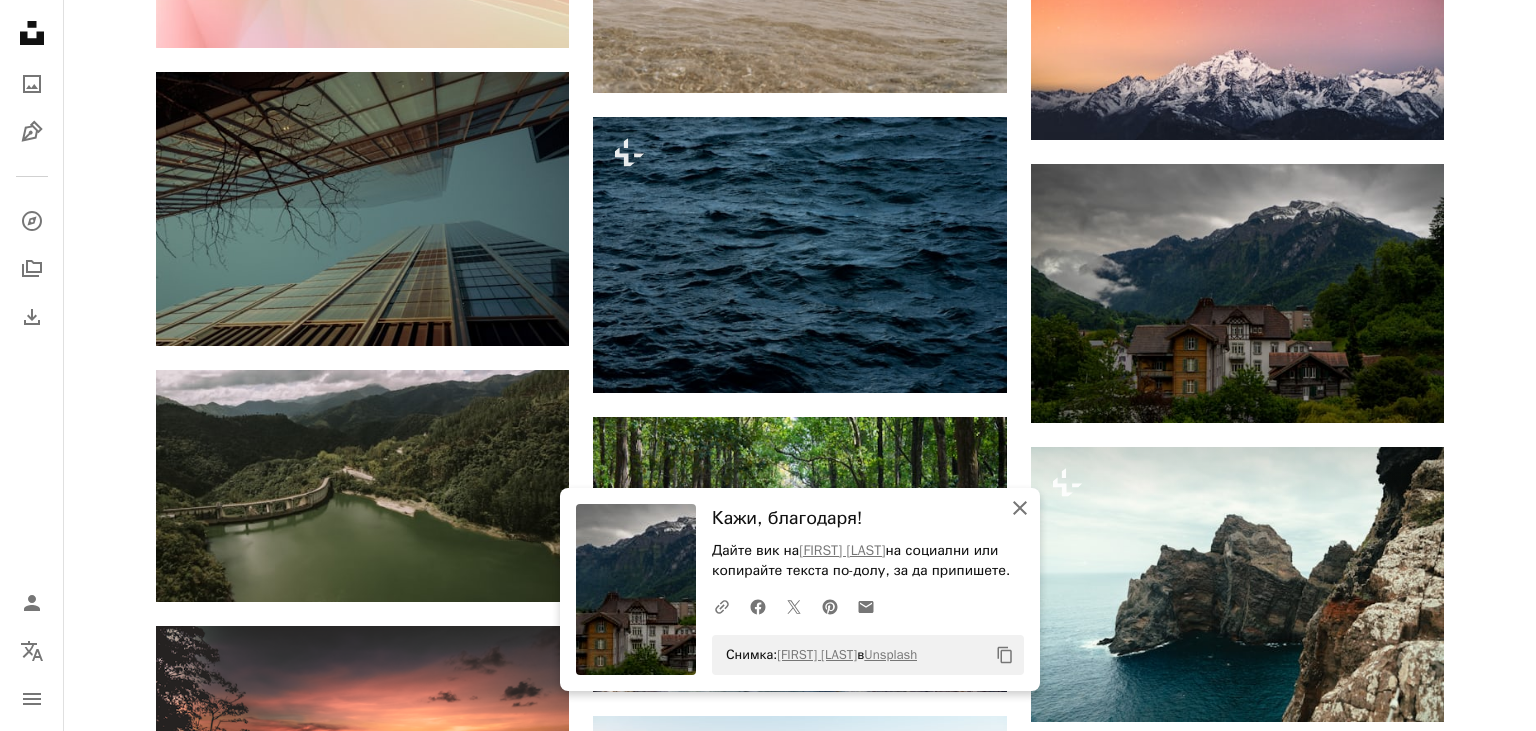 click 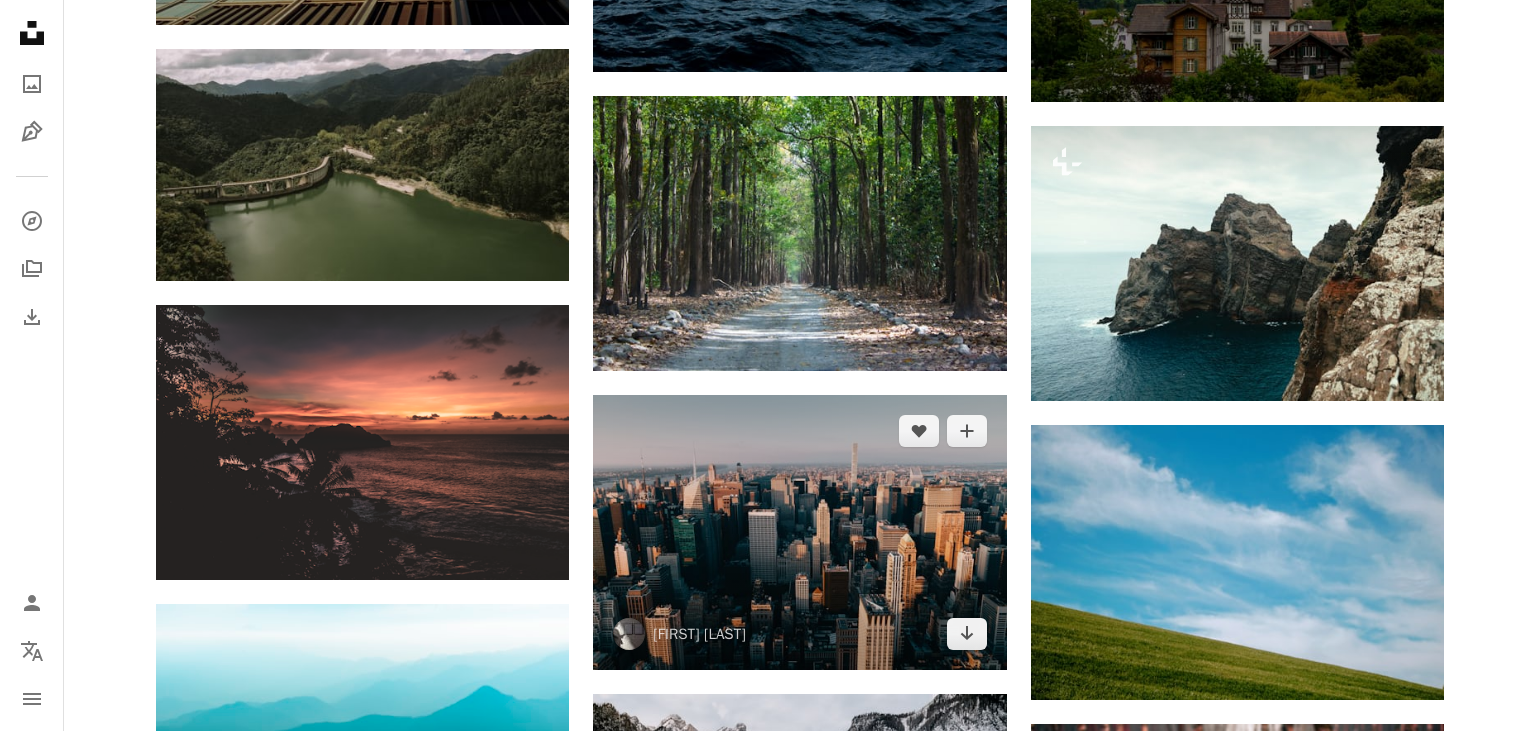 scroll, scrollTop: 44668, scrollLeft: 0, axis: vertical 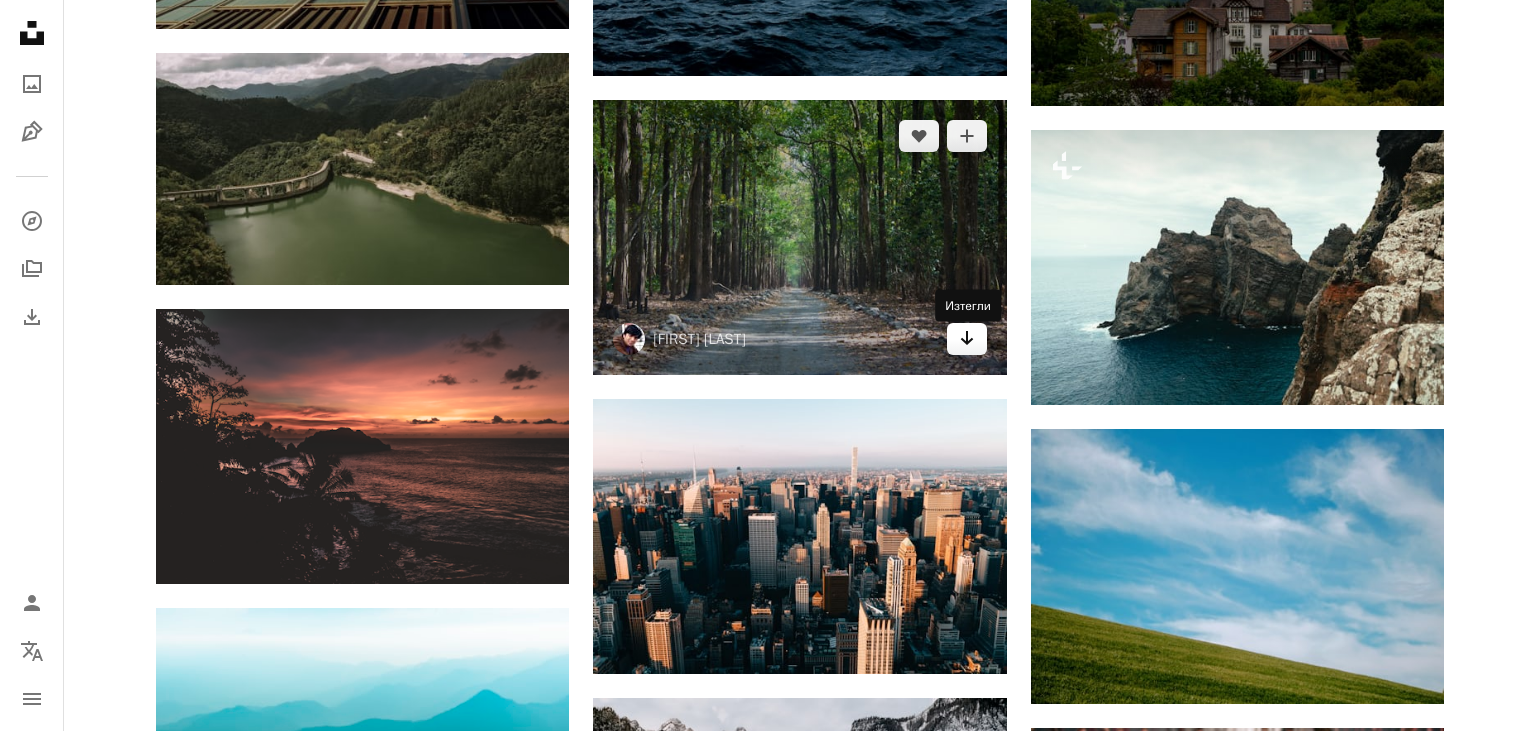 click on "Arrow pointing down" 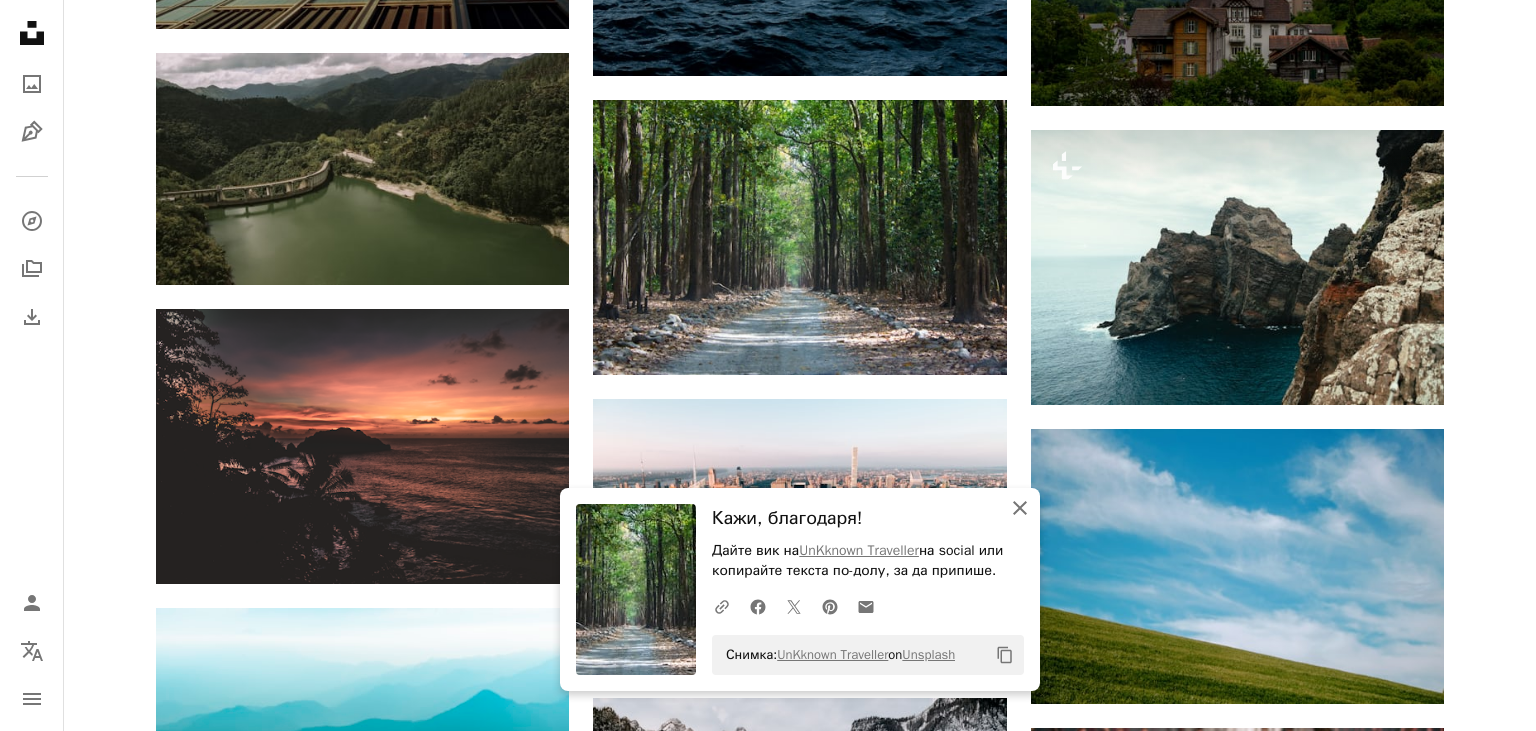 click 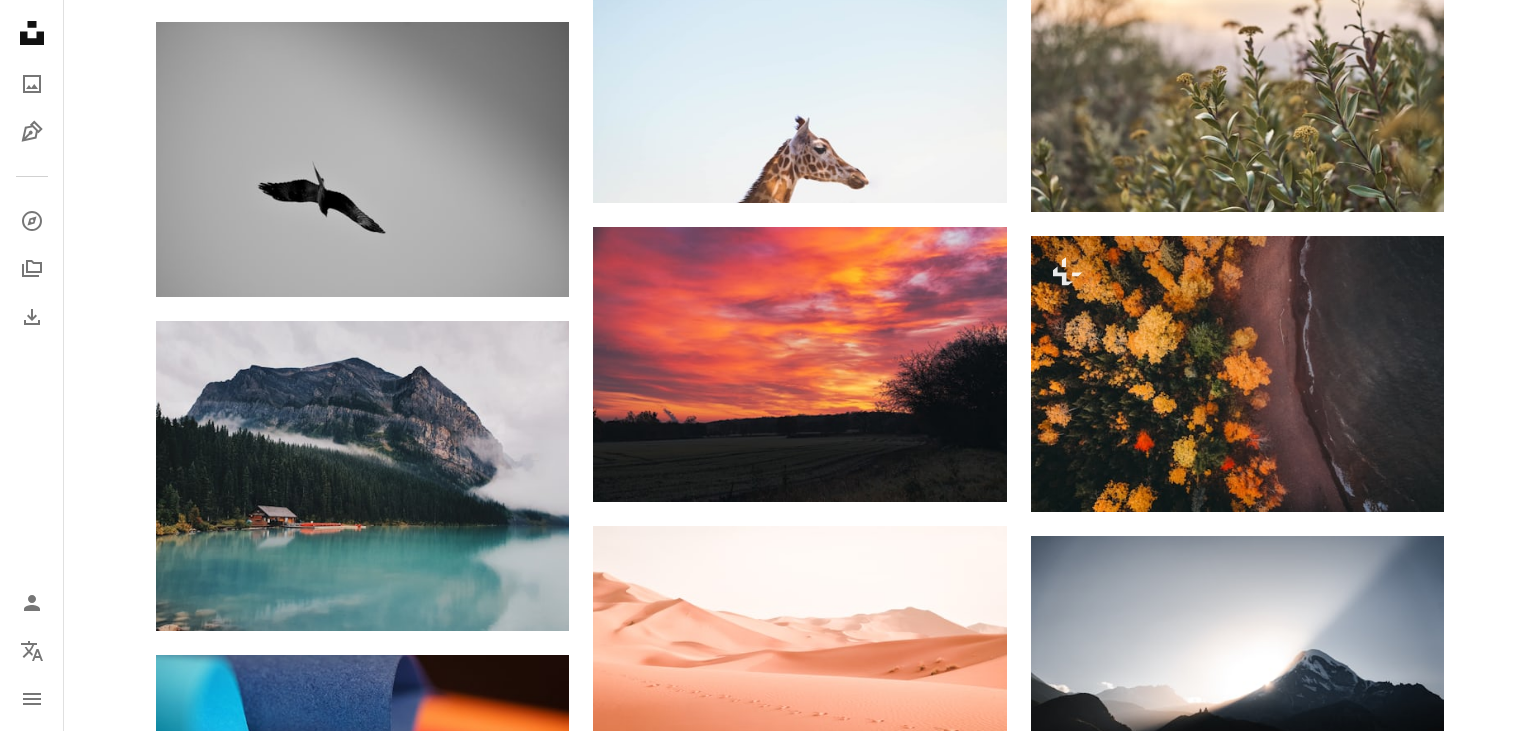 scroll, scrollTop: 45407, scrollLeft: 0, axis: vertical 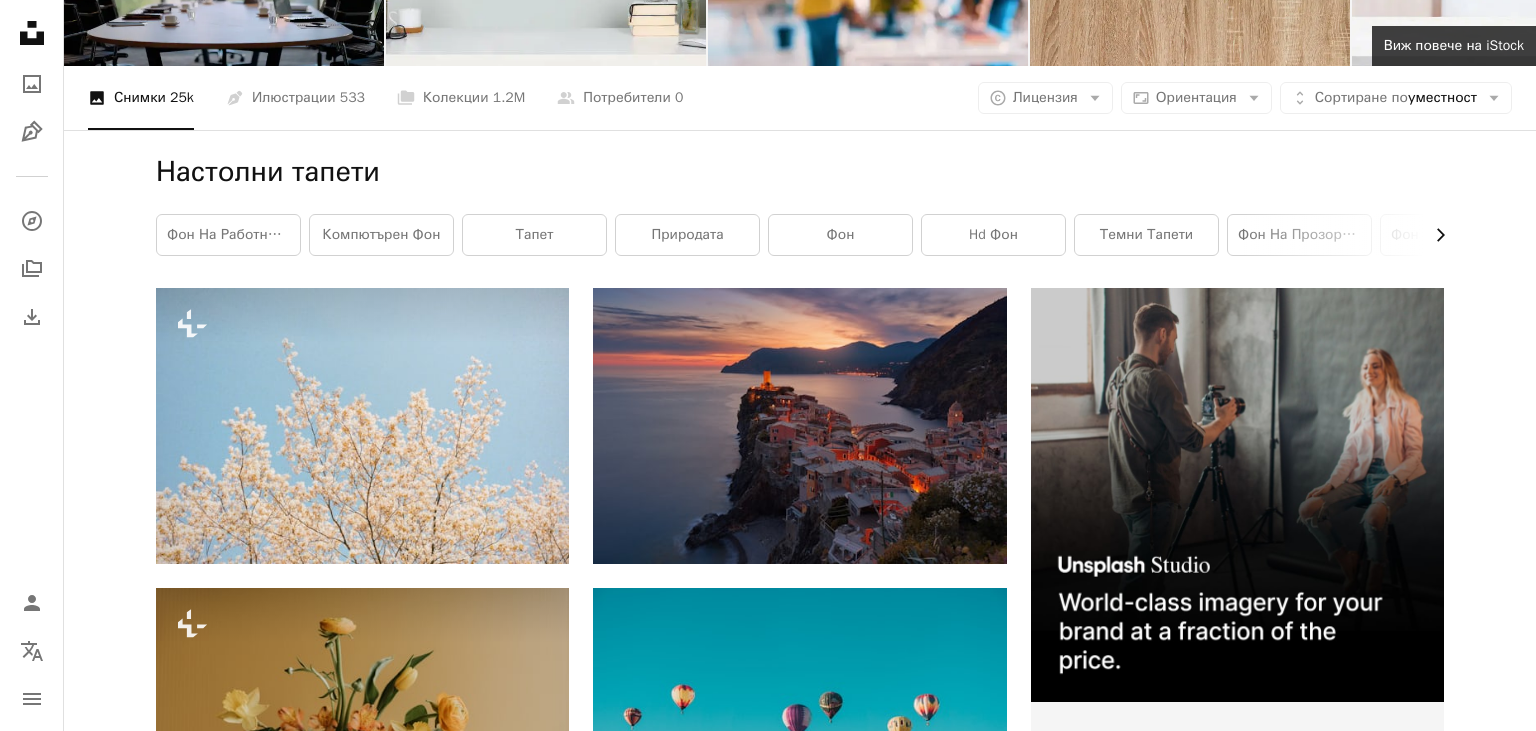click 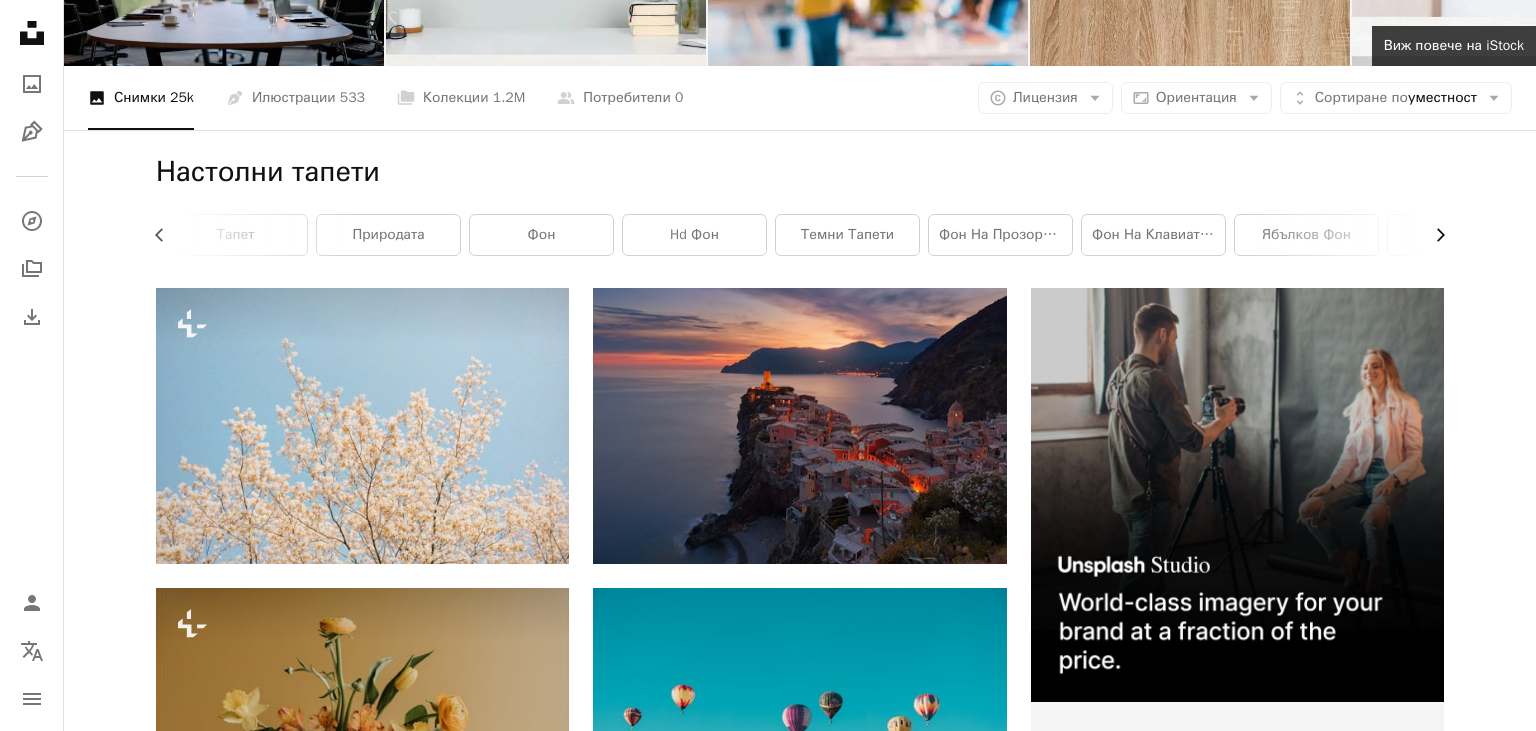 scroll, scrollTop: 0, scrollLeft: 300, axis: horizontal 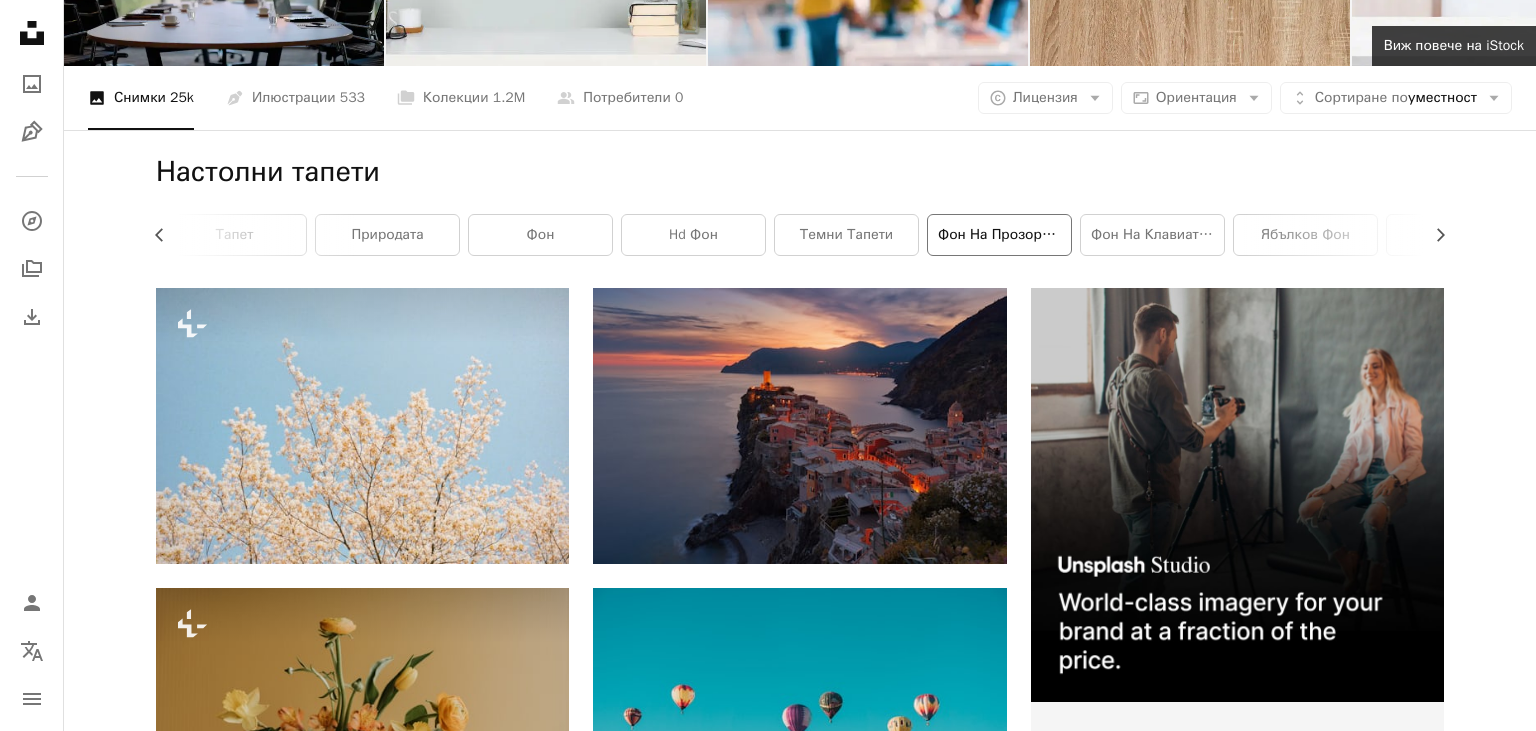 click on "фон на прозореца" at bounding box center (999, 235) 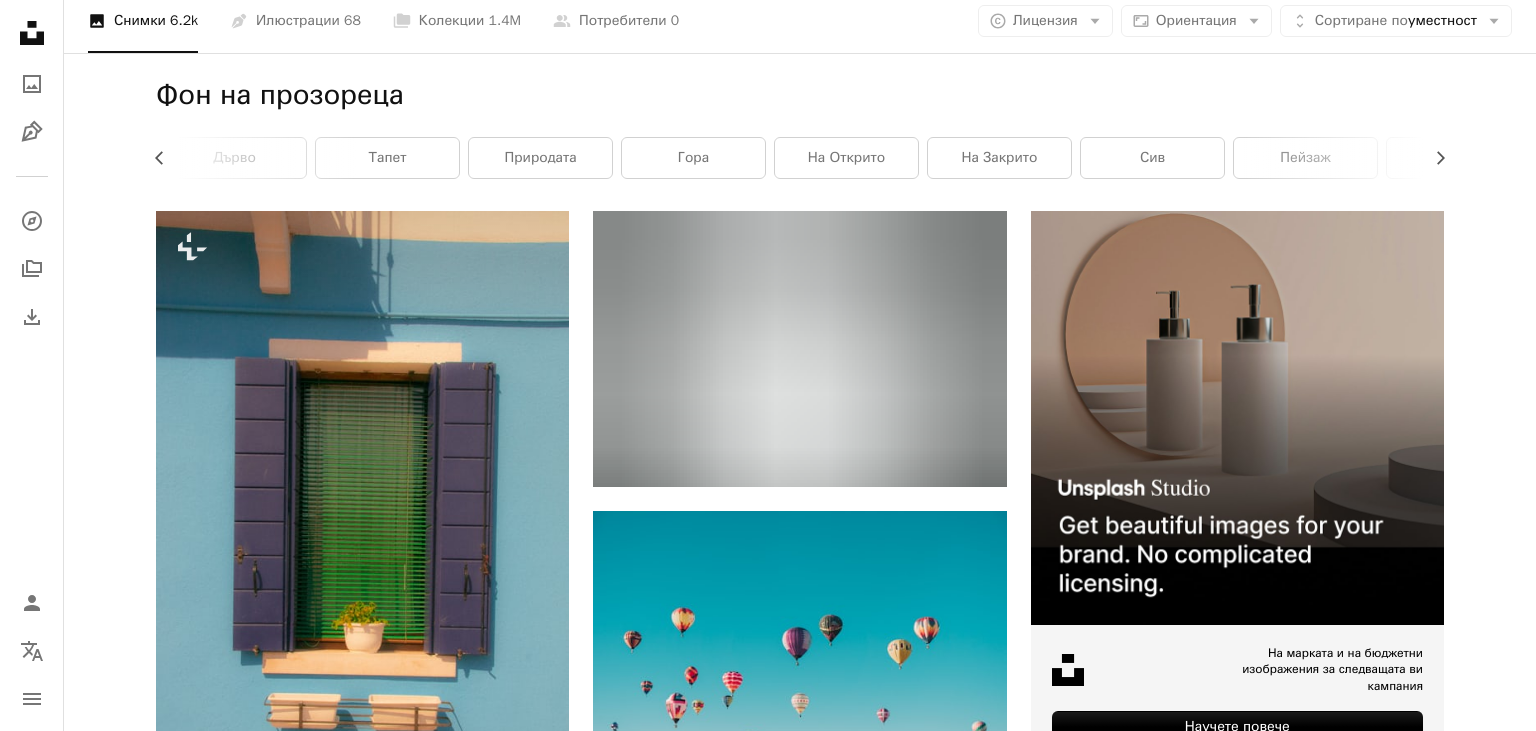 scroll, scrollTop: 0, scrollLeft: 0, axis: both 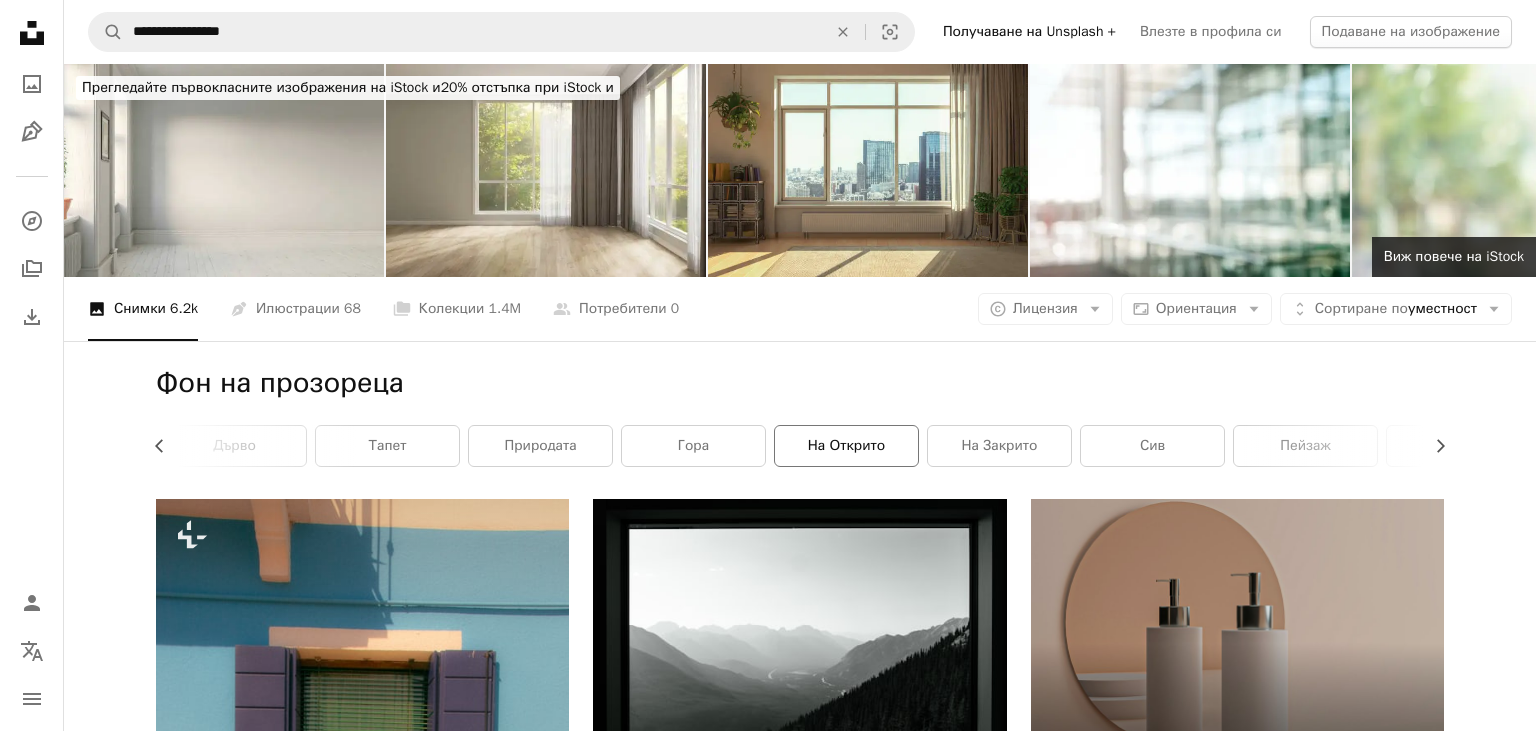 click on "на открито" at bounding box center (846, 446) 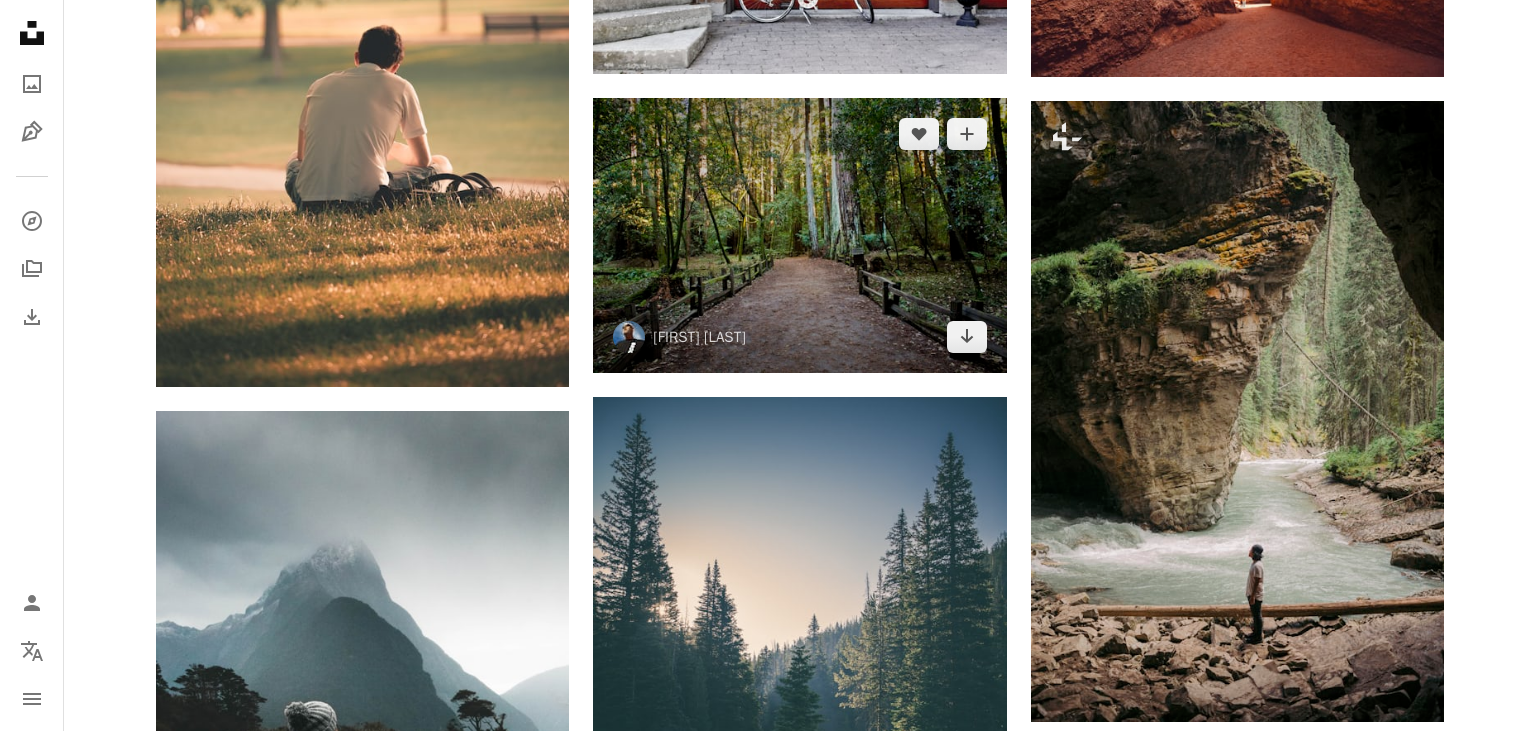scroll, scrollTop: 2534, scrollLeft: 0, axis: vertical 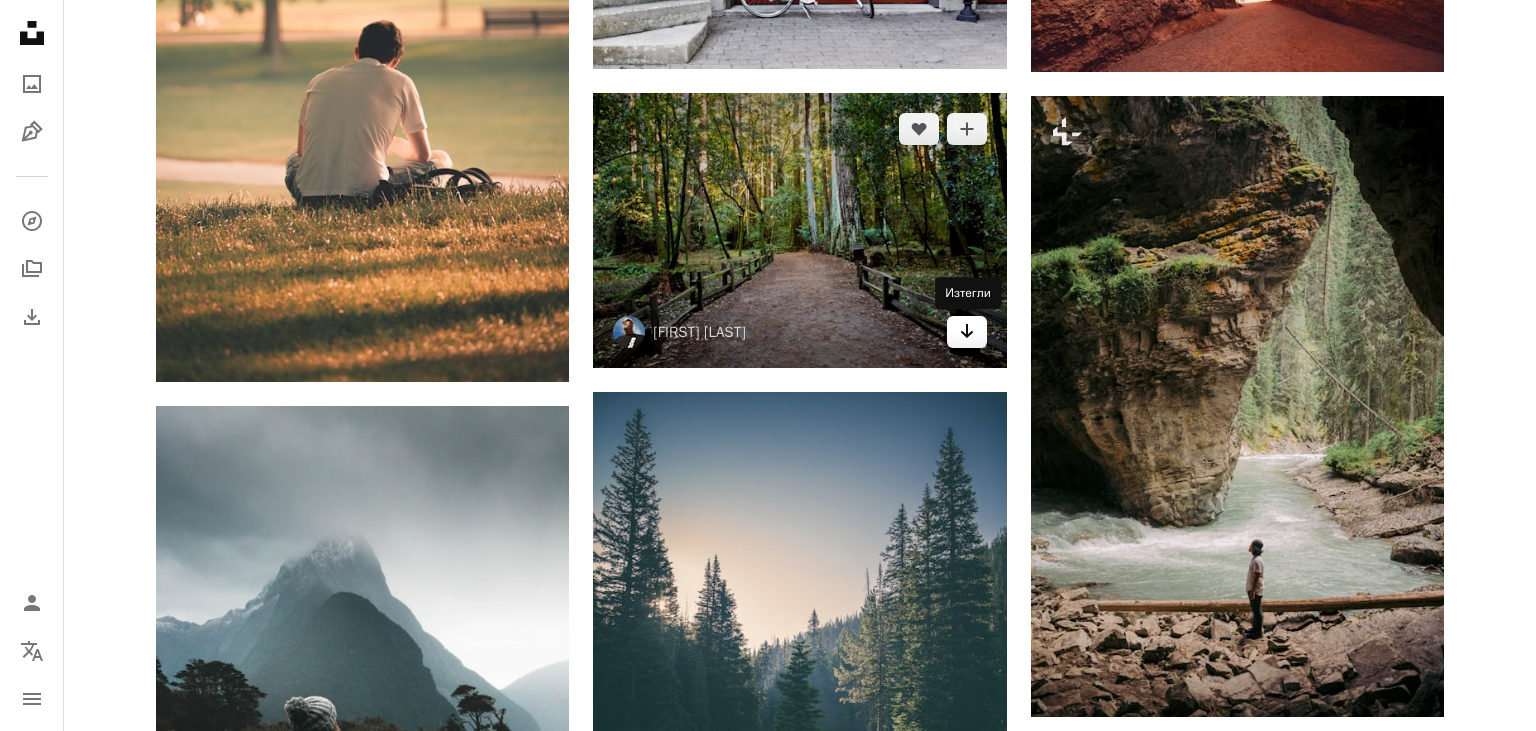 click on "Arrow pointing down" 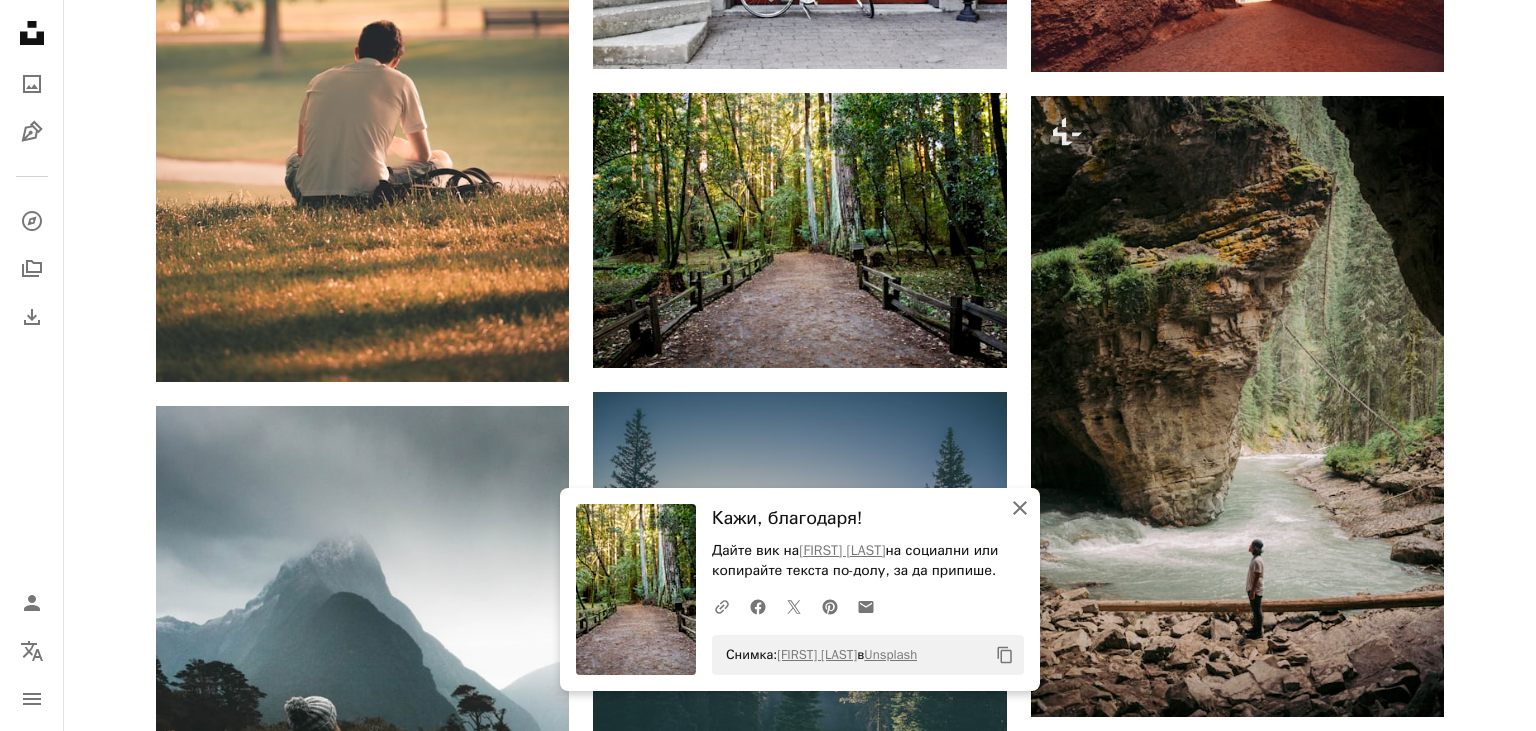 click on "An X shape" 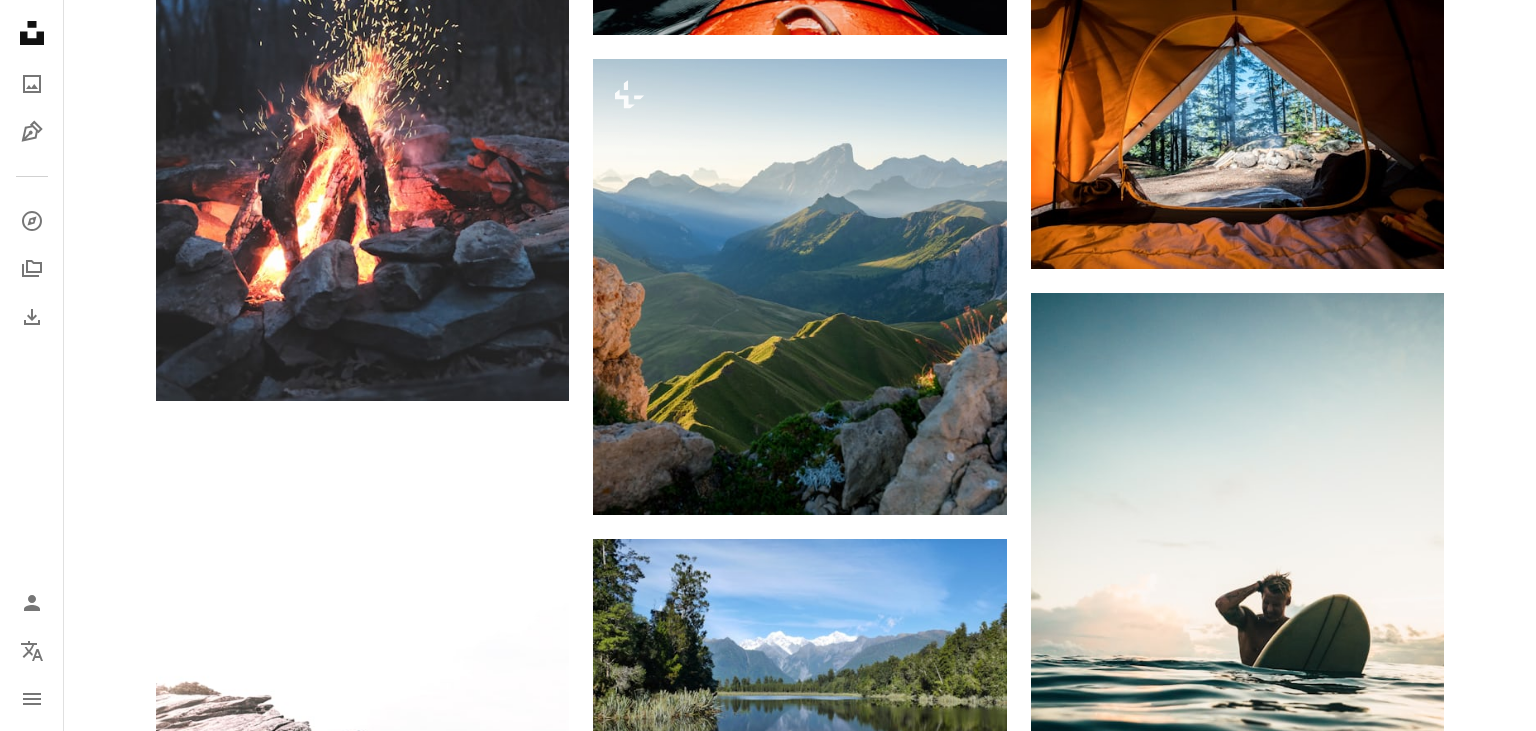 scroll, scrollTop: 6652, scrollLeft: 0, axis: vertical 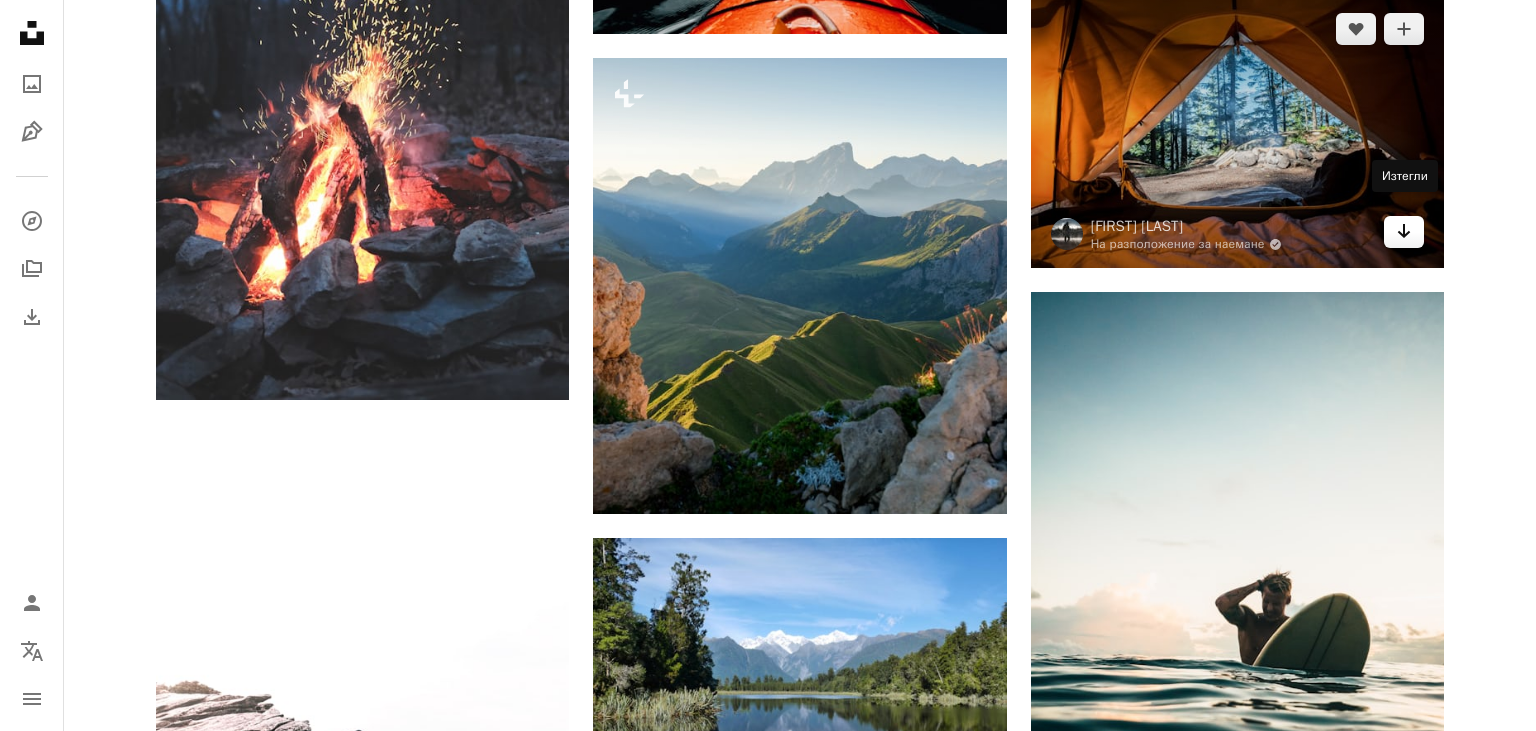 click on "Arrow pointing down" 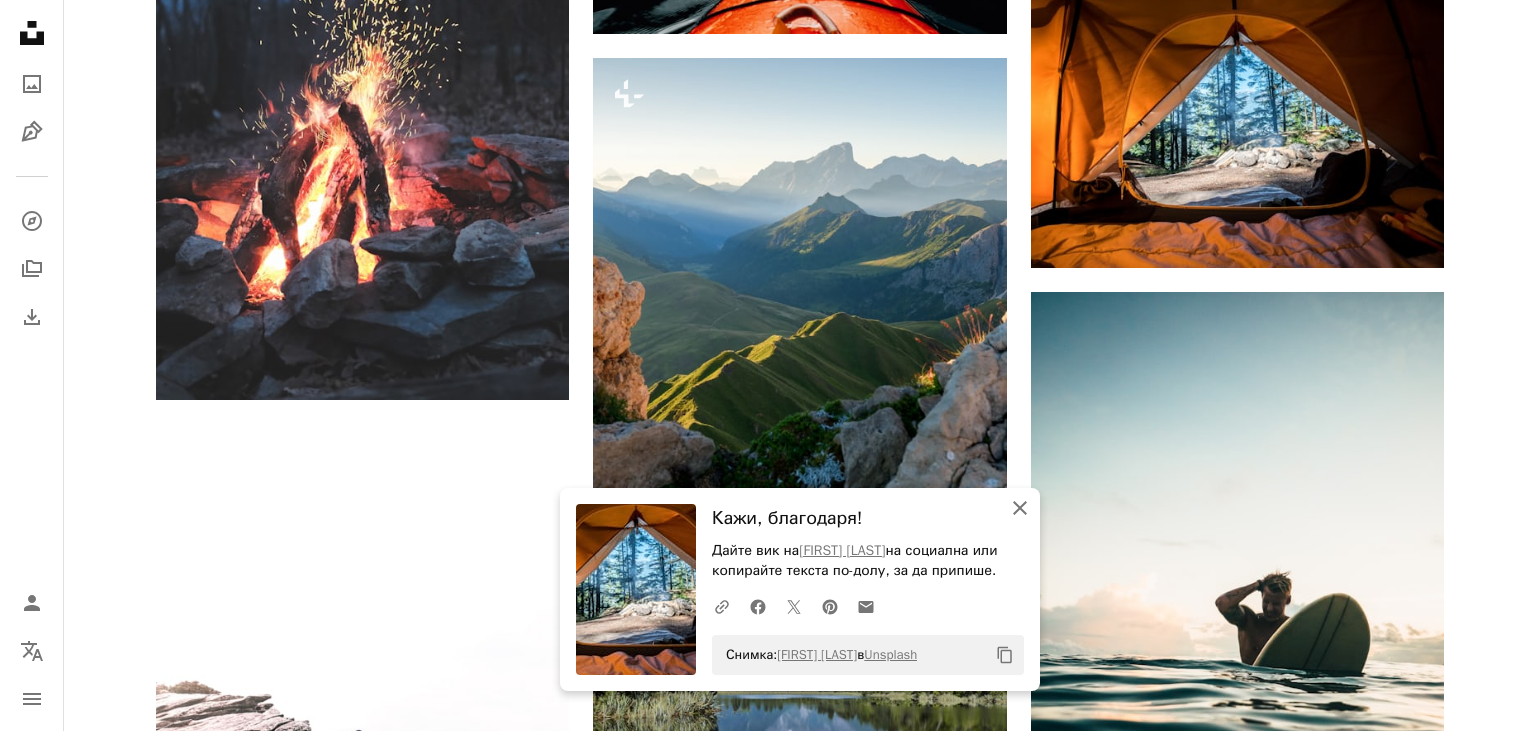 click on "An X shape" 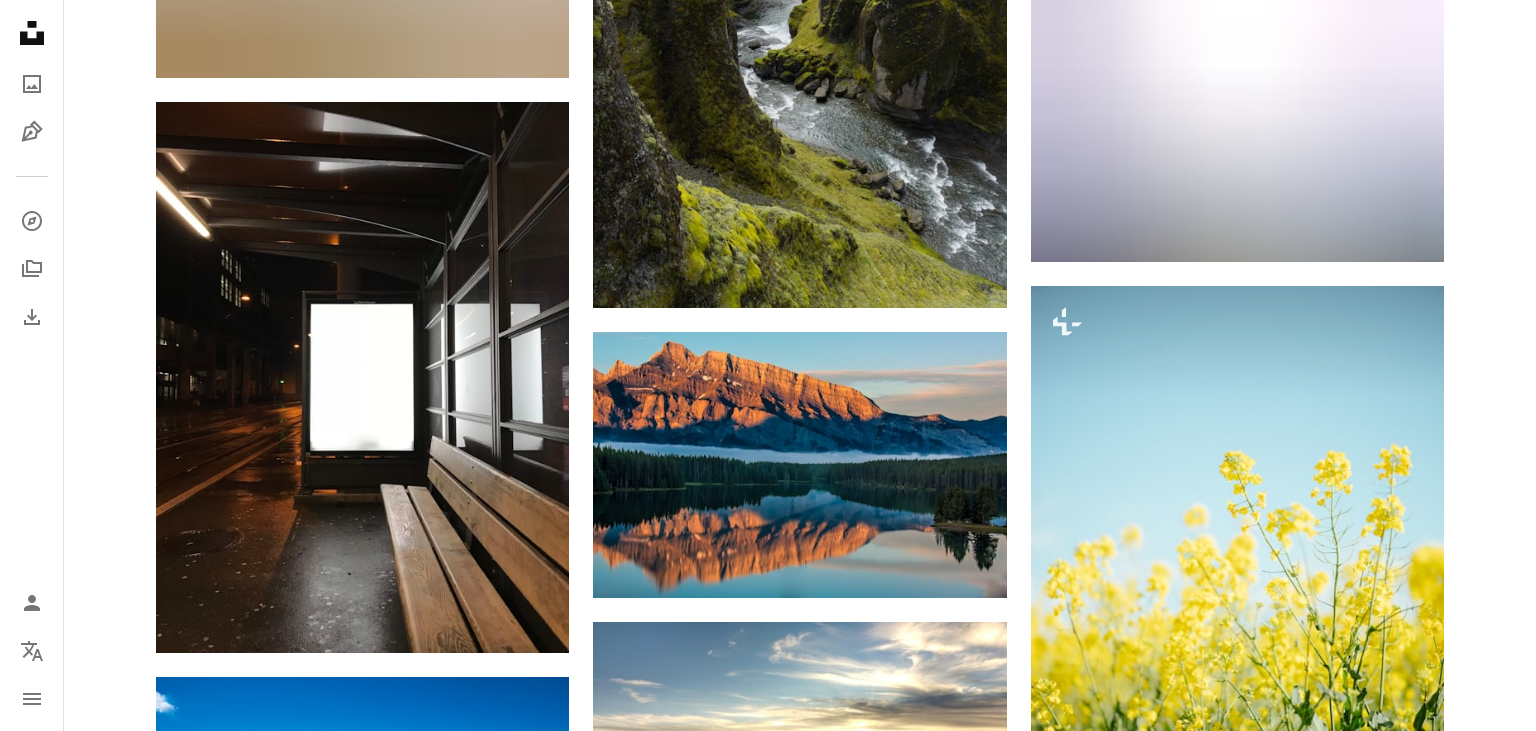 scroll, scrollTop: 18902, scrollLeft: 0, axis: vertical 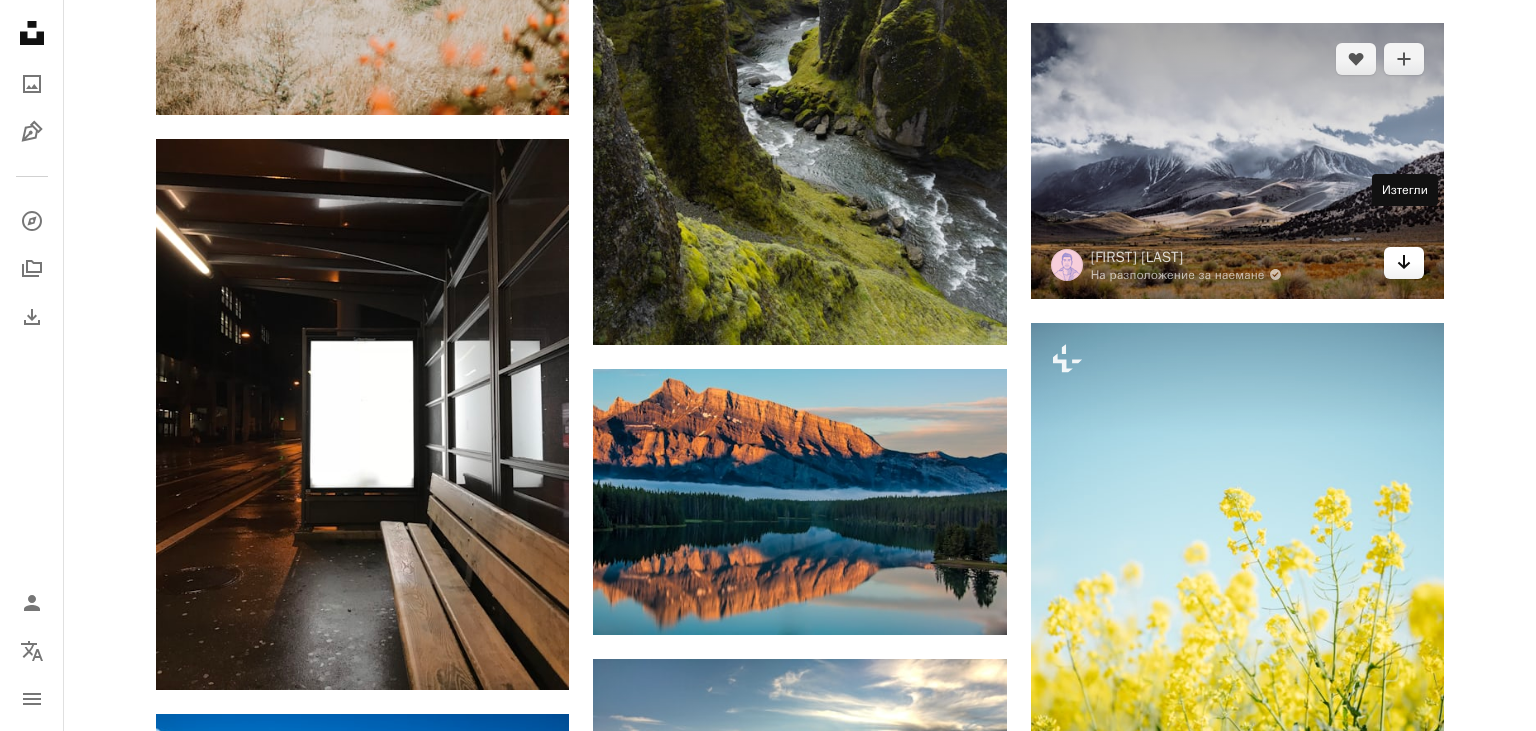 click on "Arrow pointing down" 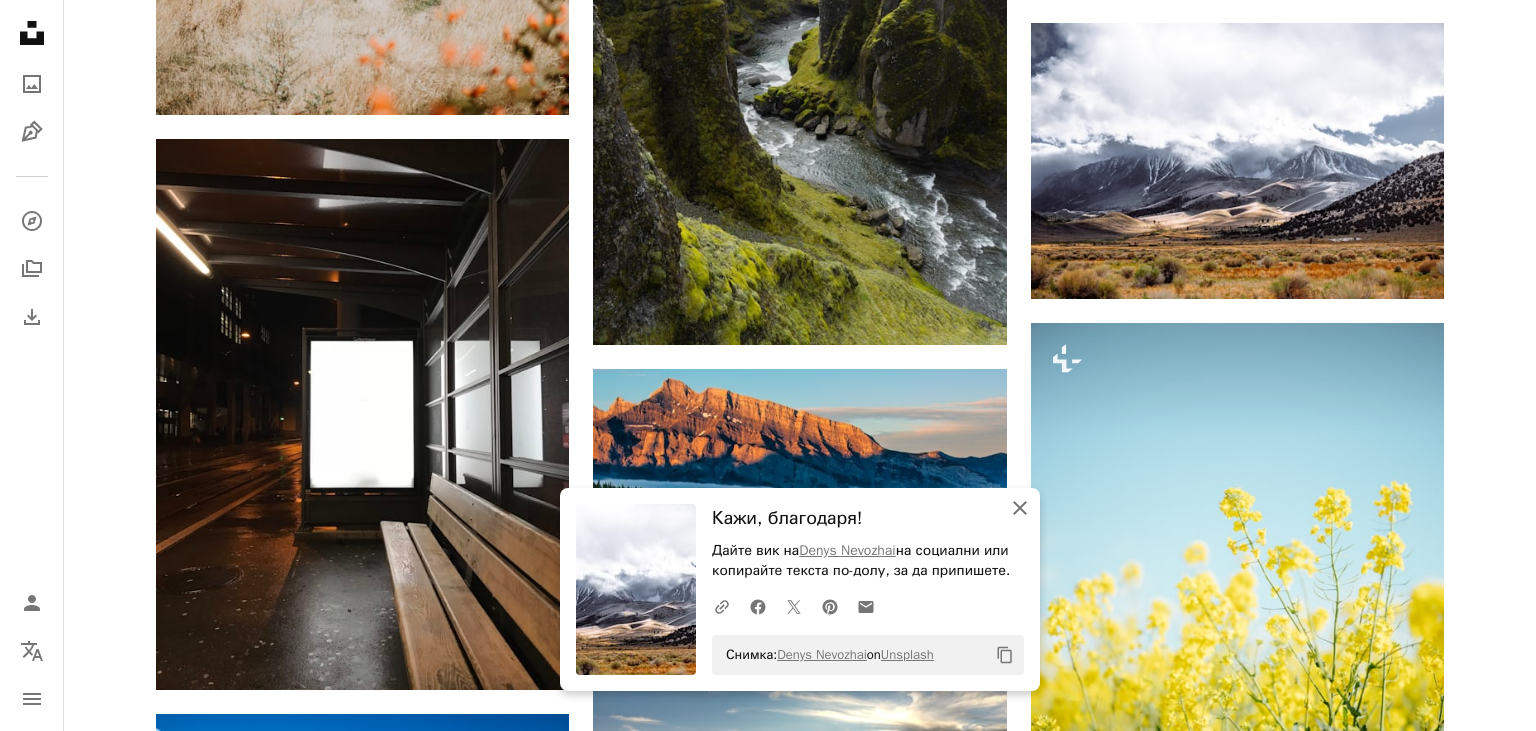 click on "An X shape" 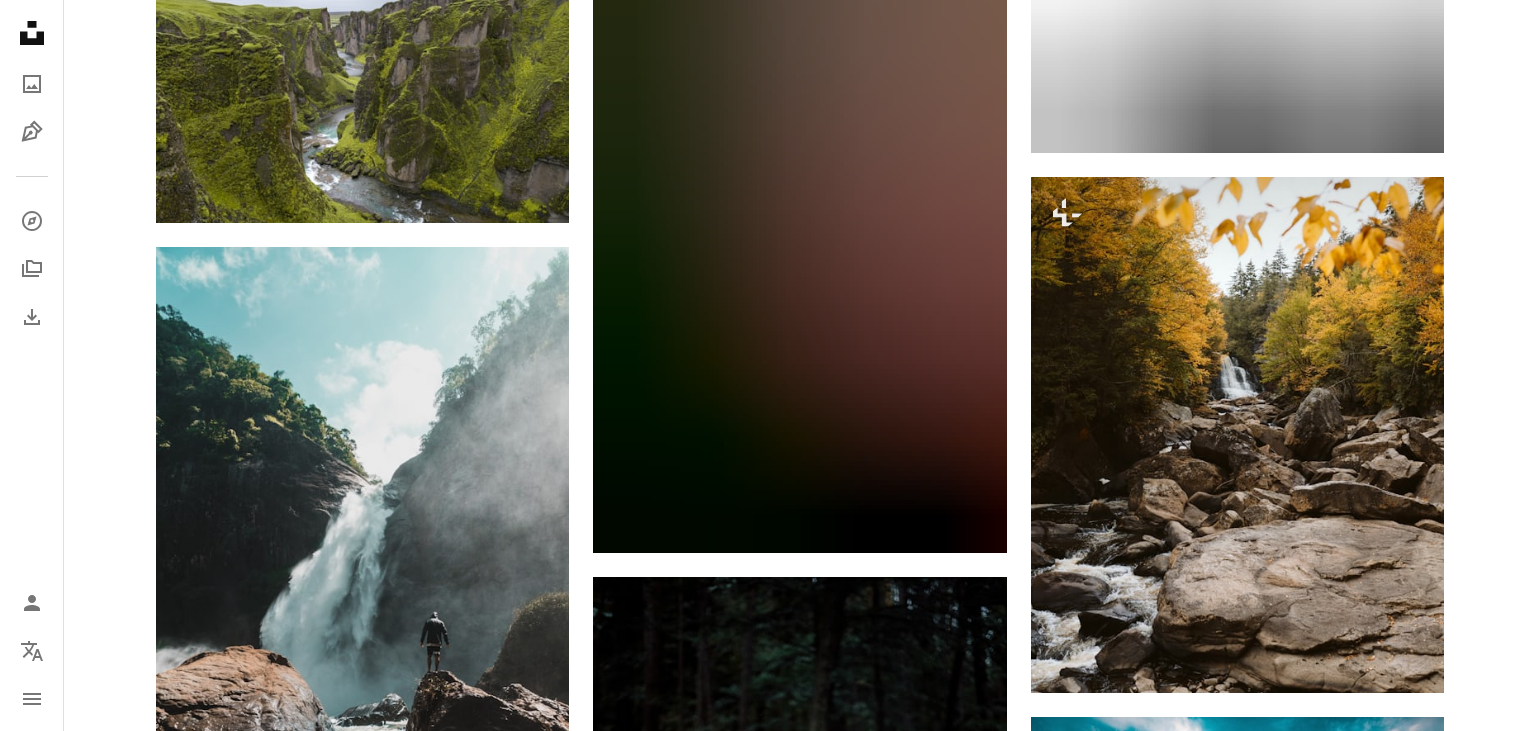 scroll, scrollTop: 21225, scrollLeft: 0, axis: vertical 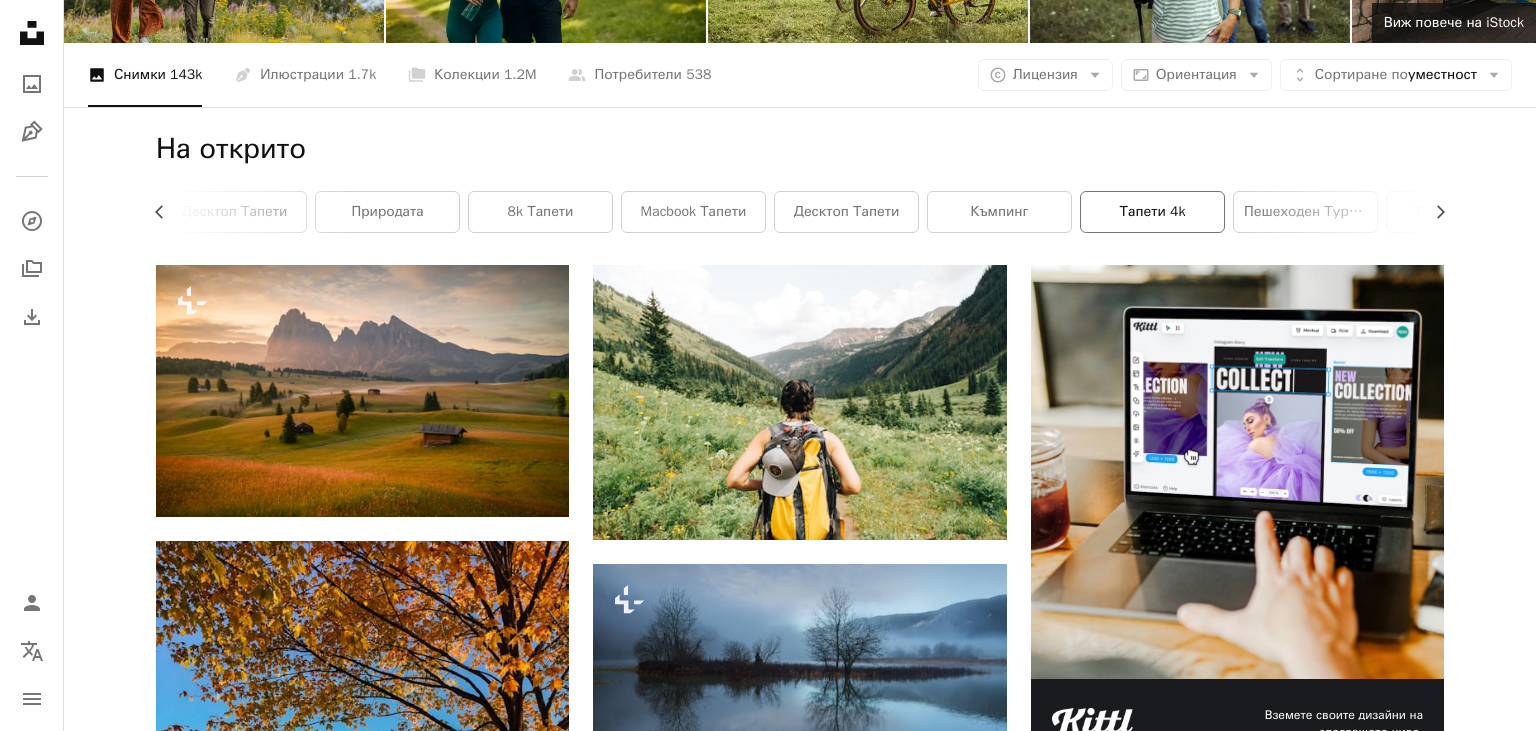 click on "тапети 4k" at bounding box center [1152, 212] 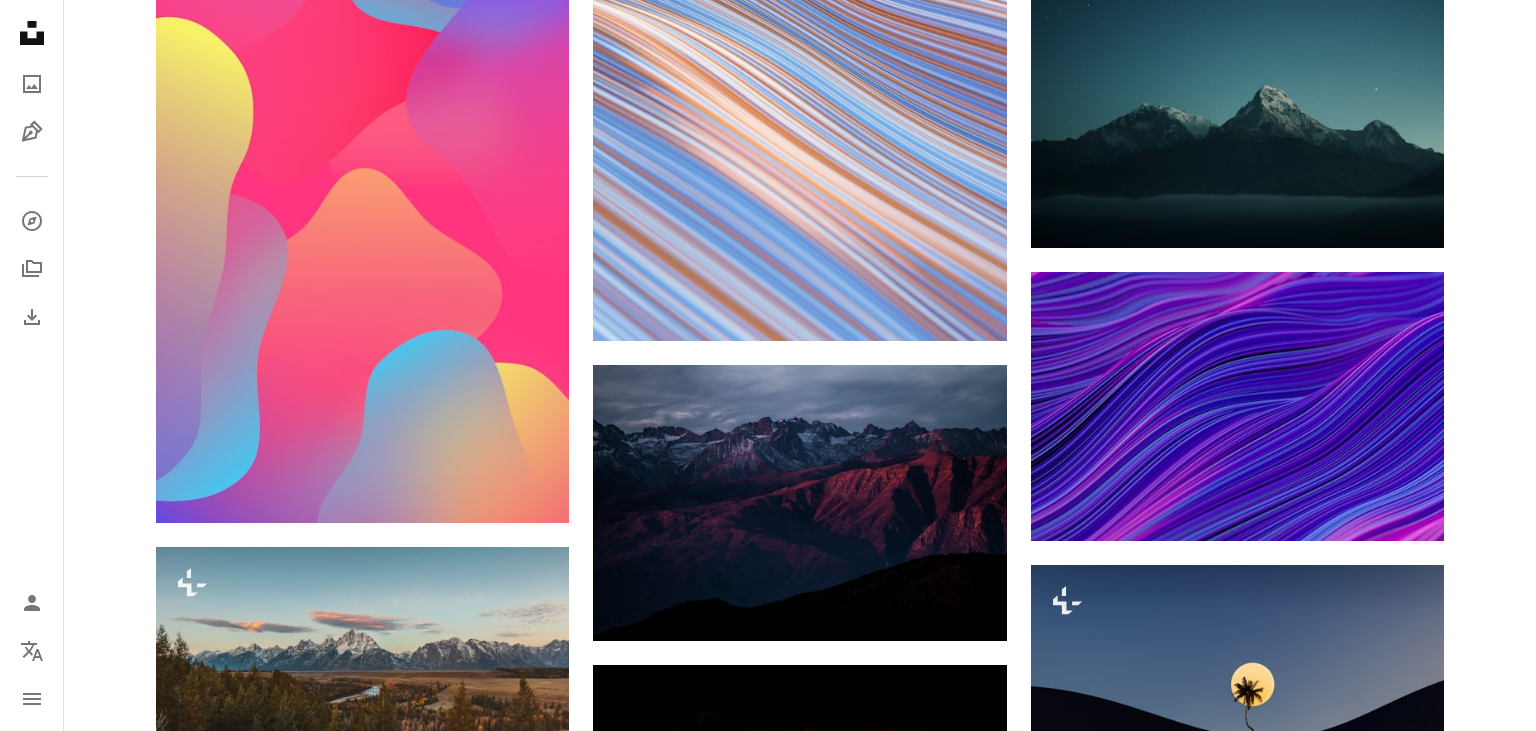 scroll, scrollTop: 2217, scrollLeft: 0, axis: vertical 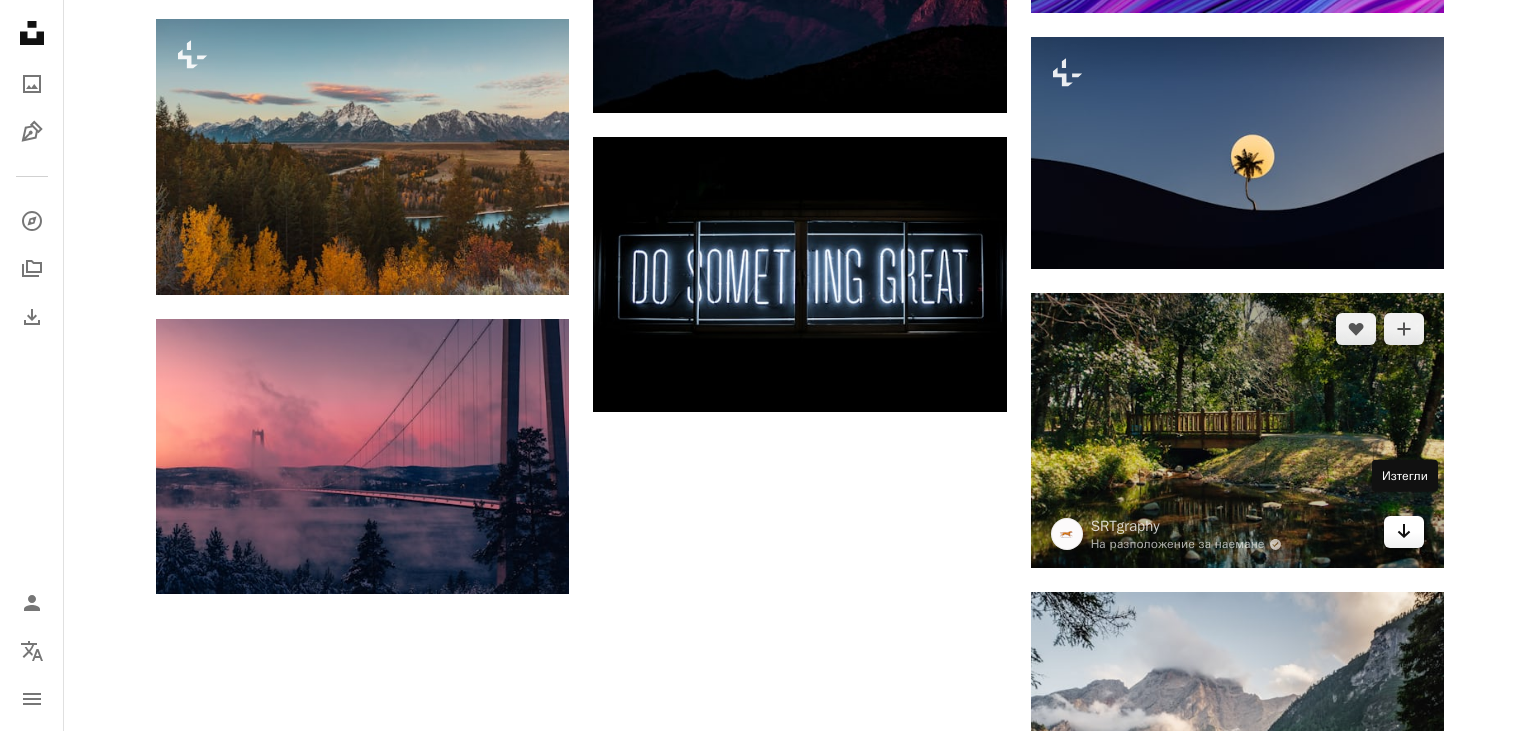 click on "Arrow pointing down" 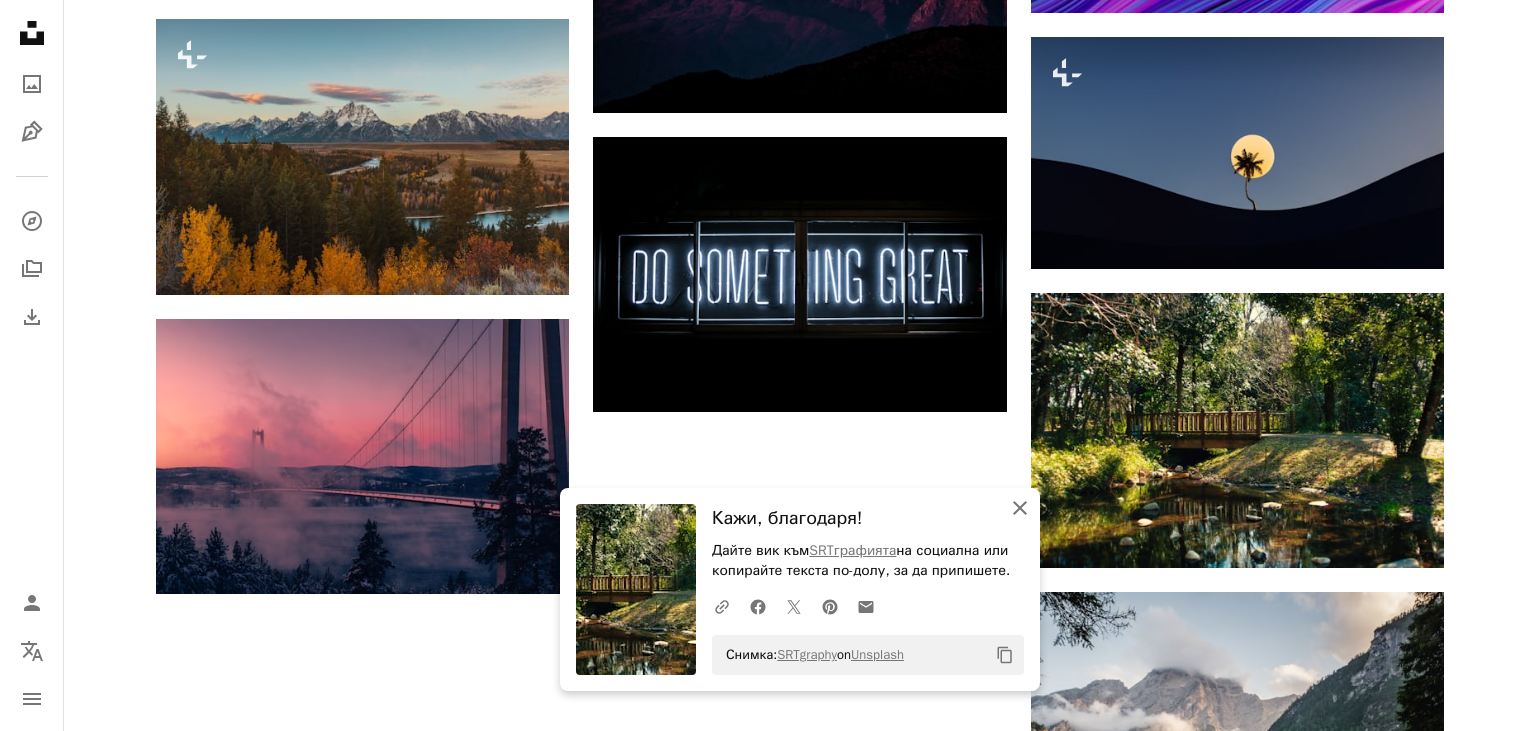 click on "An X shape" 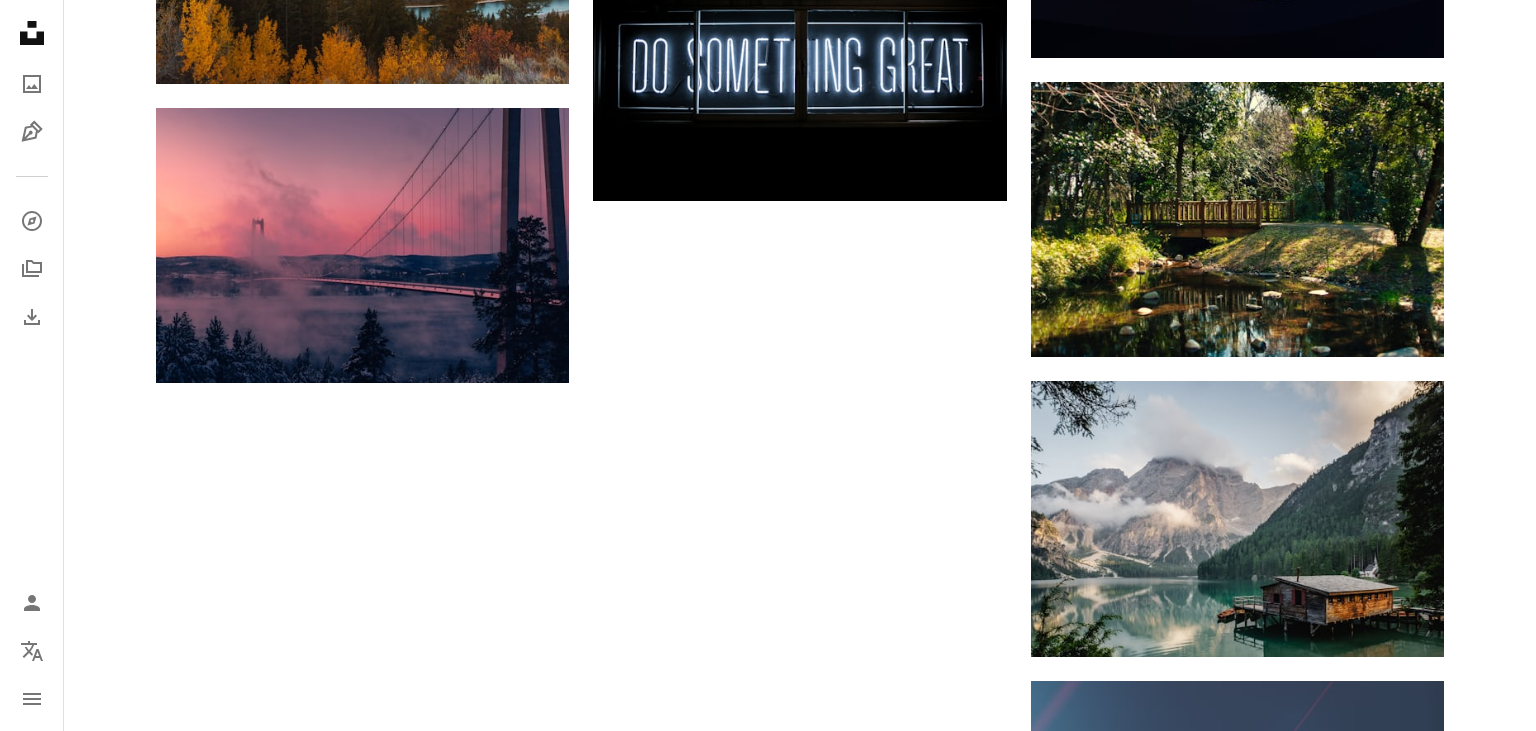 scroll, scrollTop: 2851, scrollLeft: 0, axis: vertical 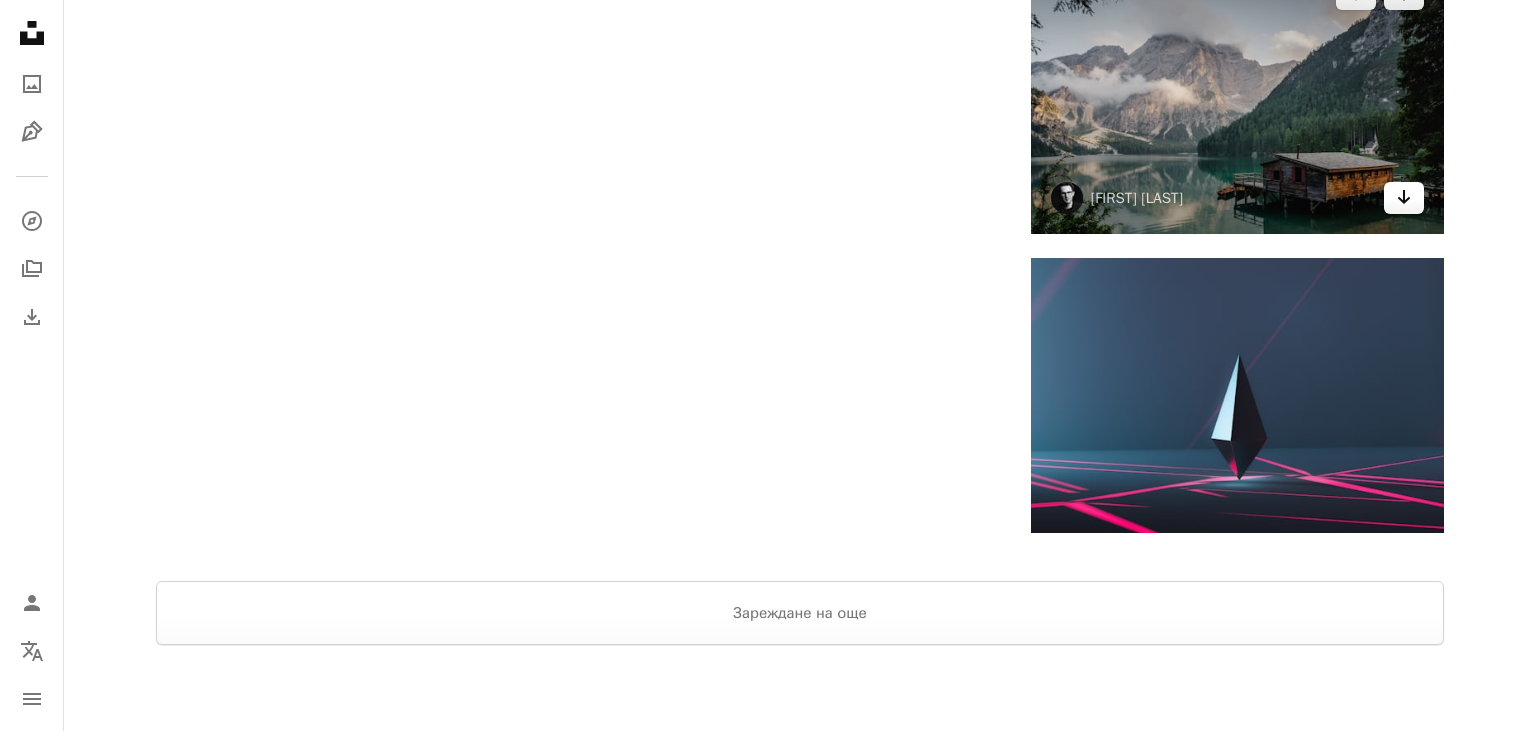 click on "Arrow pointing down" at bounding box center [1404, 198] 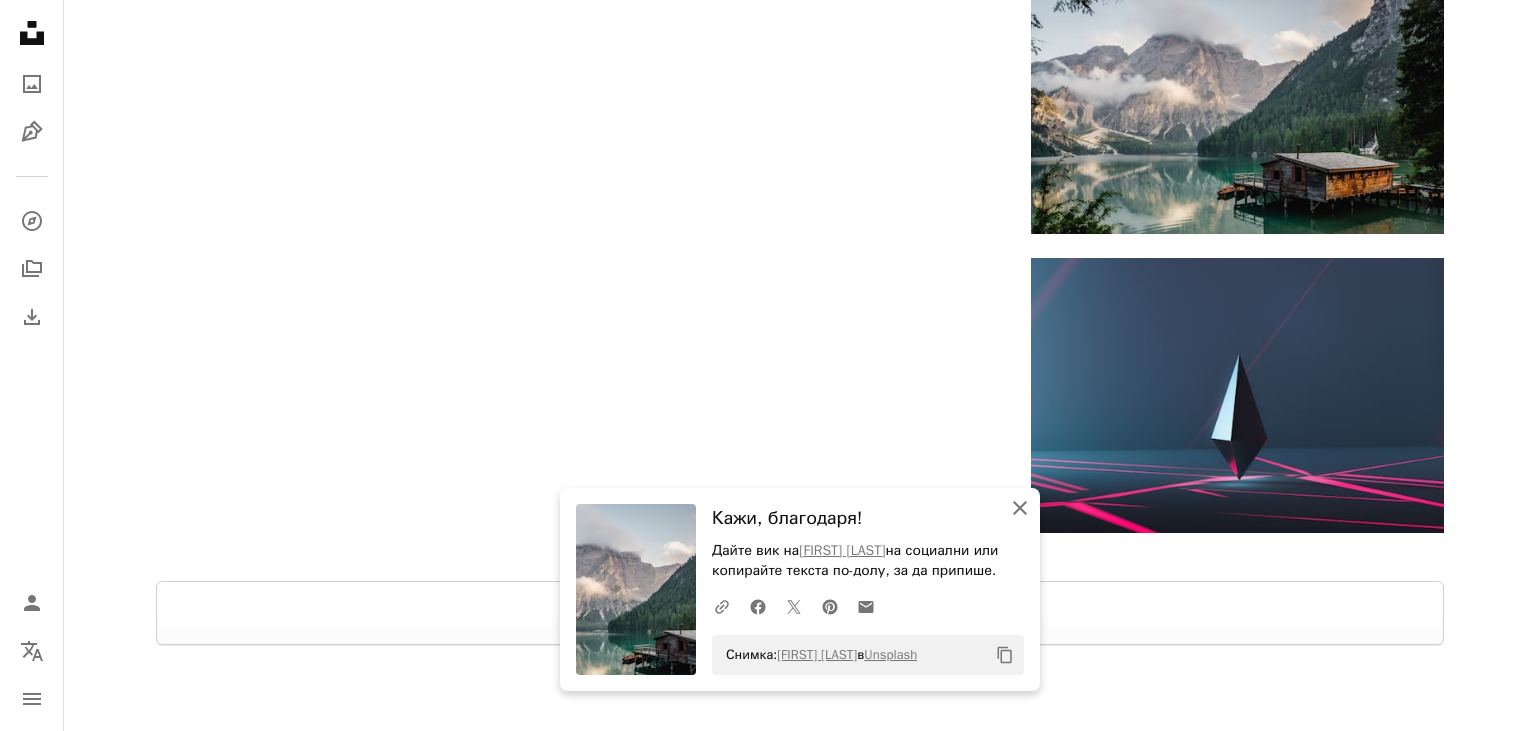 click 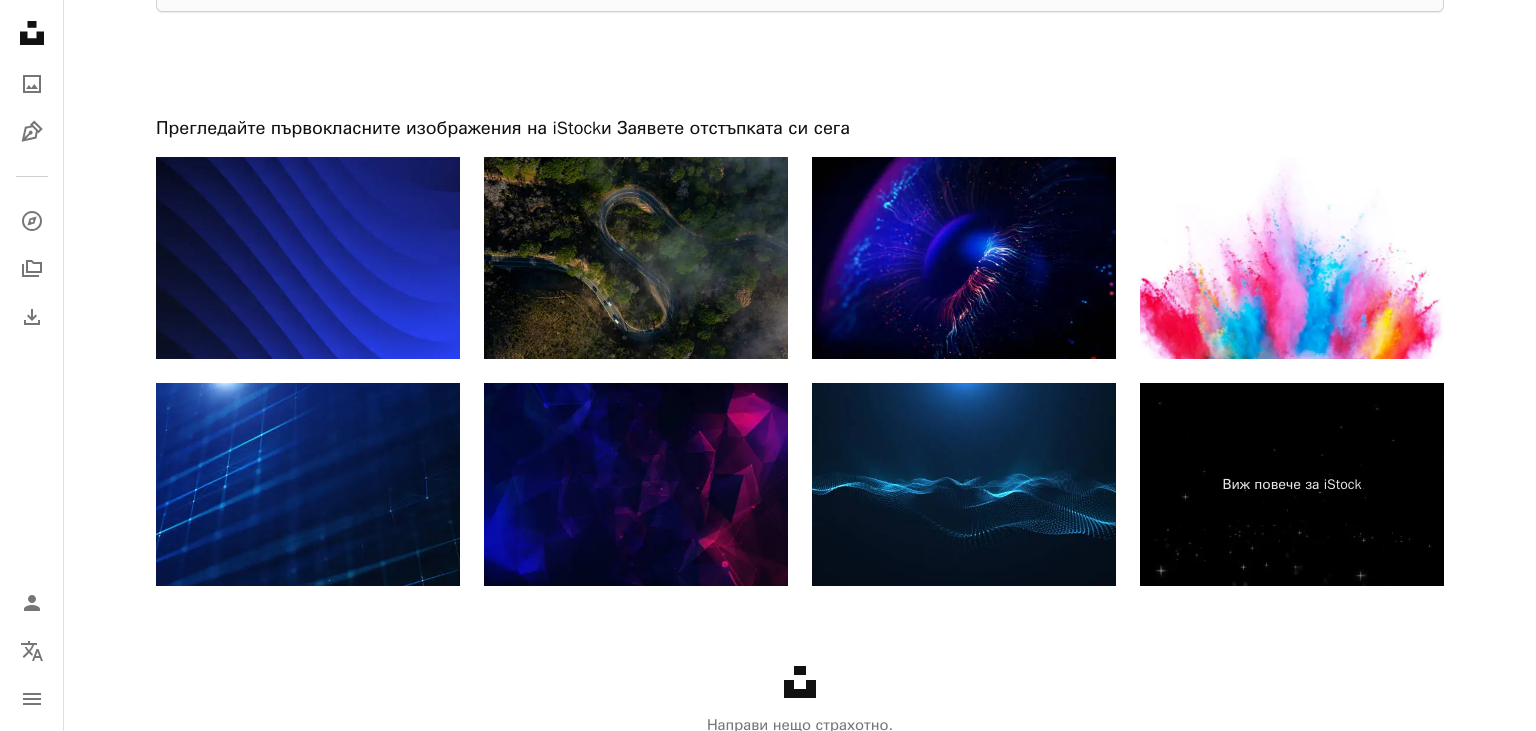 scroll, scrollTop: 3168, scrollLeft: 0, axis: vertical 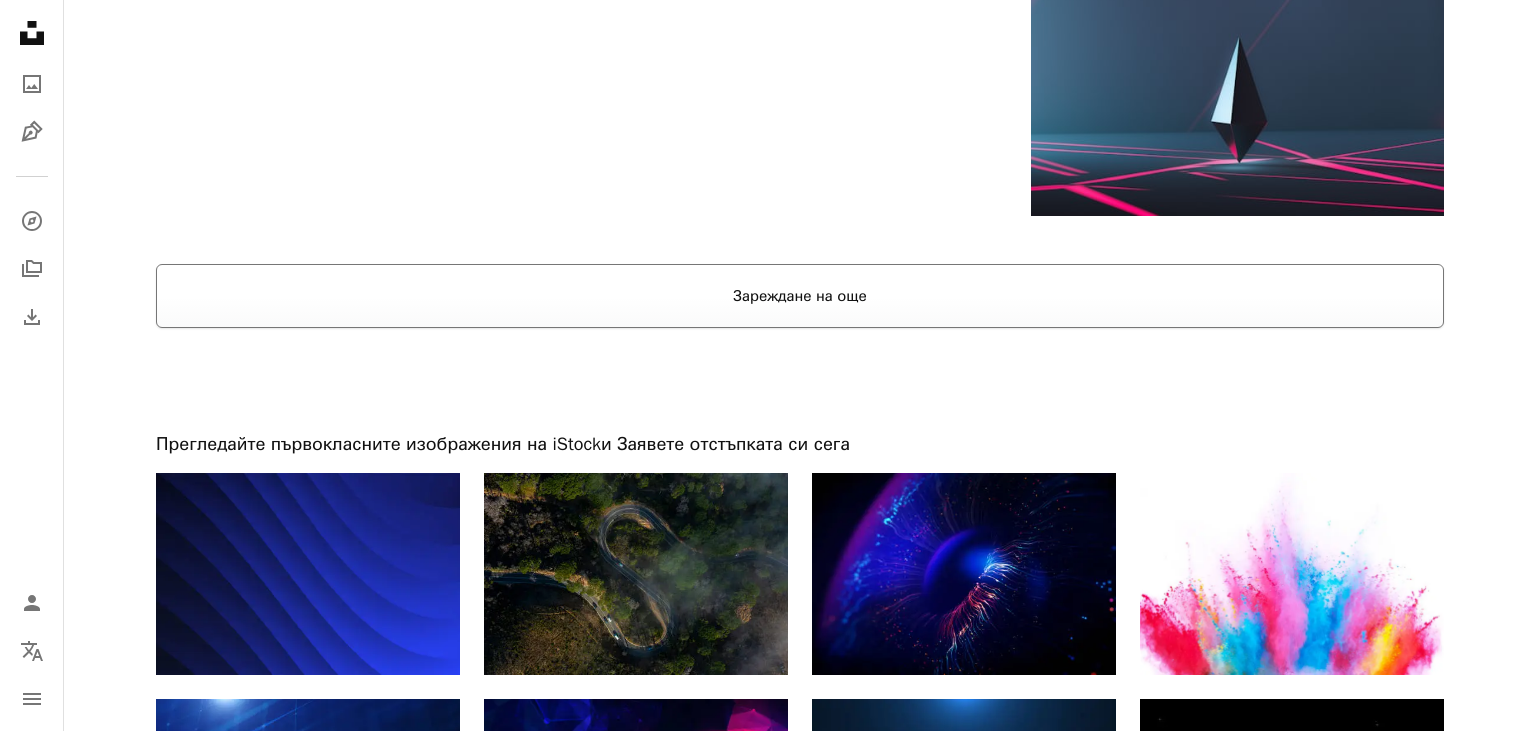 click on "Зареждане на още" at bounding box center [800, 296] 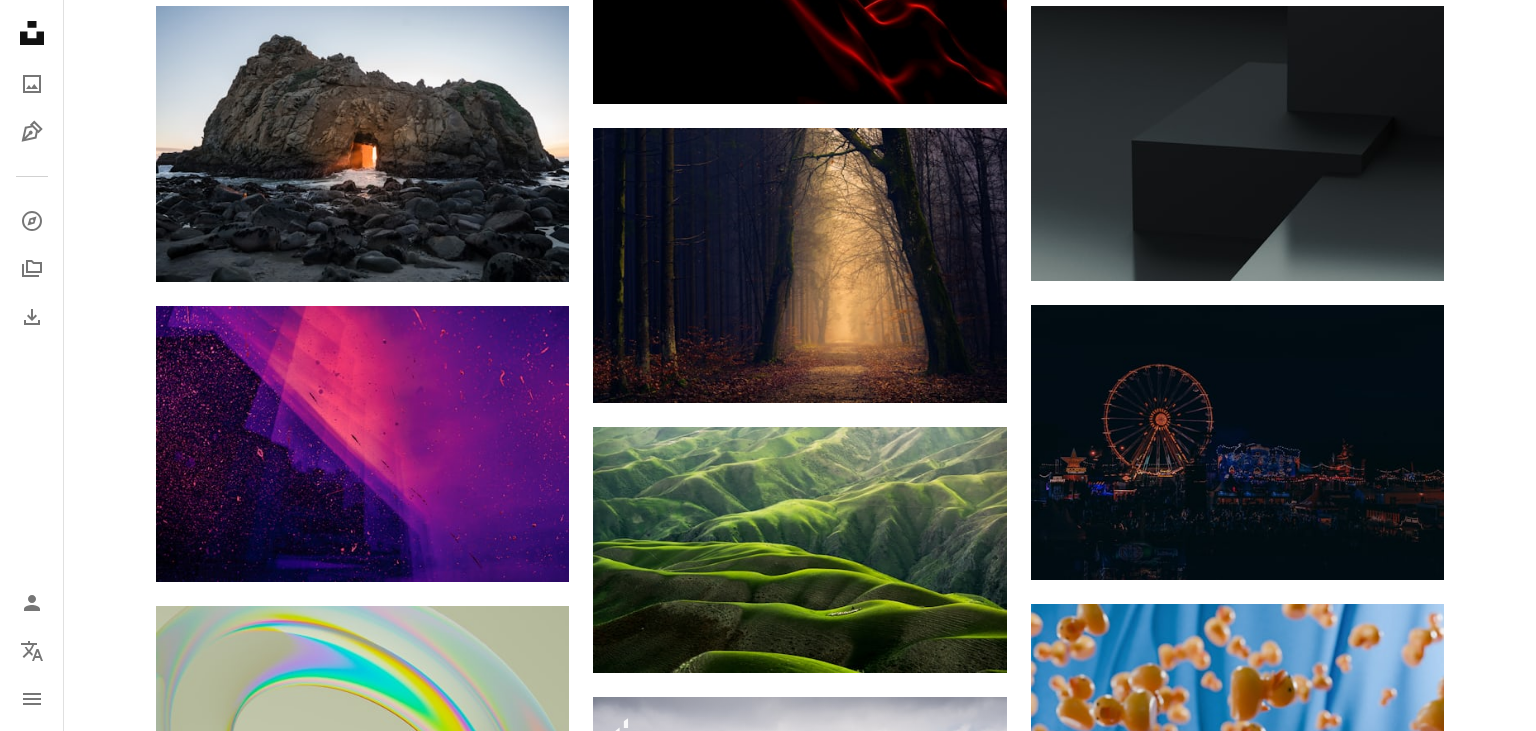 scroll, scrollTop: 20380, scrollLeft: 0, axis: vertical 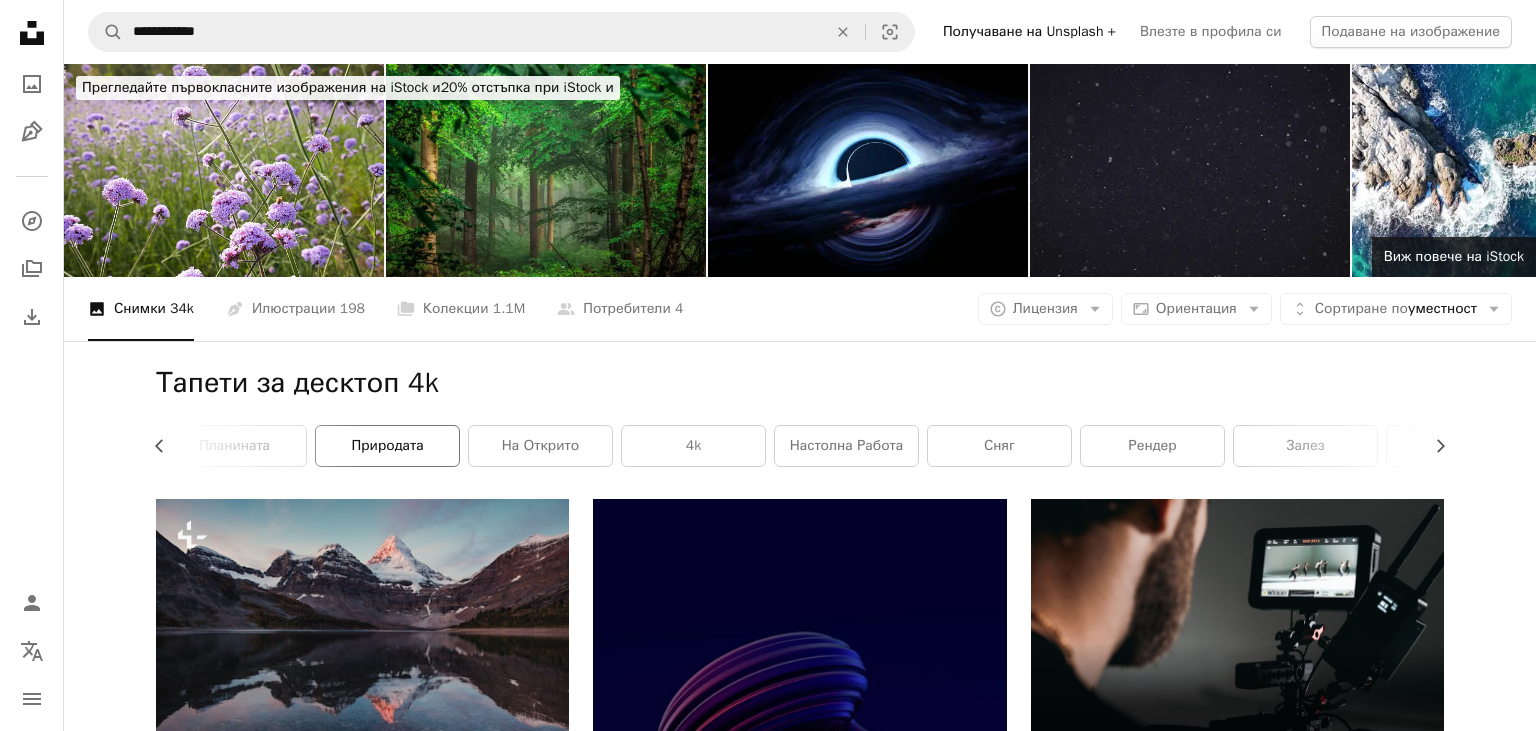 click on "природата" at bounding box center (387, 446) 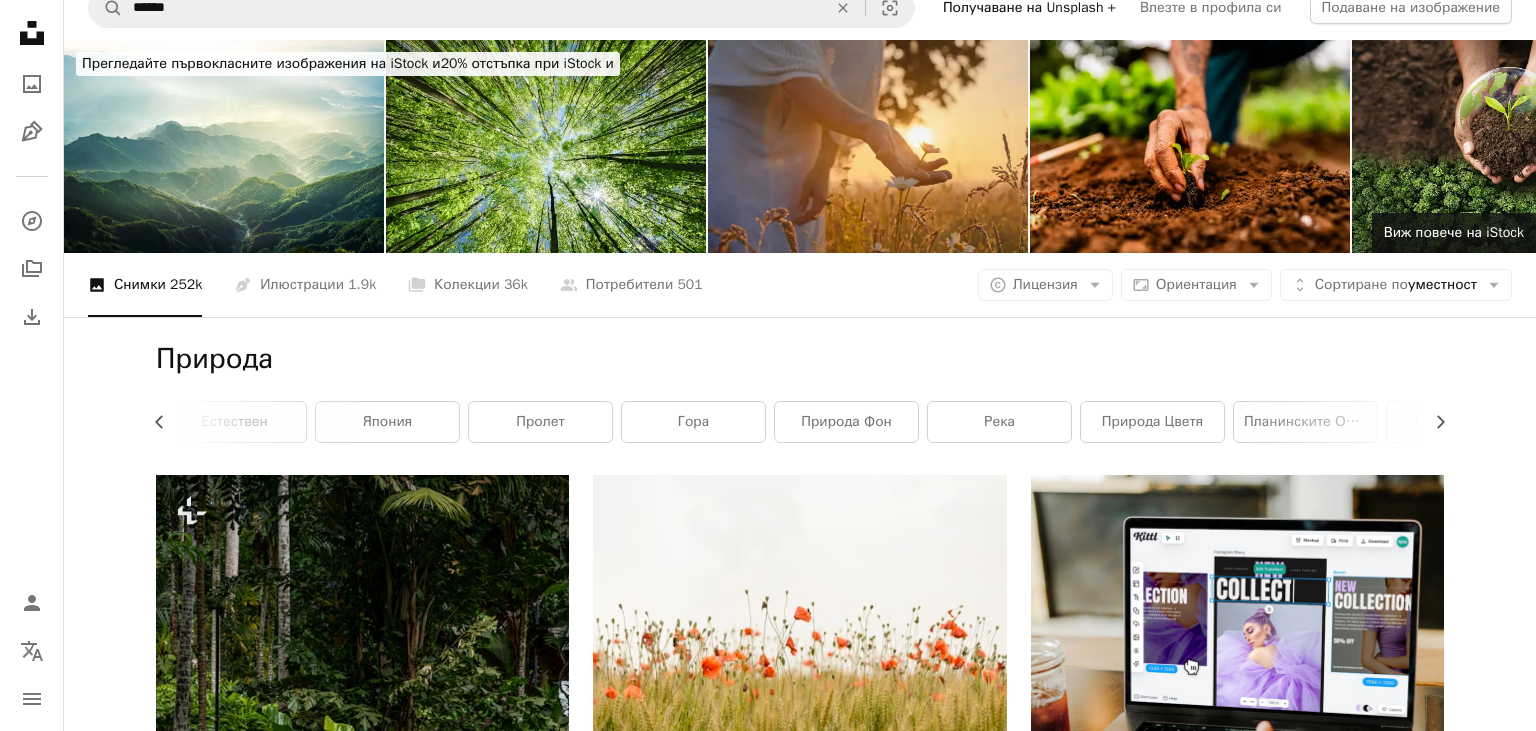 scroll, scrollTop: 0, scrollLeft: 0, axis: both 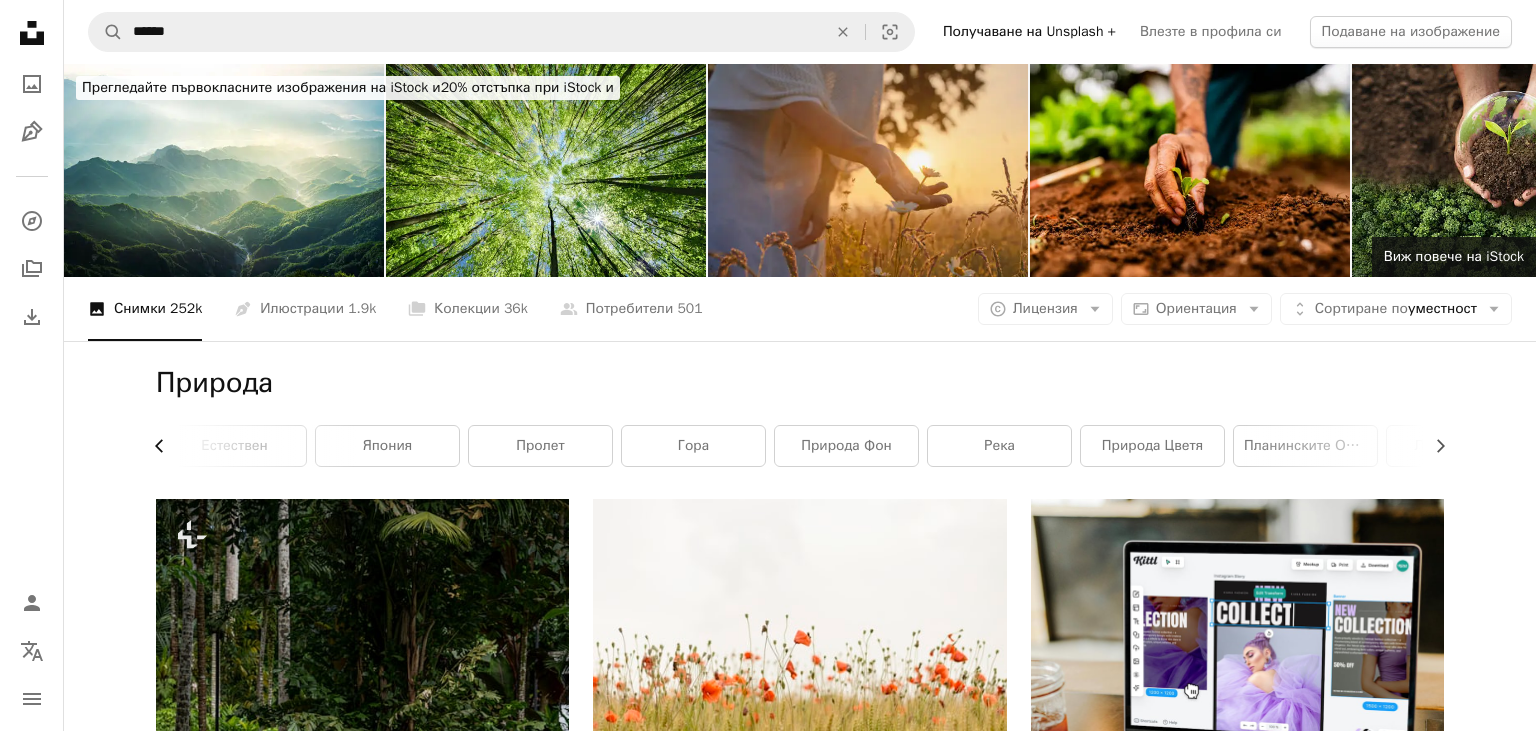 click on "Chevron left" 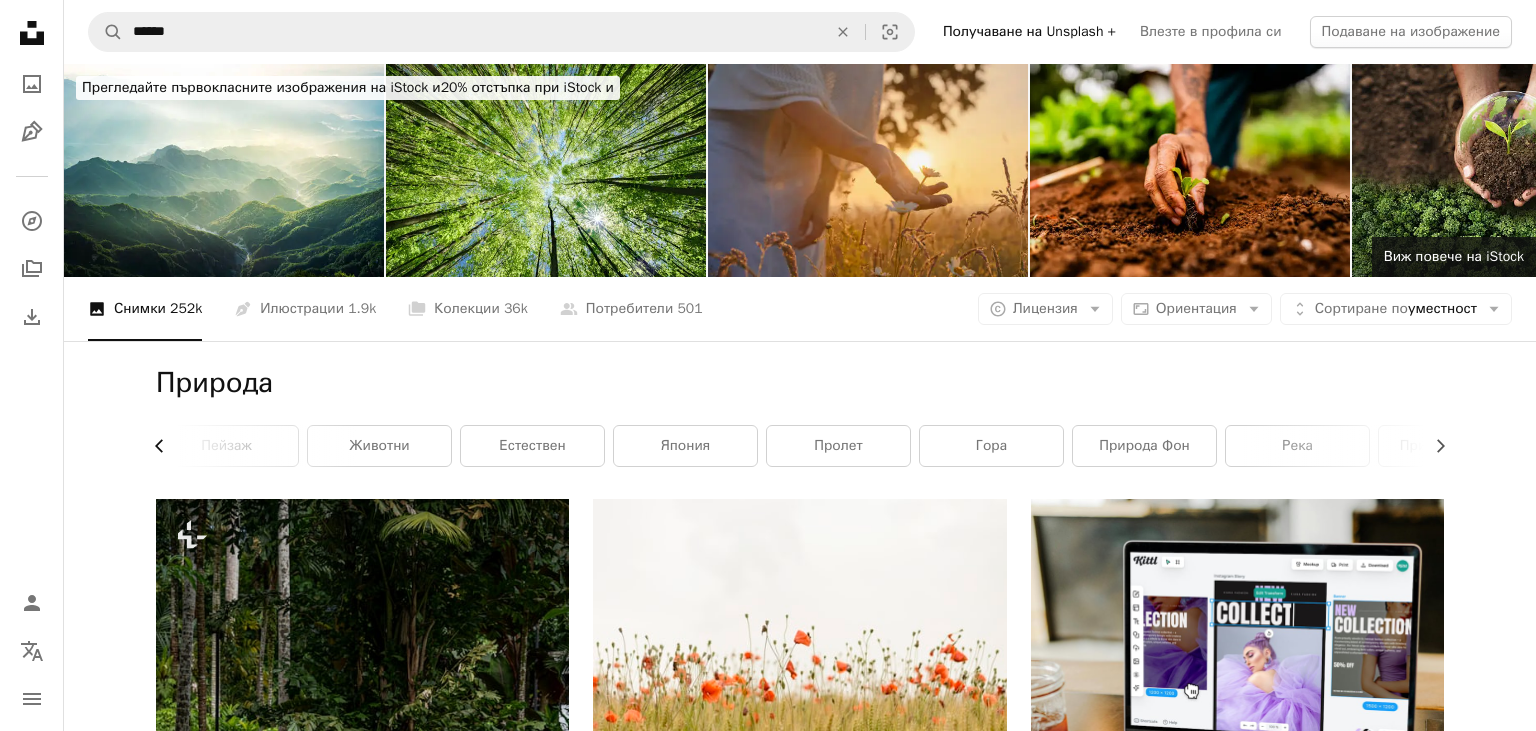 scroll, scrollTop: 0, scrollLeft: 0, axis: both 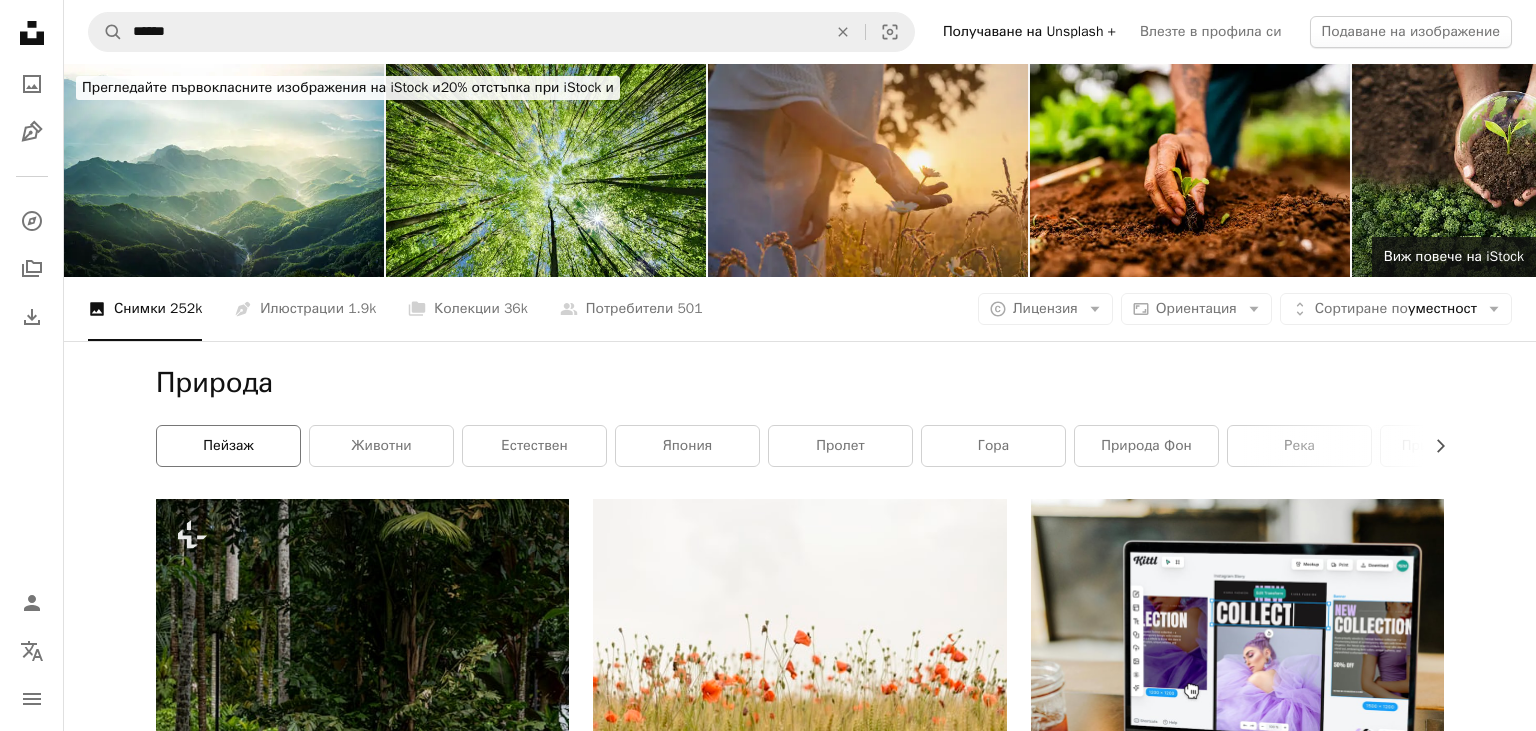 click on "Пейзаж" at bounding box center [228, 446] 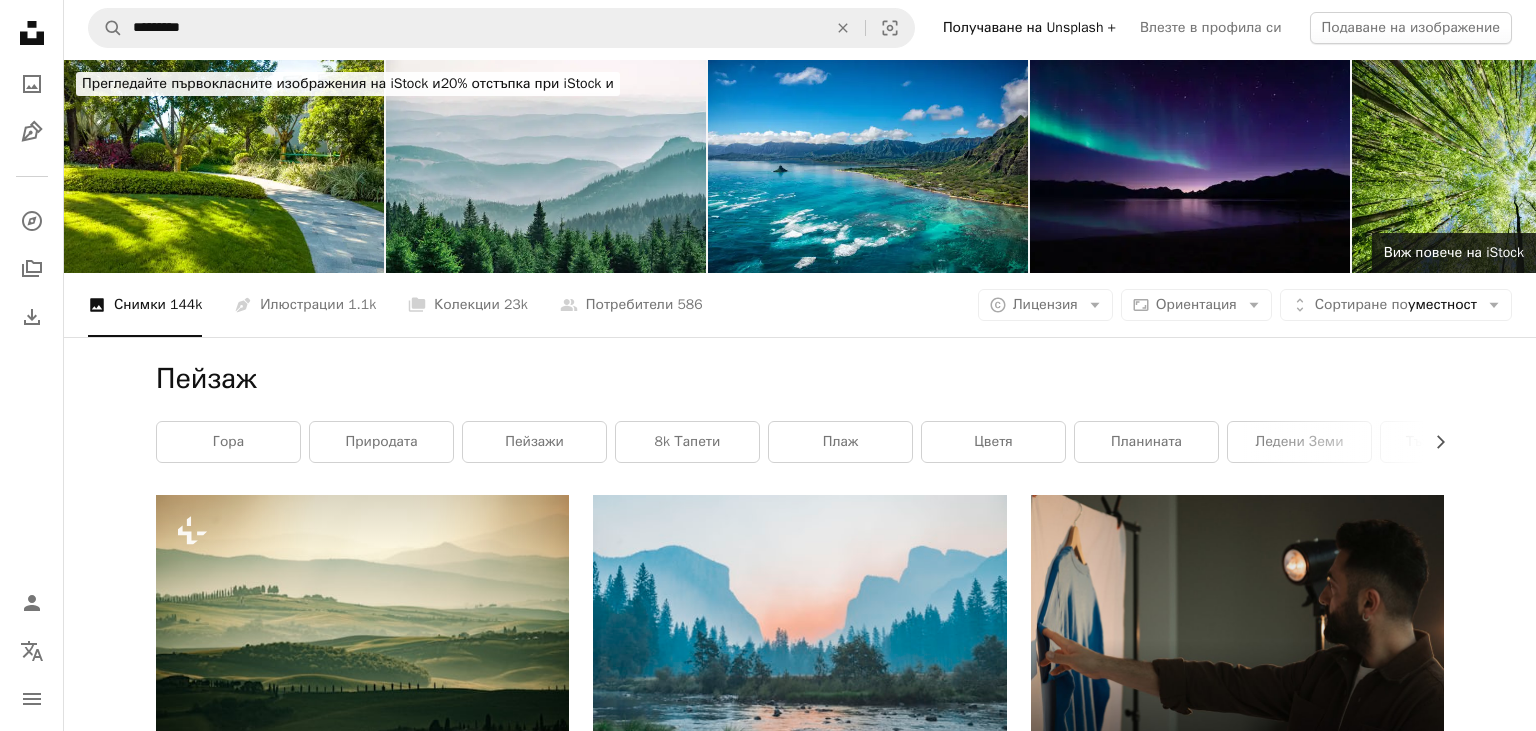 scroll, scrollTop: 0, scrollLeft: 0, axis: both 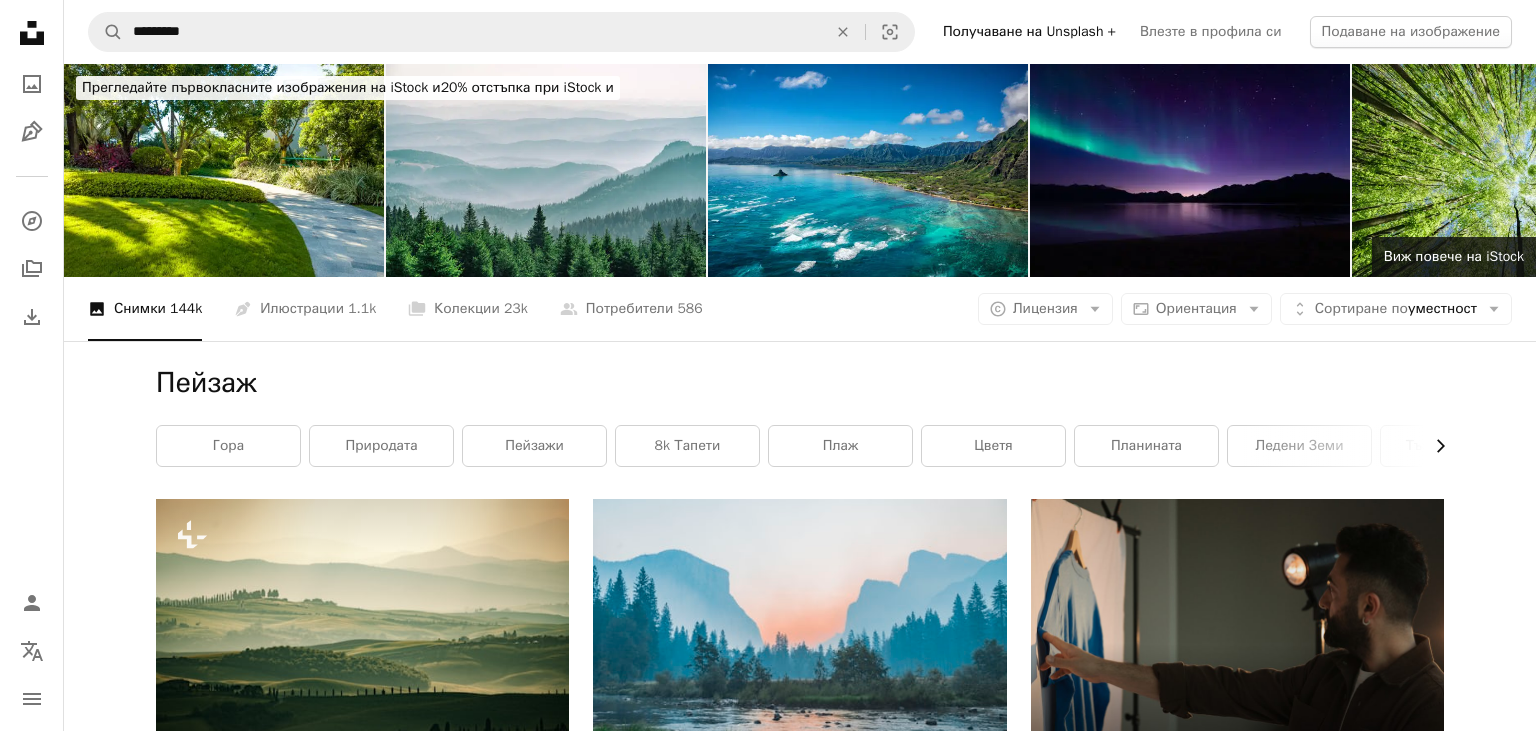 click on "Chevron right" 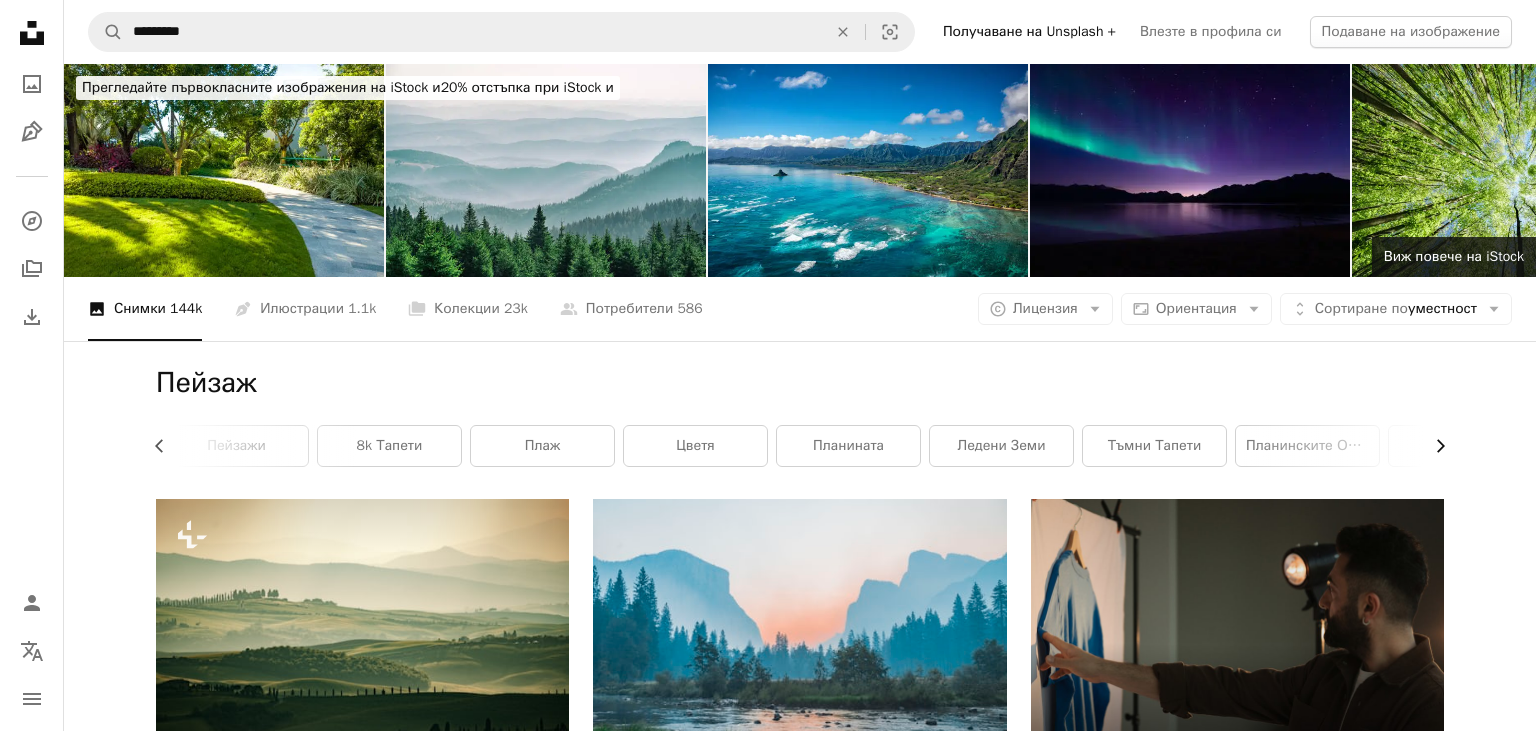 scroll, scrollTop: 0, scrollLeft: 300, axis: horizontal 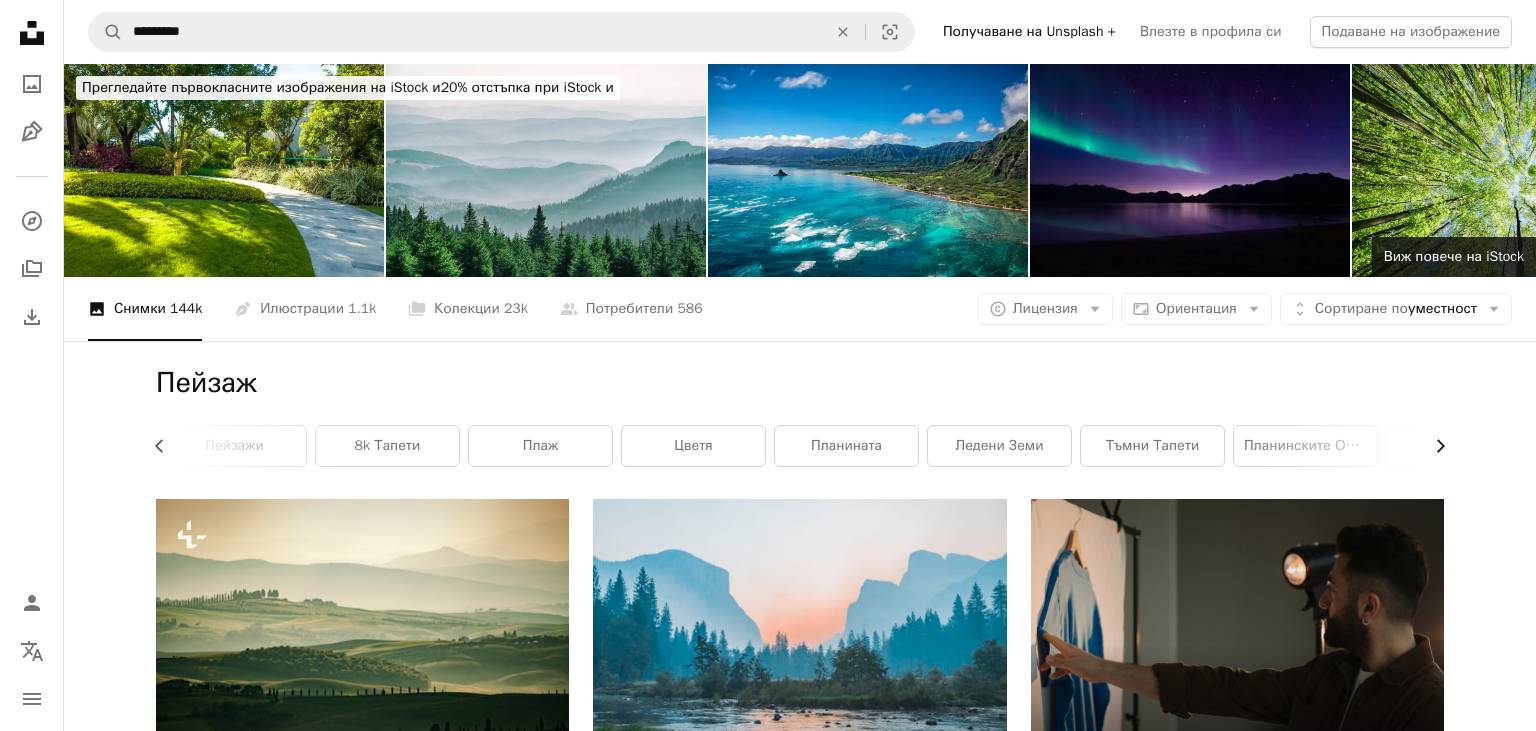 click on "Chevron right" 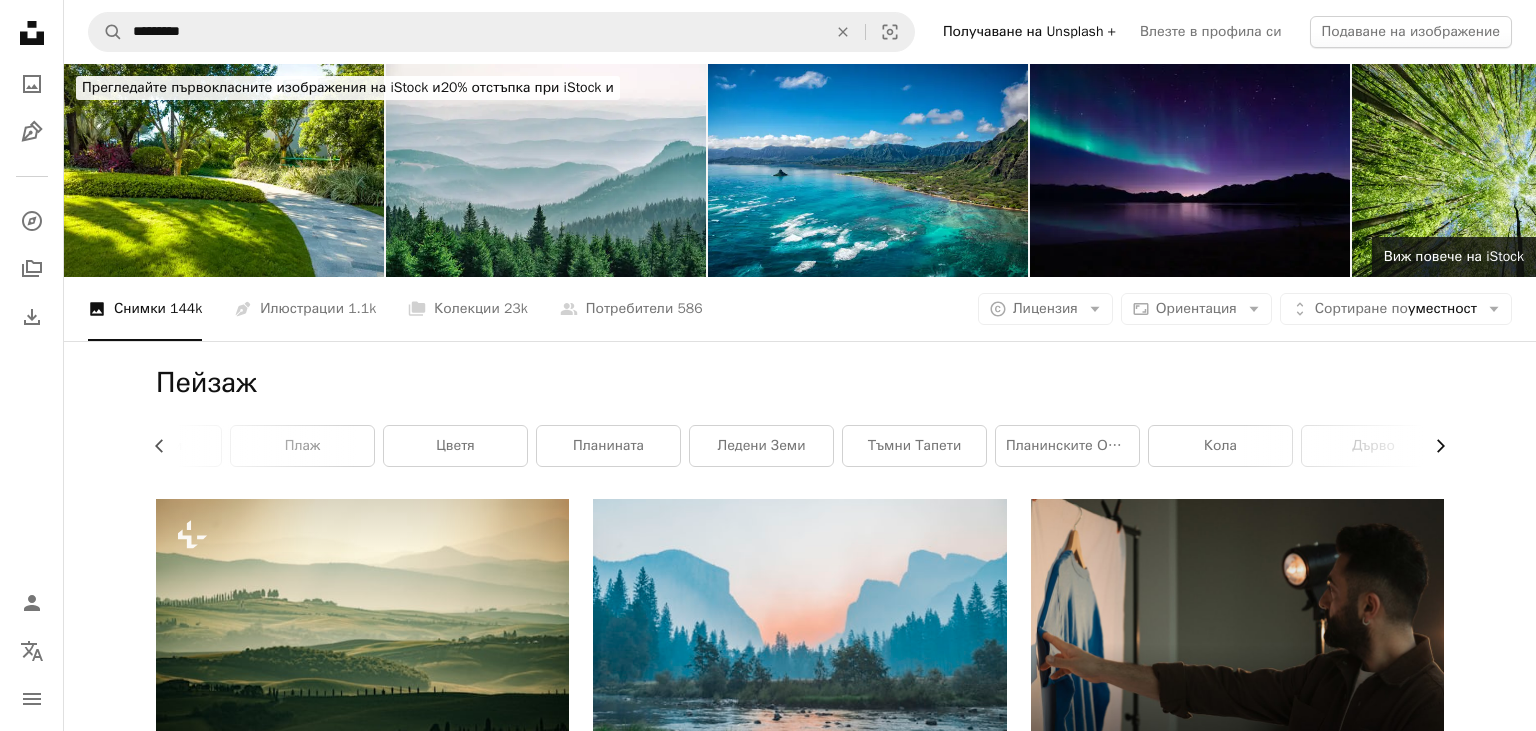 scroll, scrollTop: 0, scrollLeft: 540, axis: horizontal 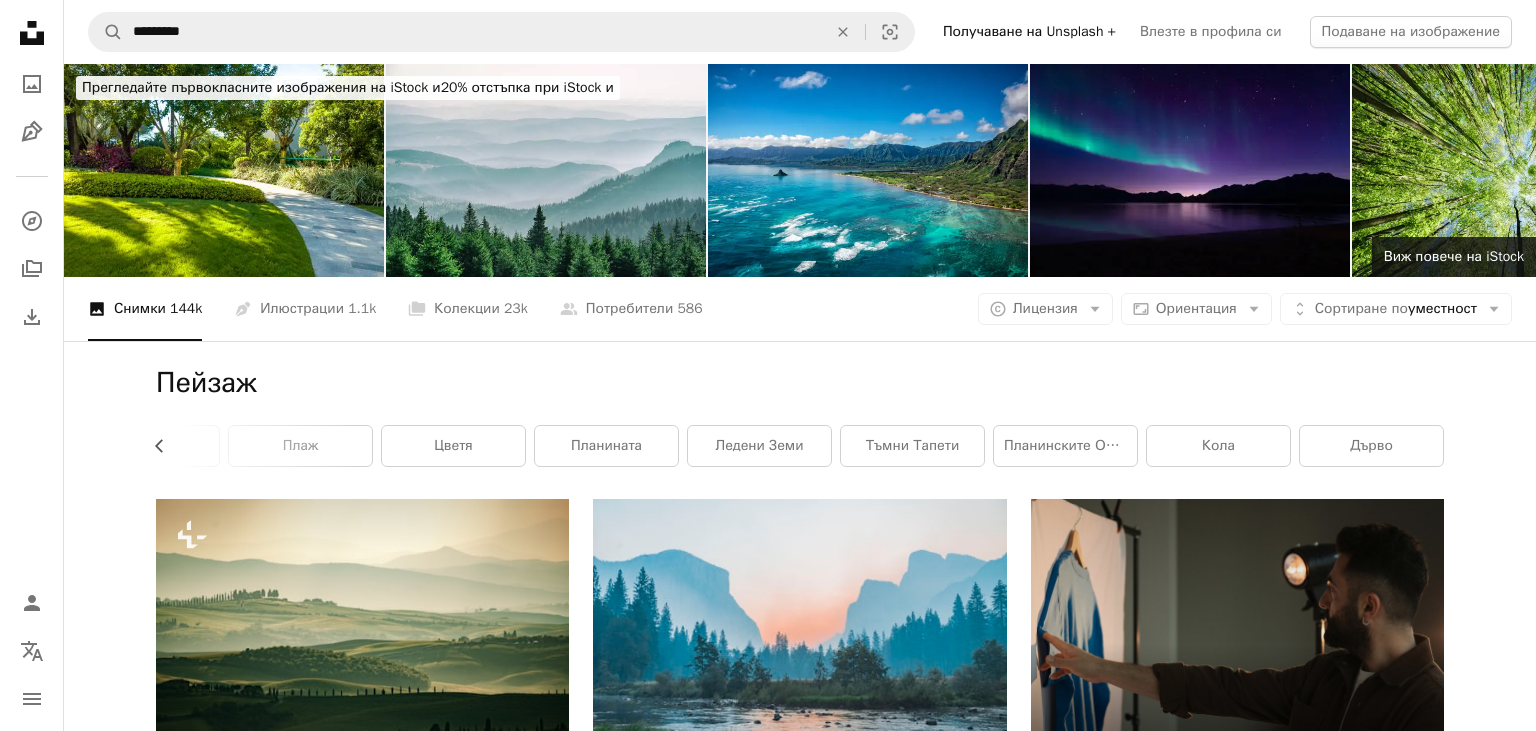 click on "дърво" at bounding box center (1371, 446) 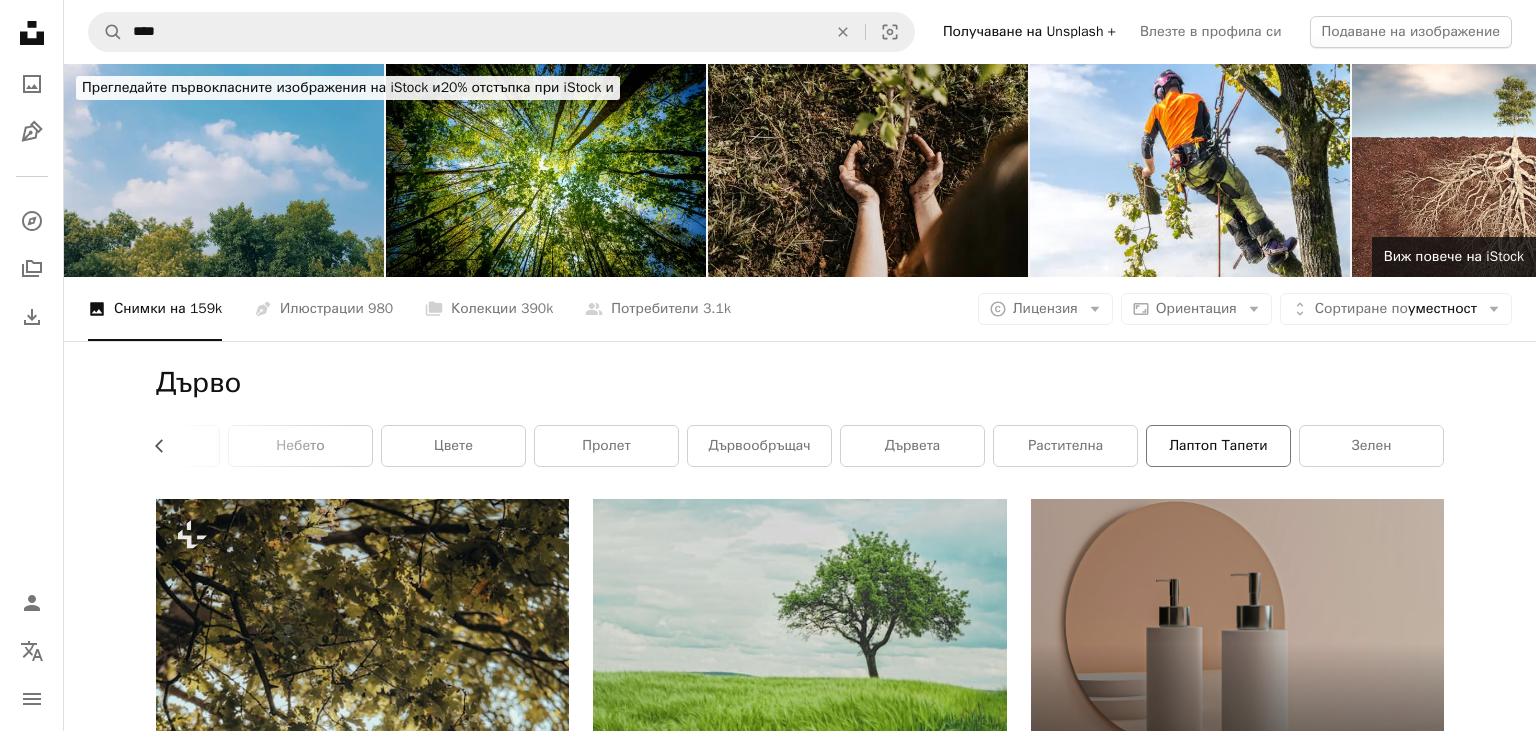 click on "лаптоп тапети" at bounding box center (1218, 446) 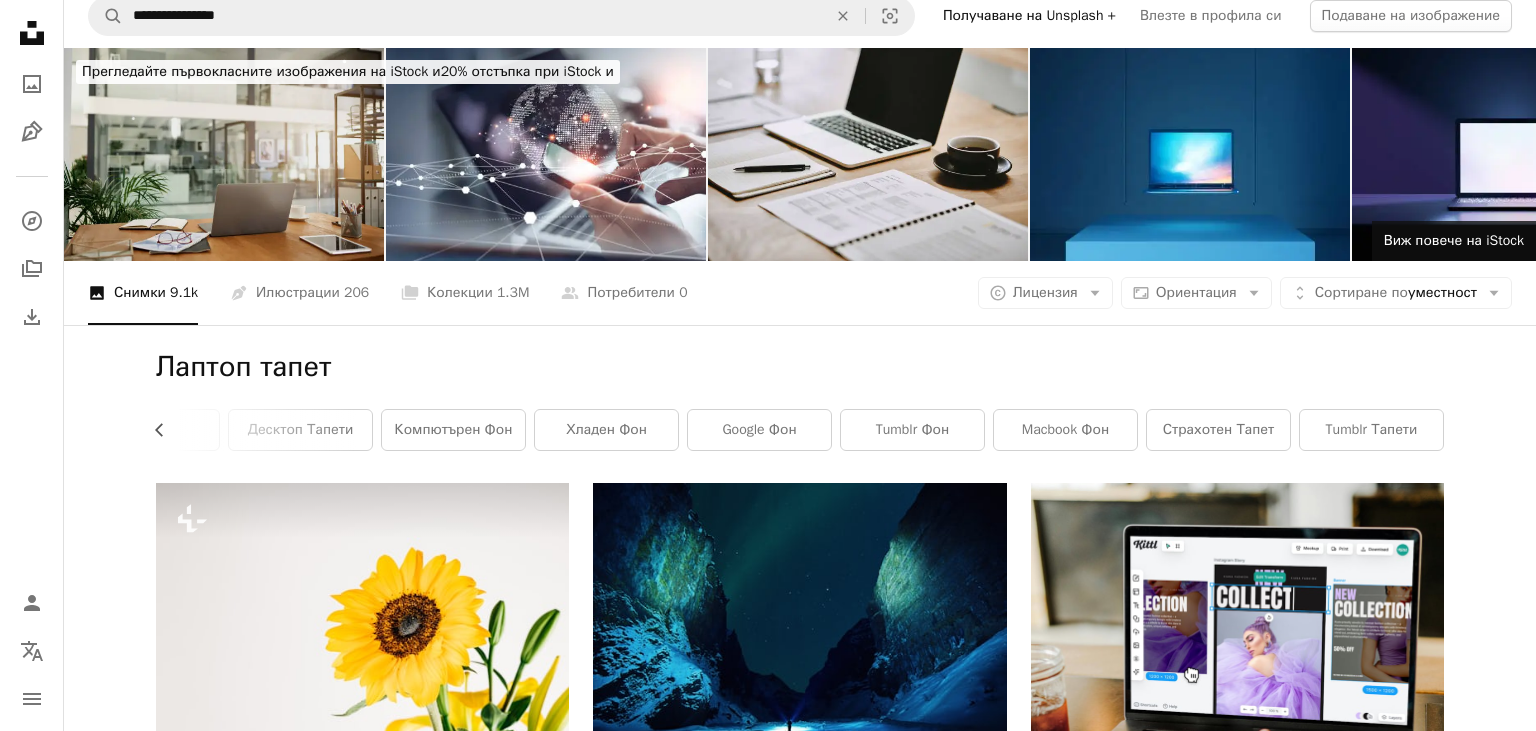 scroll, scrollTop: 0, scrollLeft: 0, axis: both 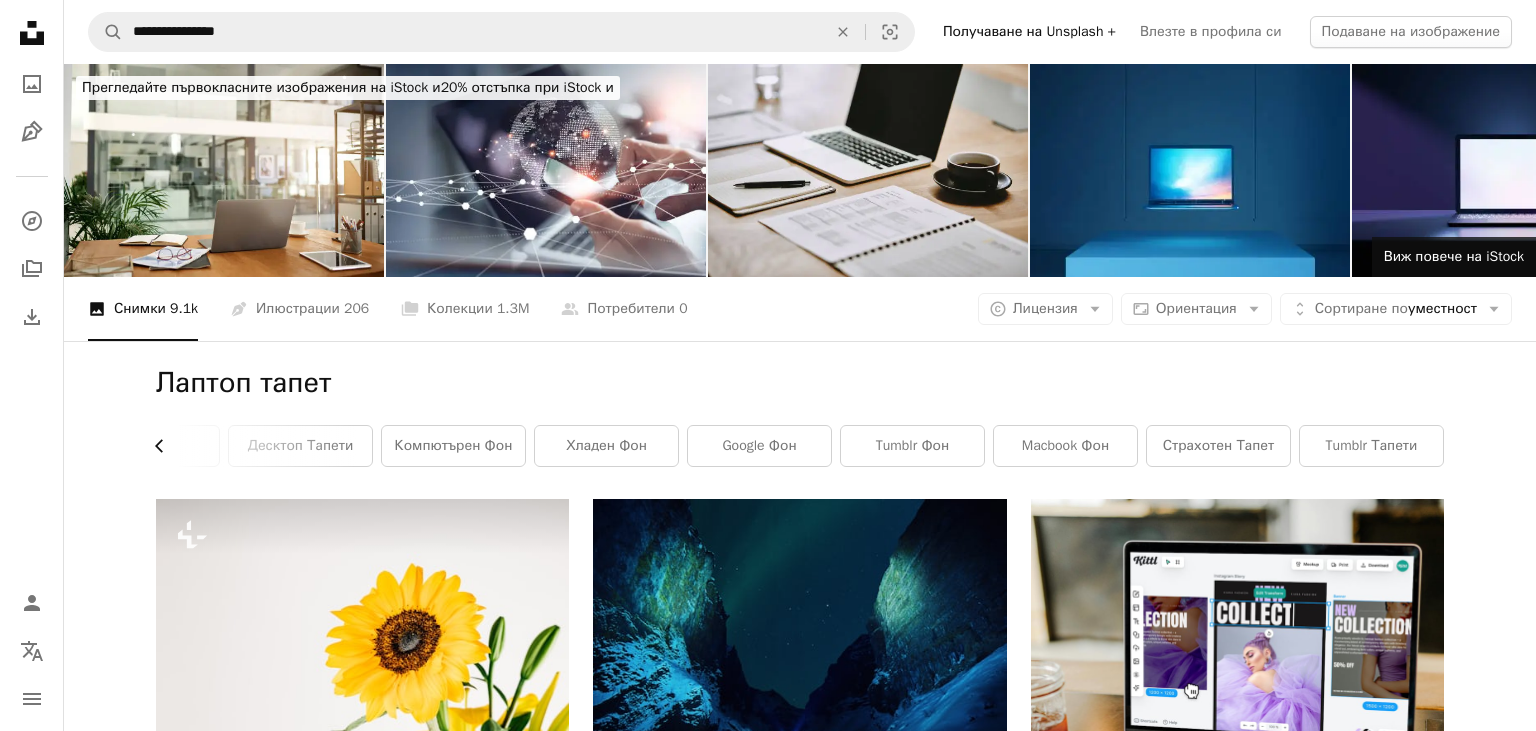 click on "Chevron left" 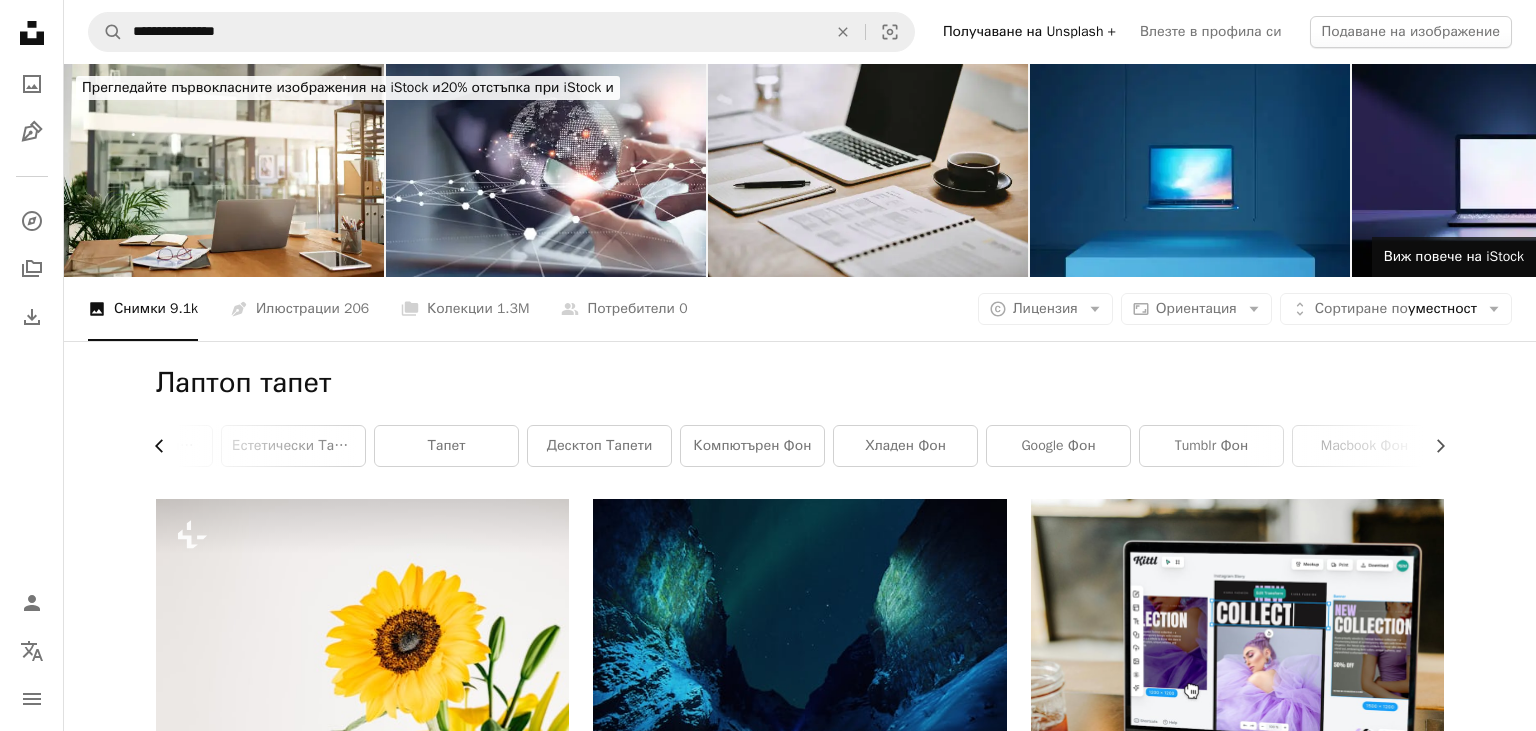 scroll, scrollTop: 0, scrollLeft: 240, axis: horizontal 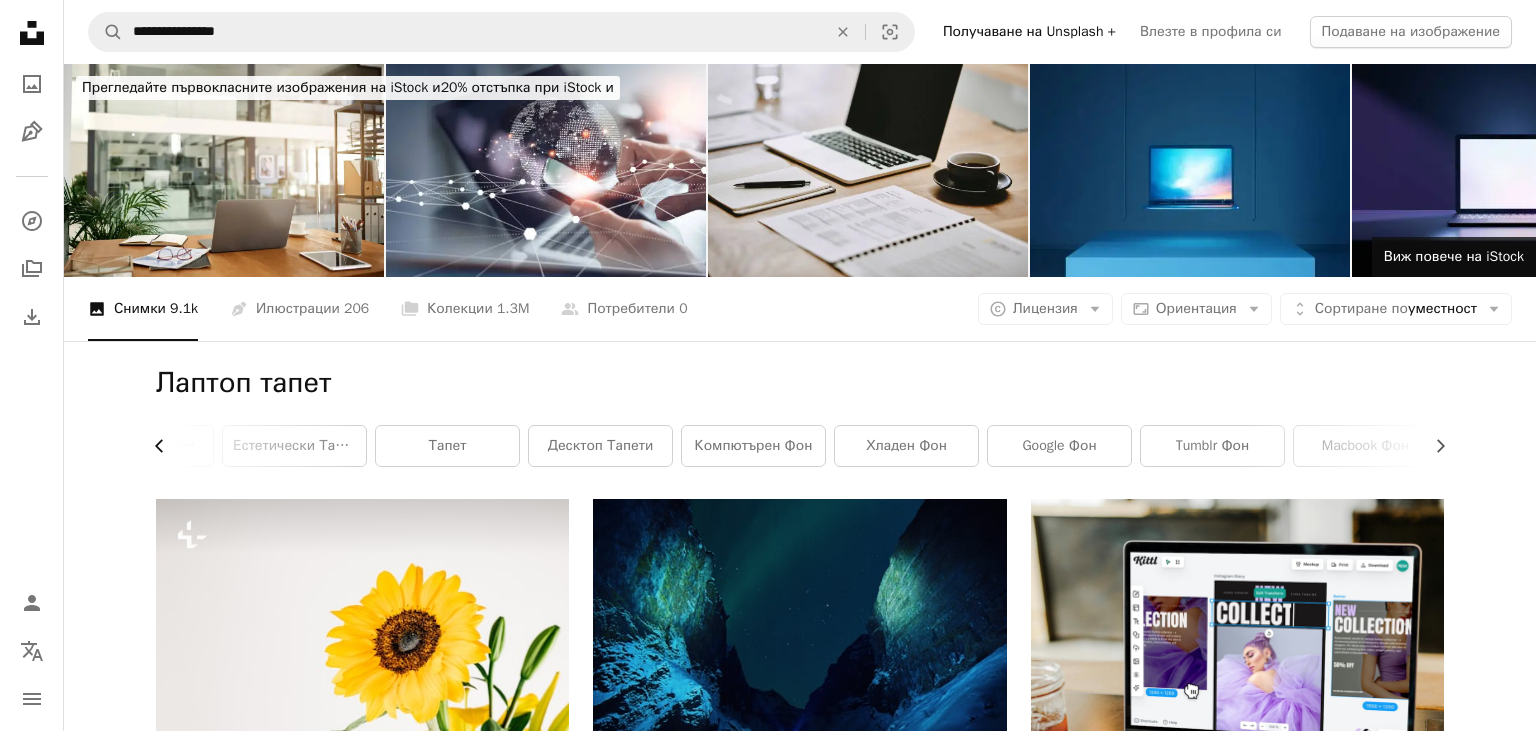 click on "Chevron left" 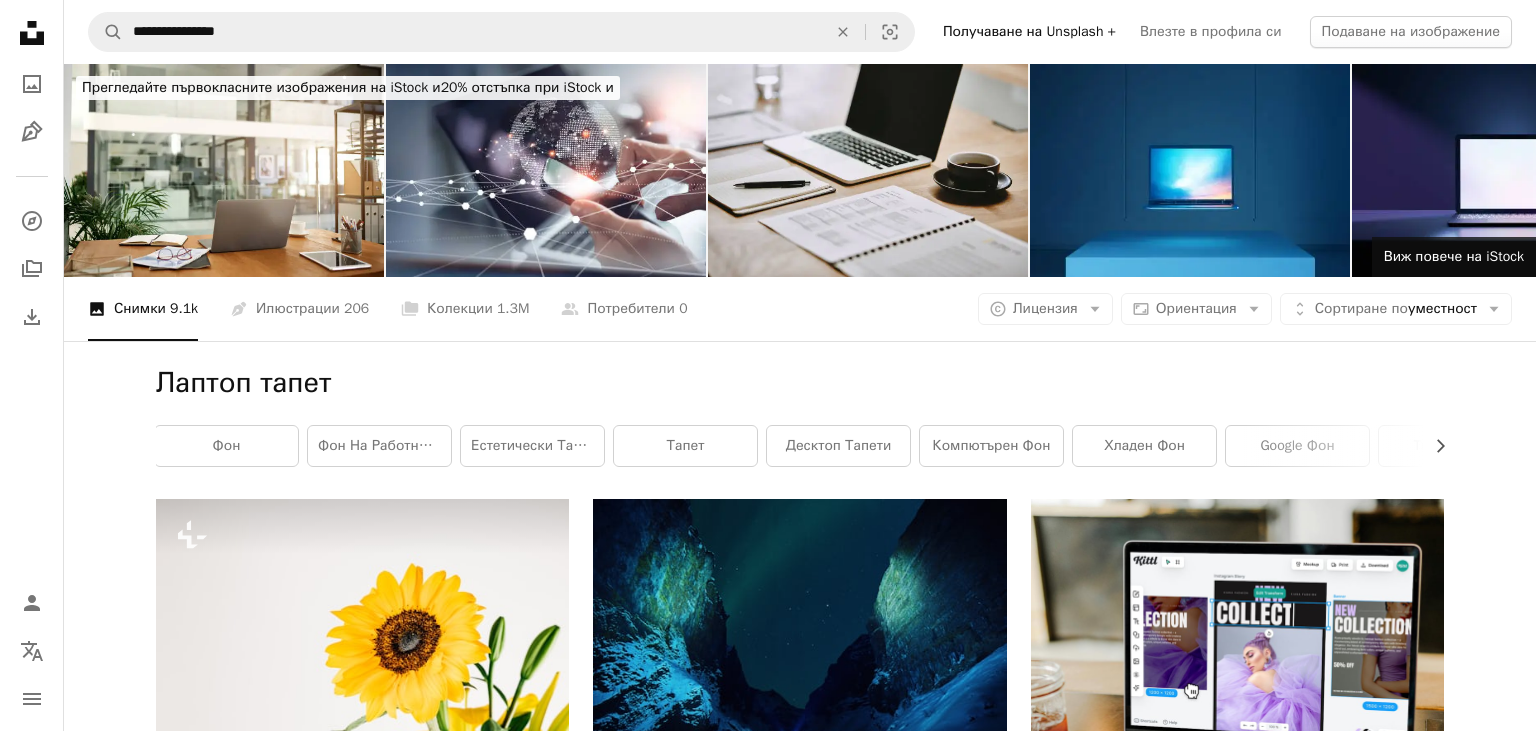 scroll, scrollTop: 0, scrollLeft: 0, axis: both 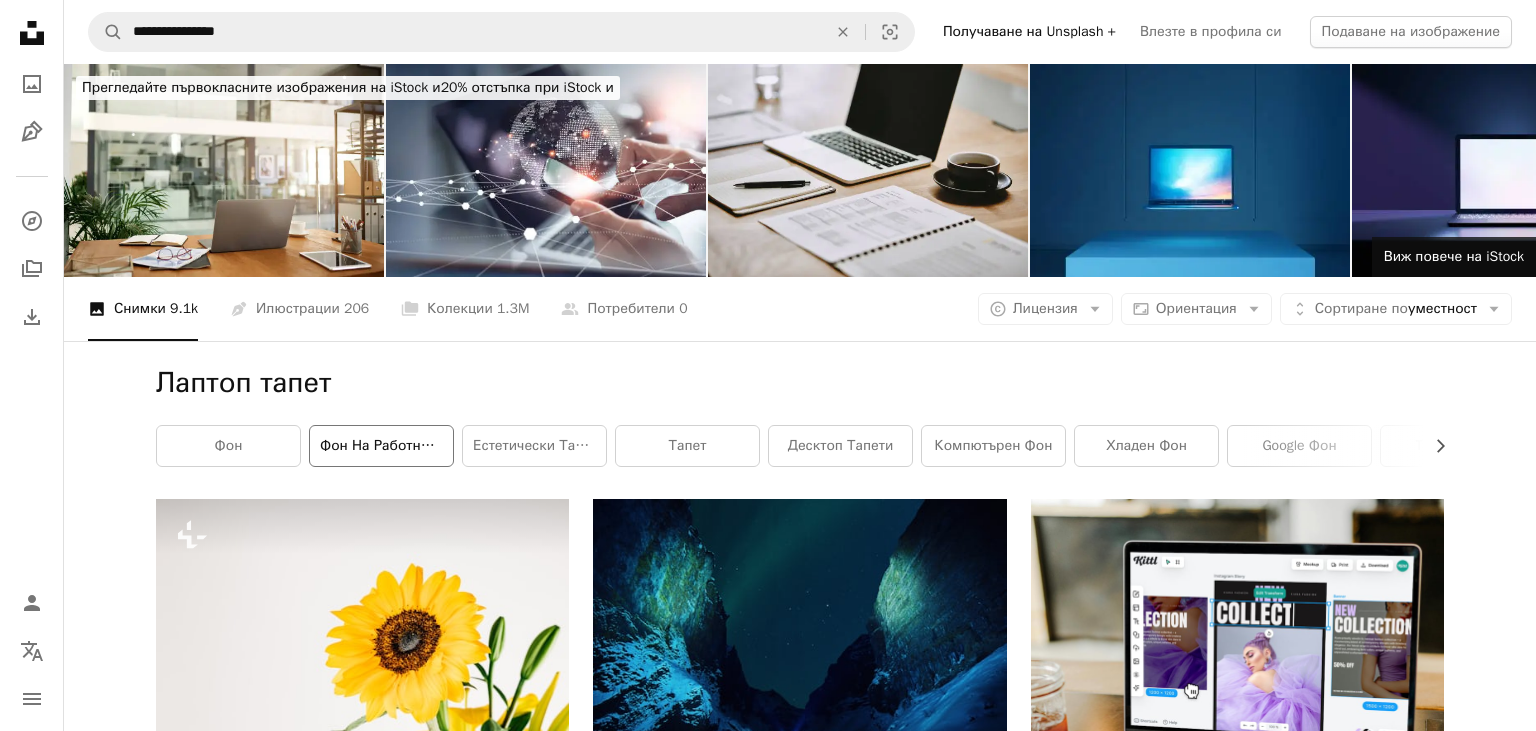 click on "фон на работния плот" at bounding box center [381, 446] 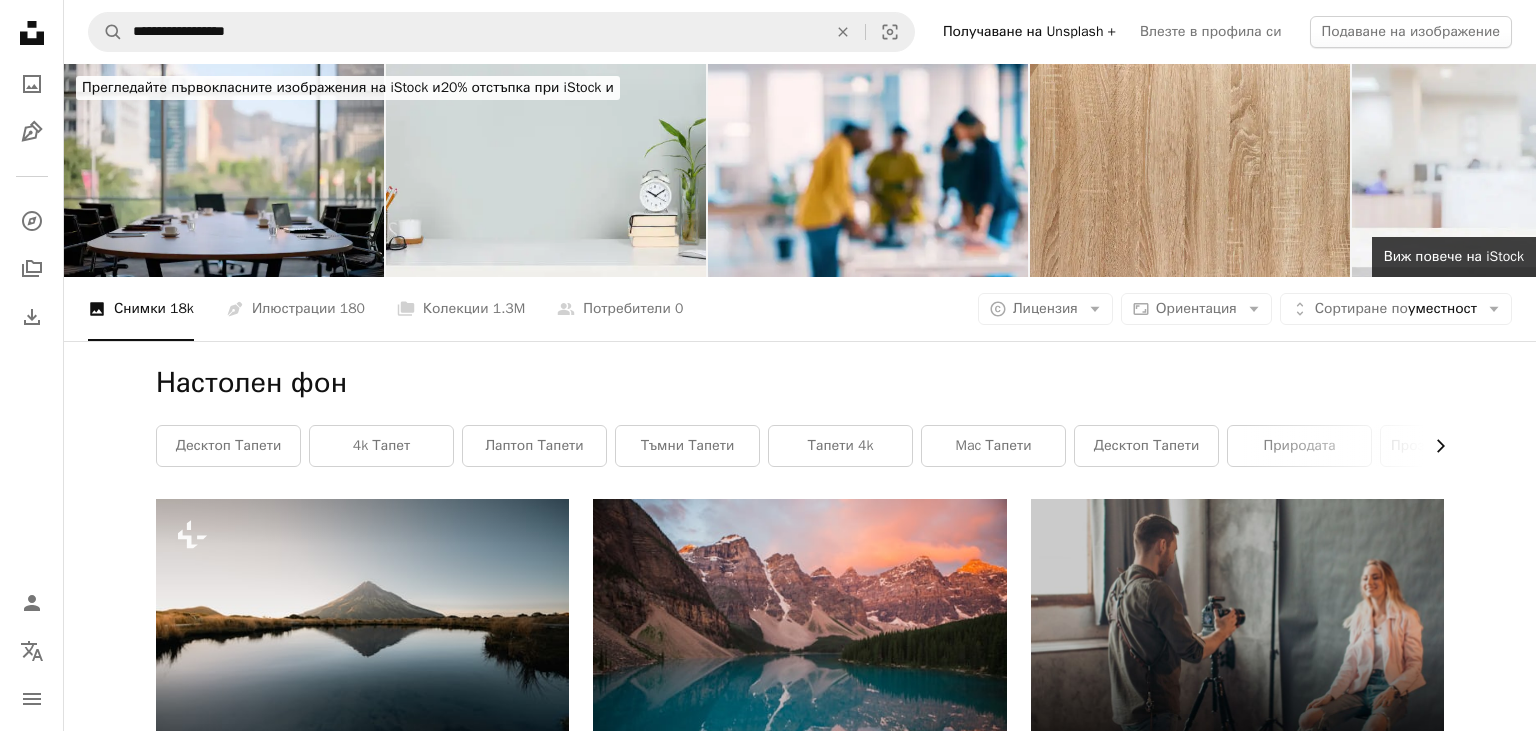 click on "Chevron right" 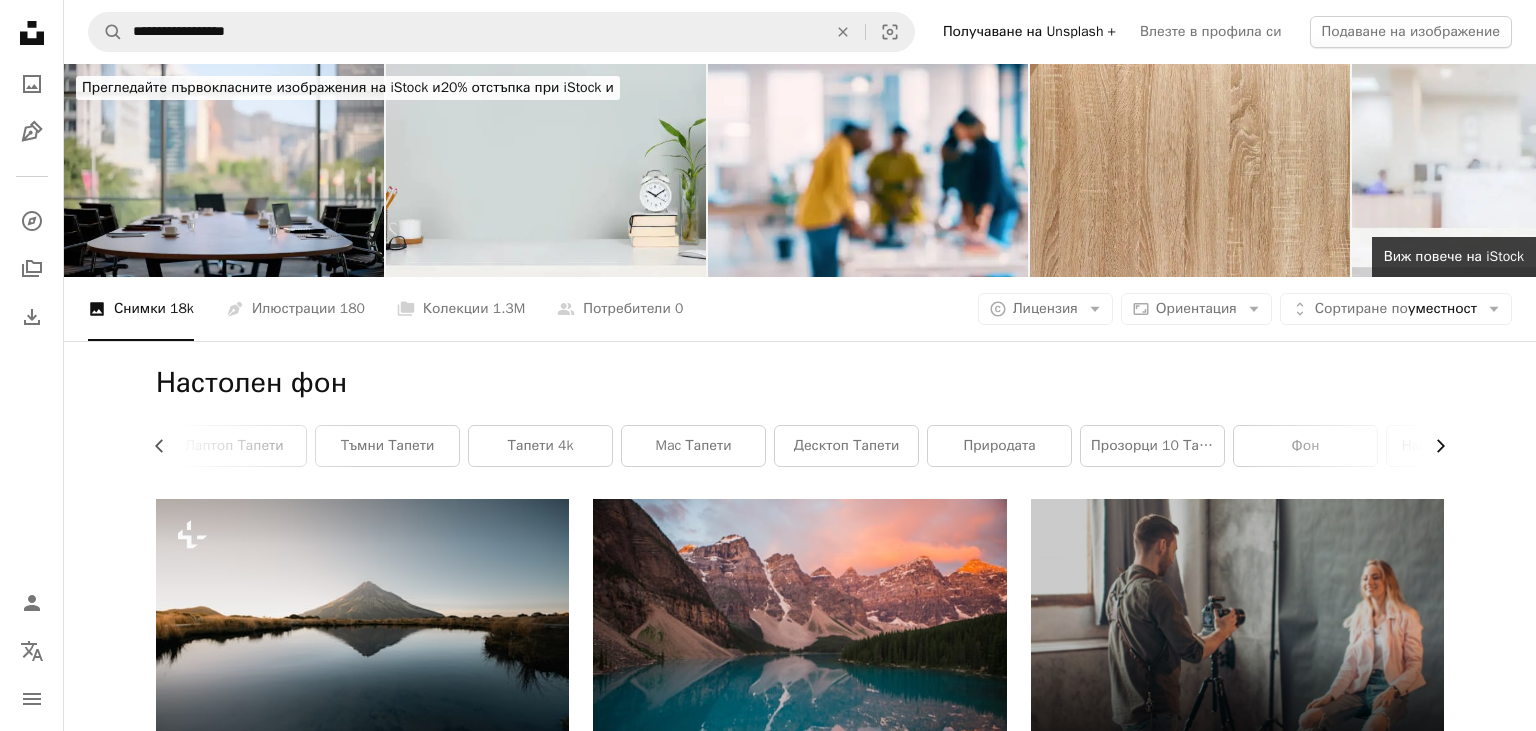 click on "Chevron right" 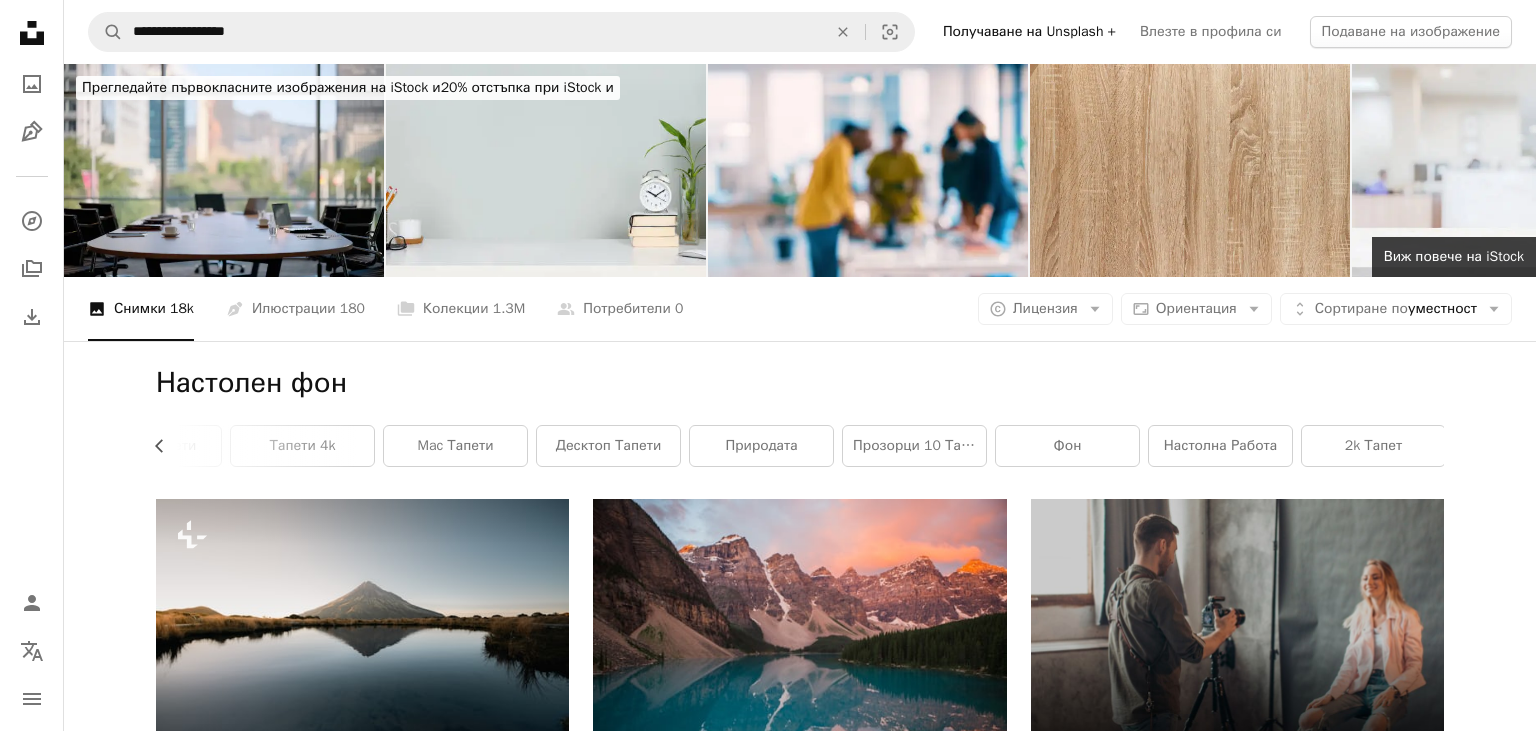scroll, scrollTop: 0, scrollLeft: 540, axis: horizontal 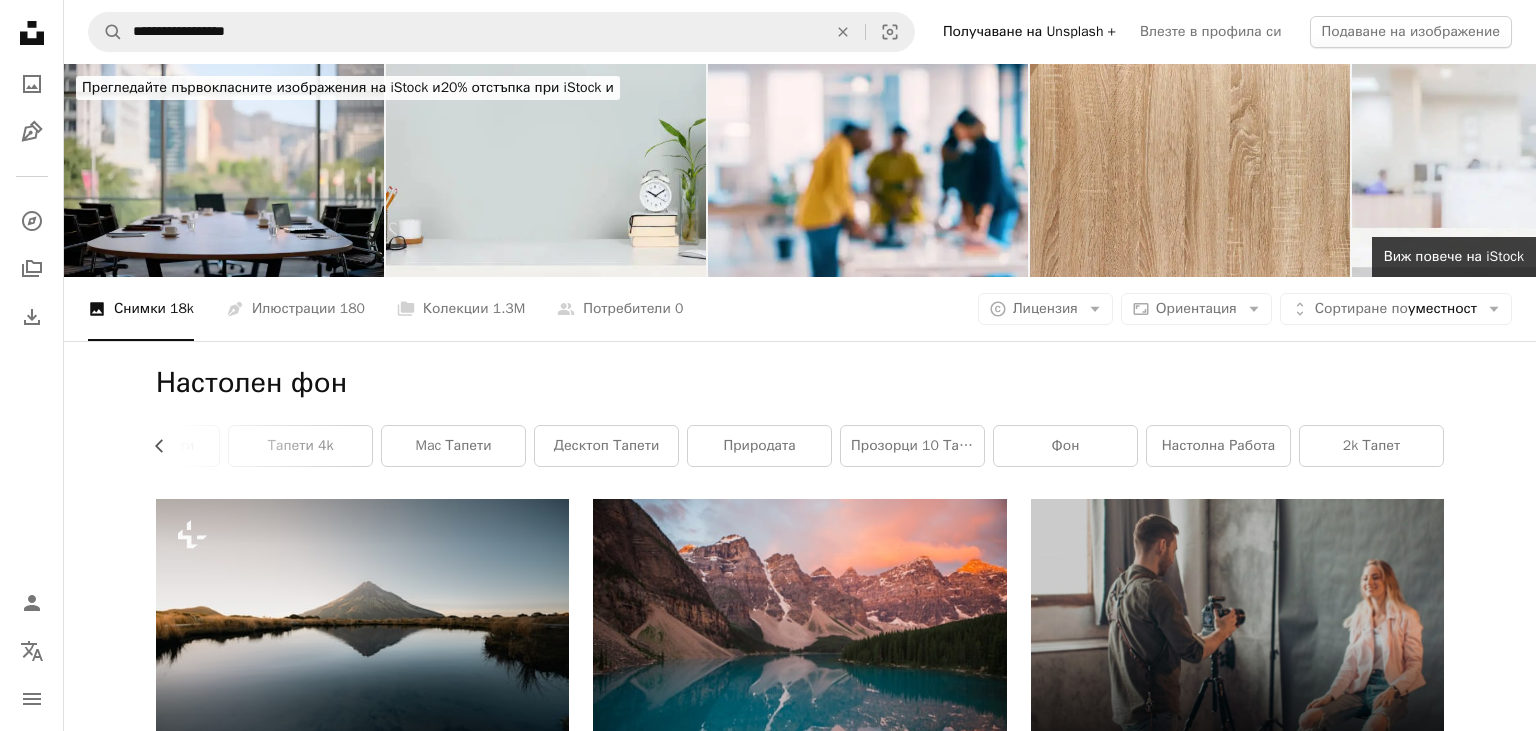 click on "2k тапет" at bounding box center [1371, 446] 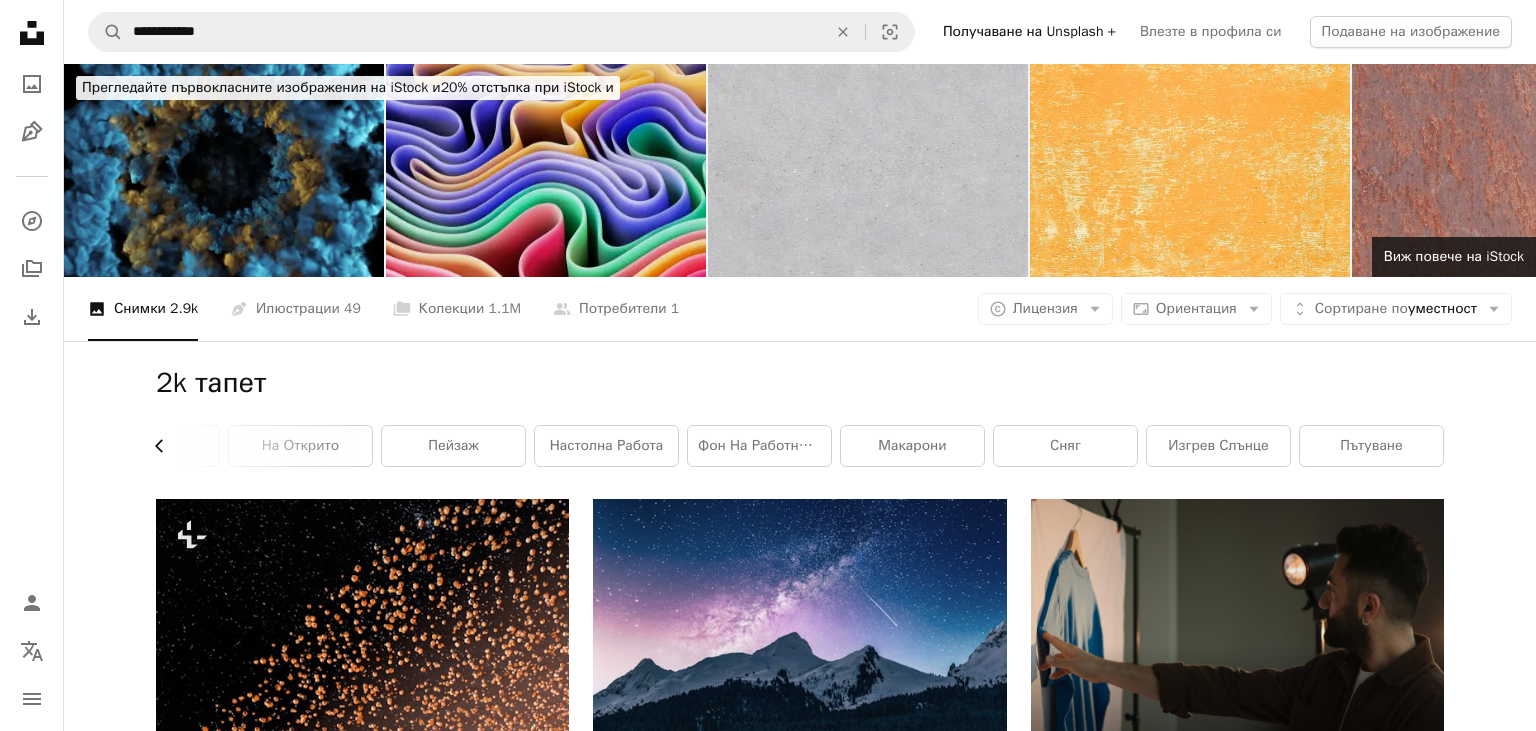 click on "Chevron left" 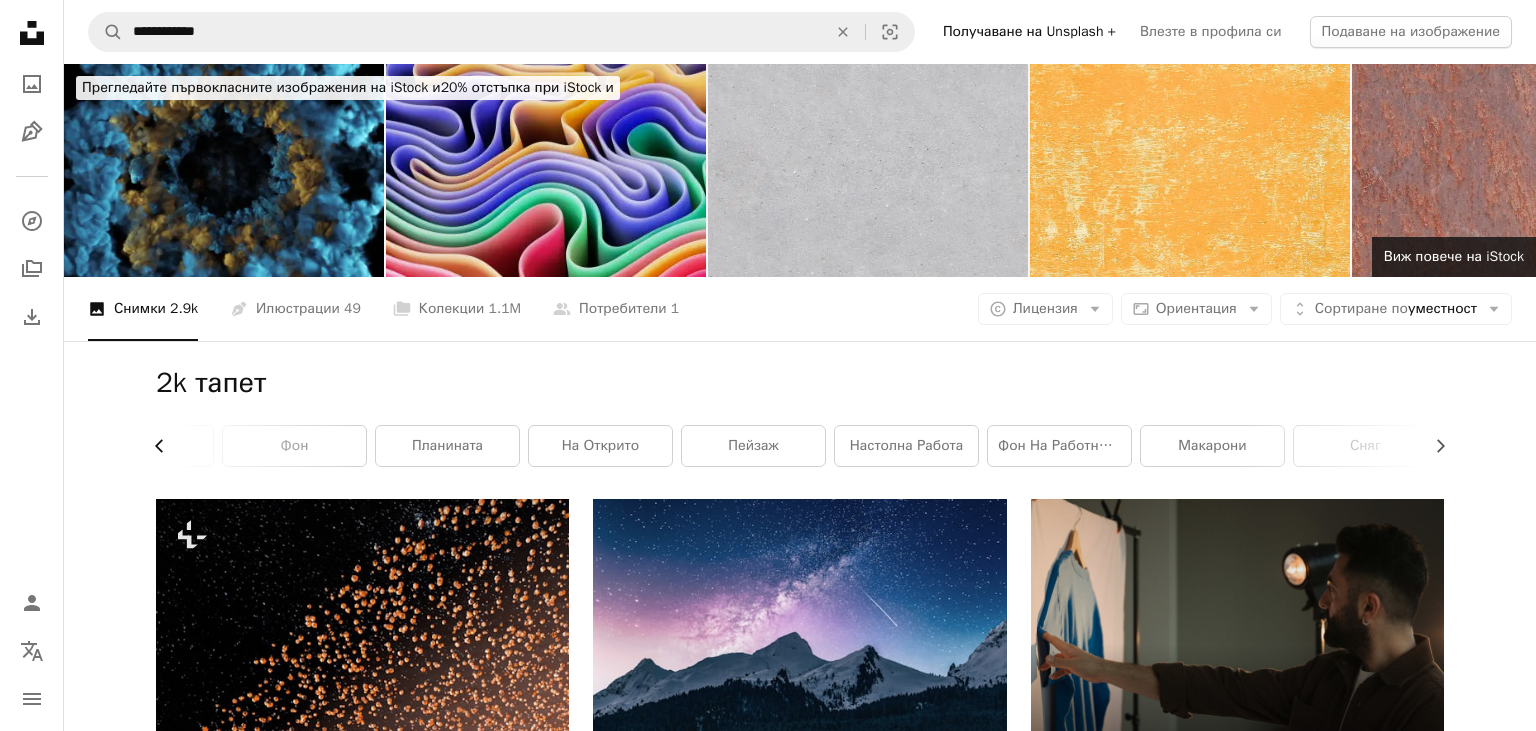 click on "Chevron left" 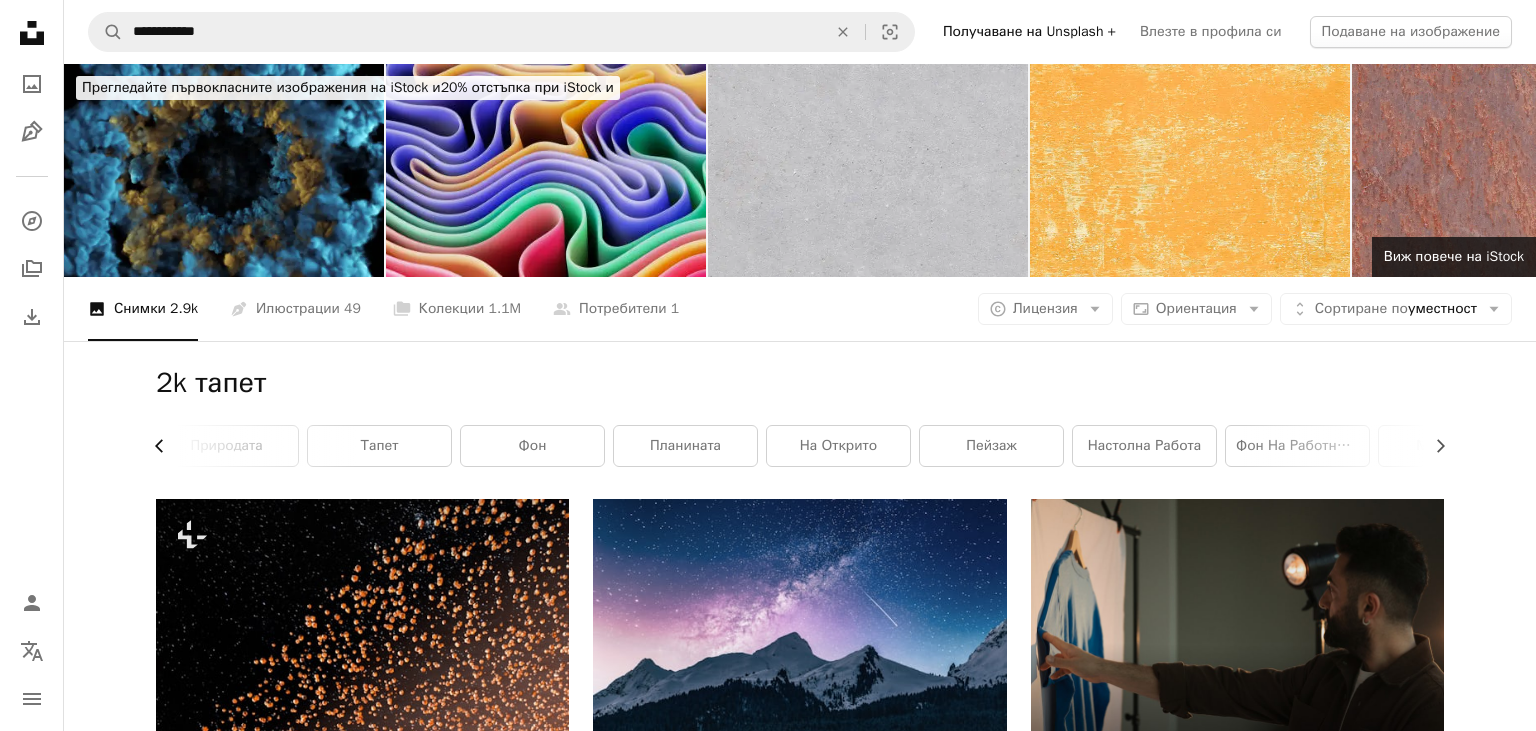 scroll, scrollTop: 0, scrollLeft: 0, axis: both 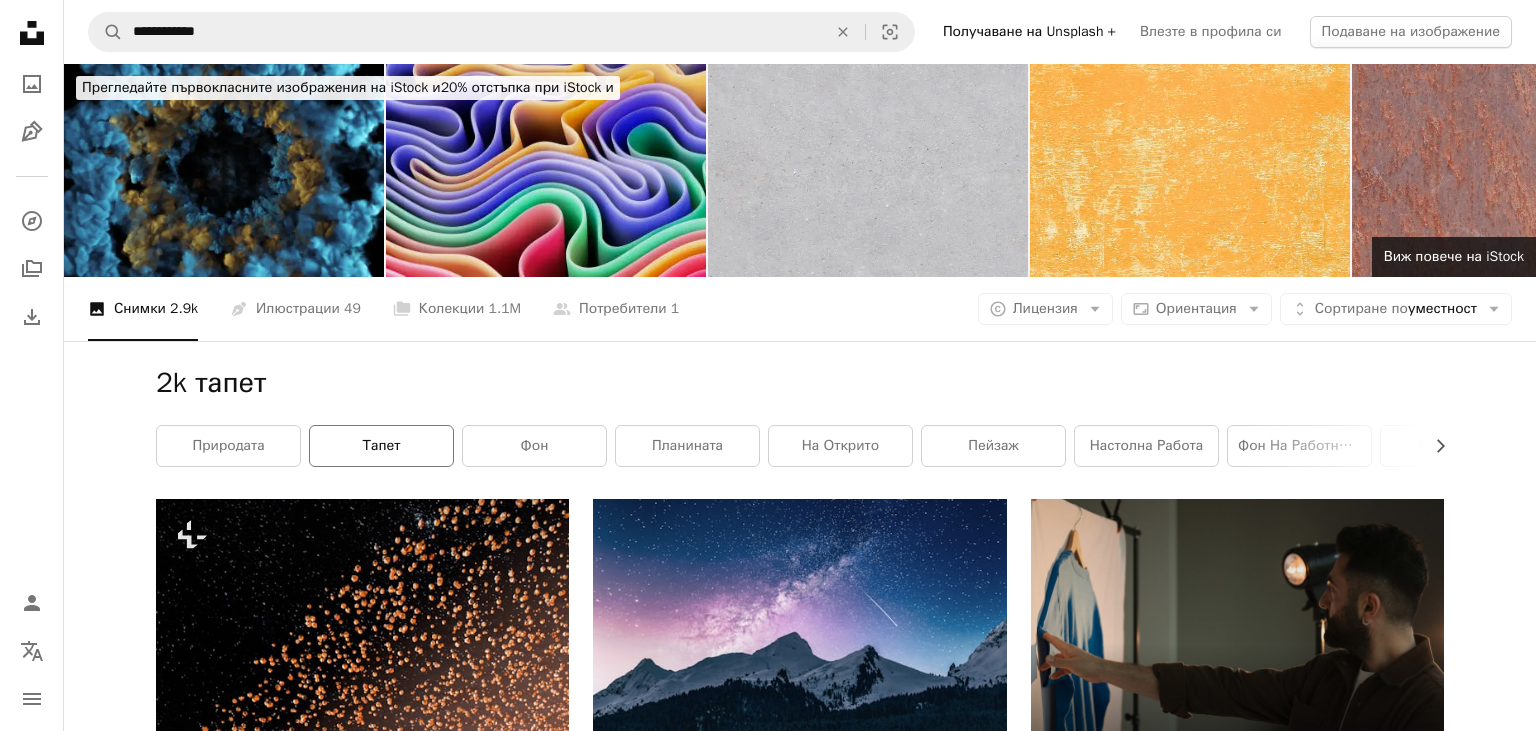 click on "тапет" at bounding box center [381, 446] 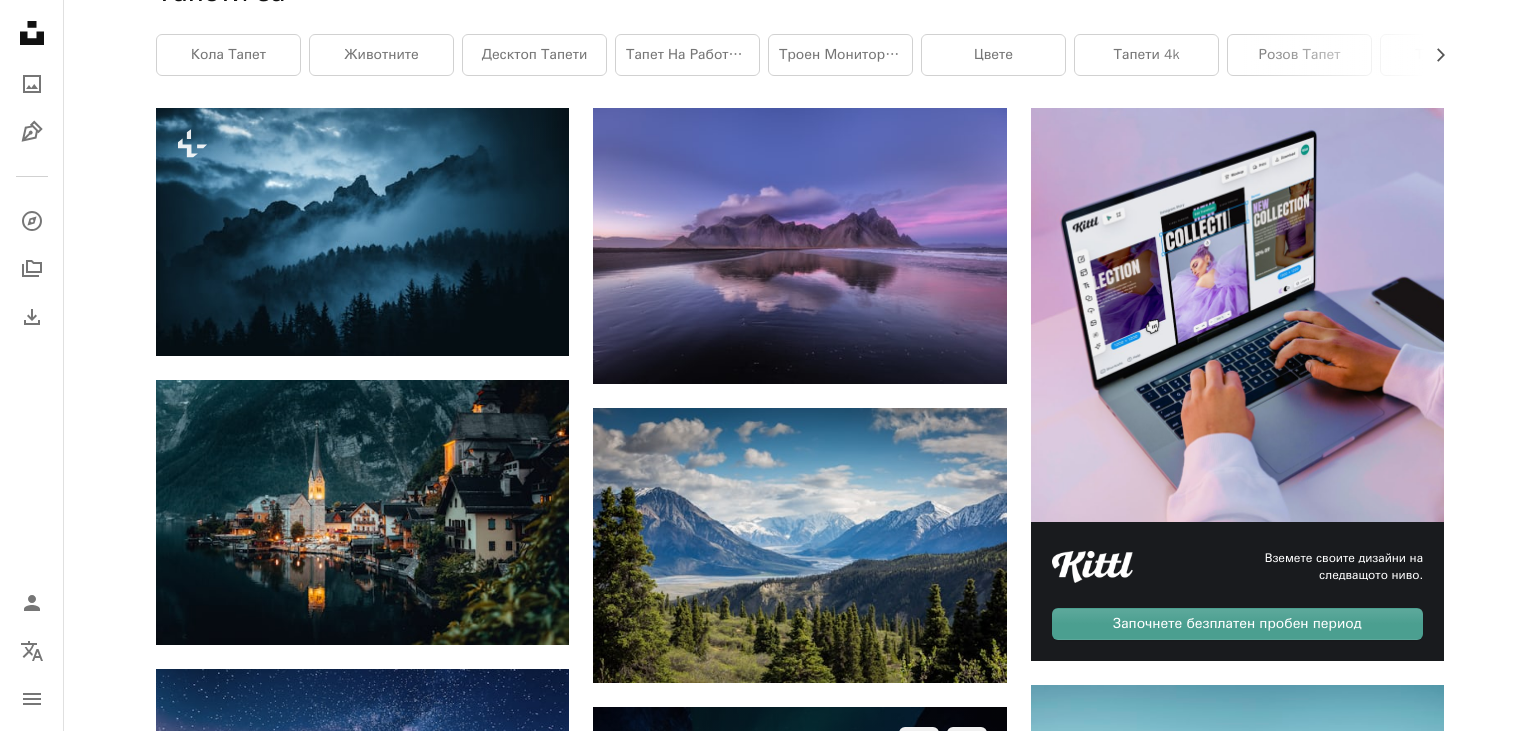 scroll, scrollTop: 316, scrollLeft: 0, axis: vertical 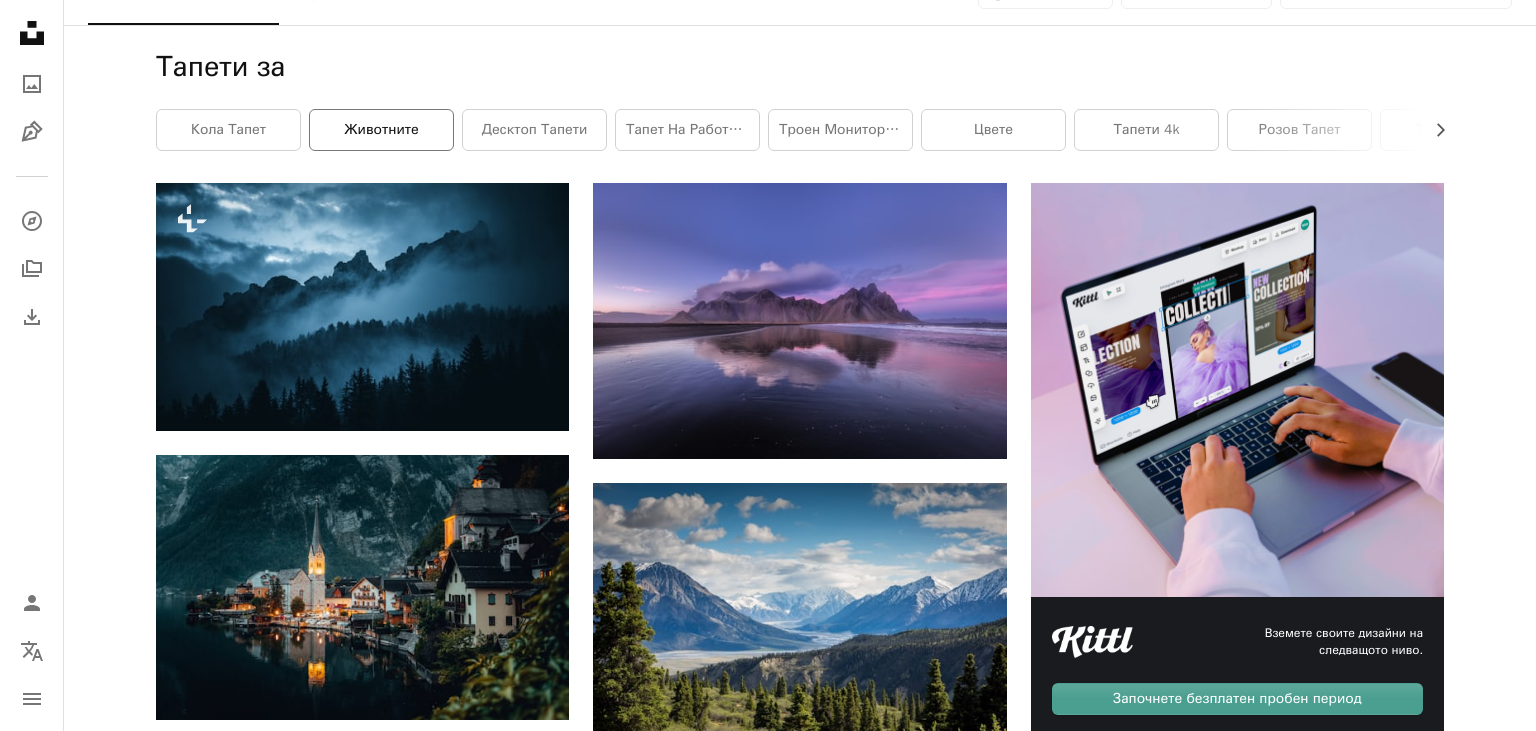click on "животните" at bounding box center (381, 130) 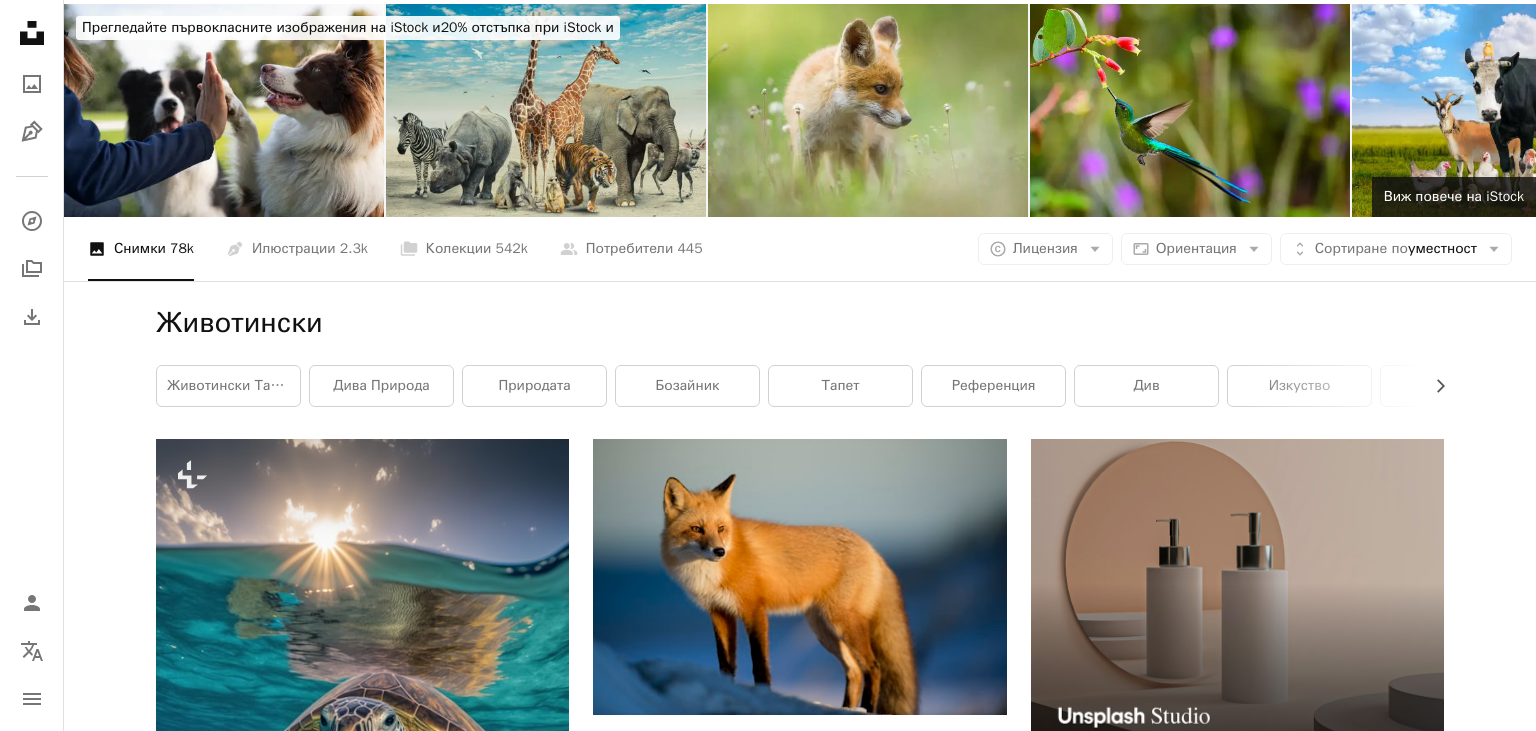 scroll, scrollTop: 105, scrollLeft: 0, axis: vertical 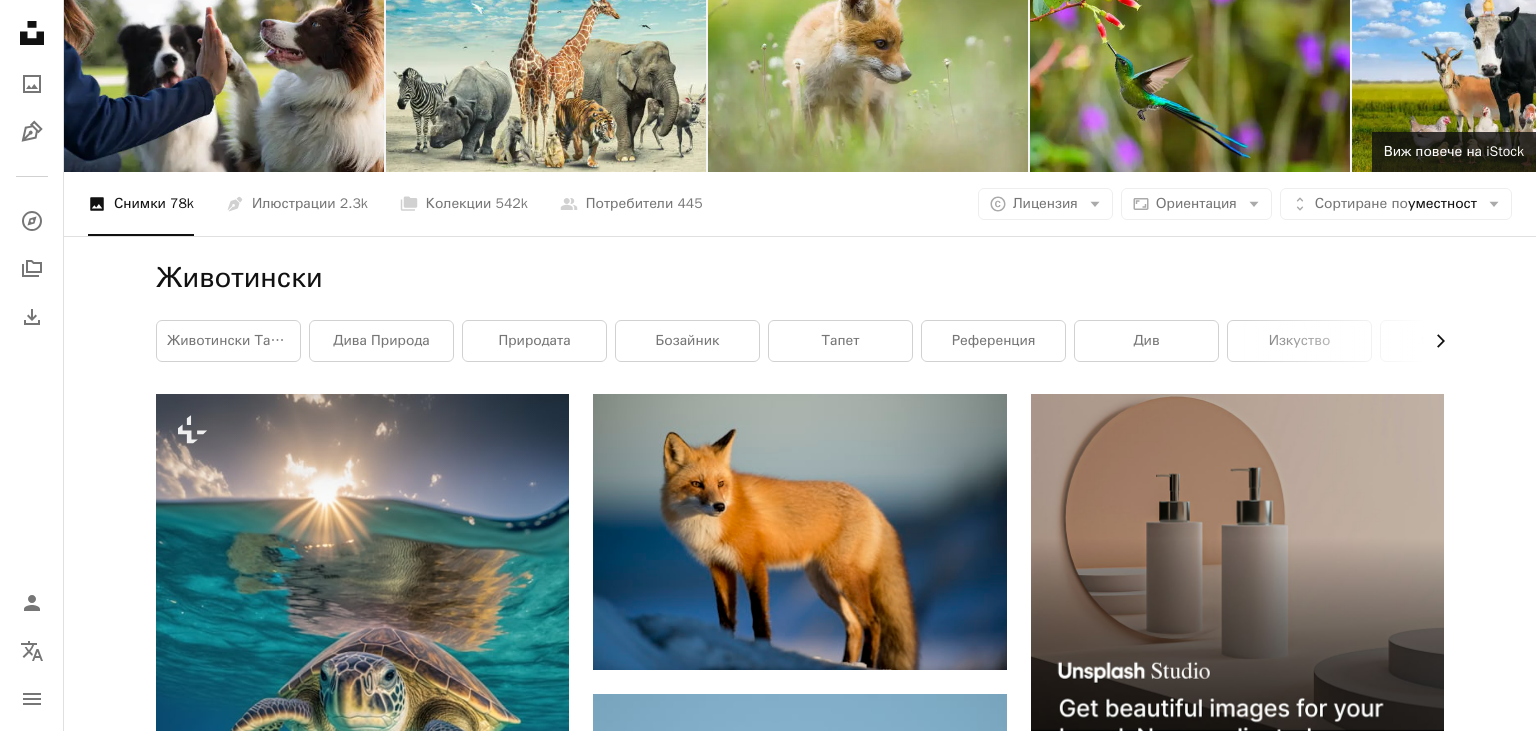 click on "Chevron right" 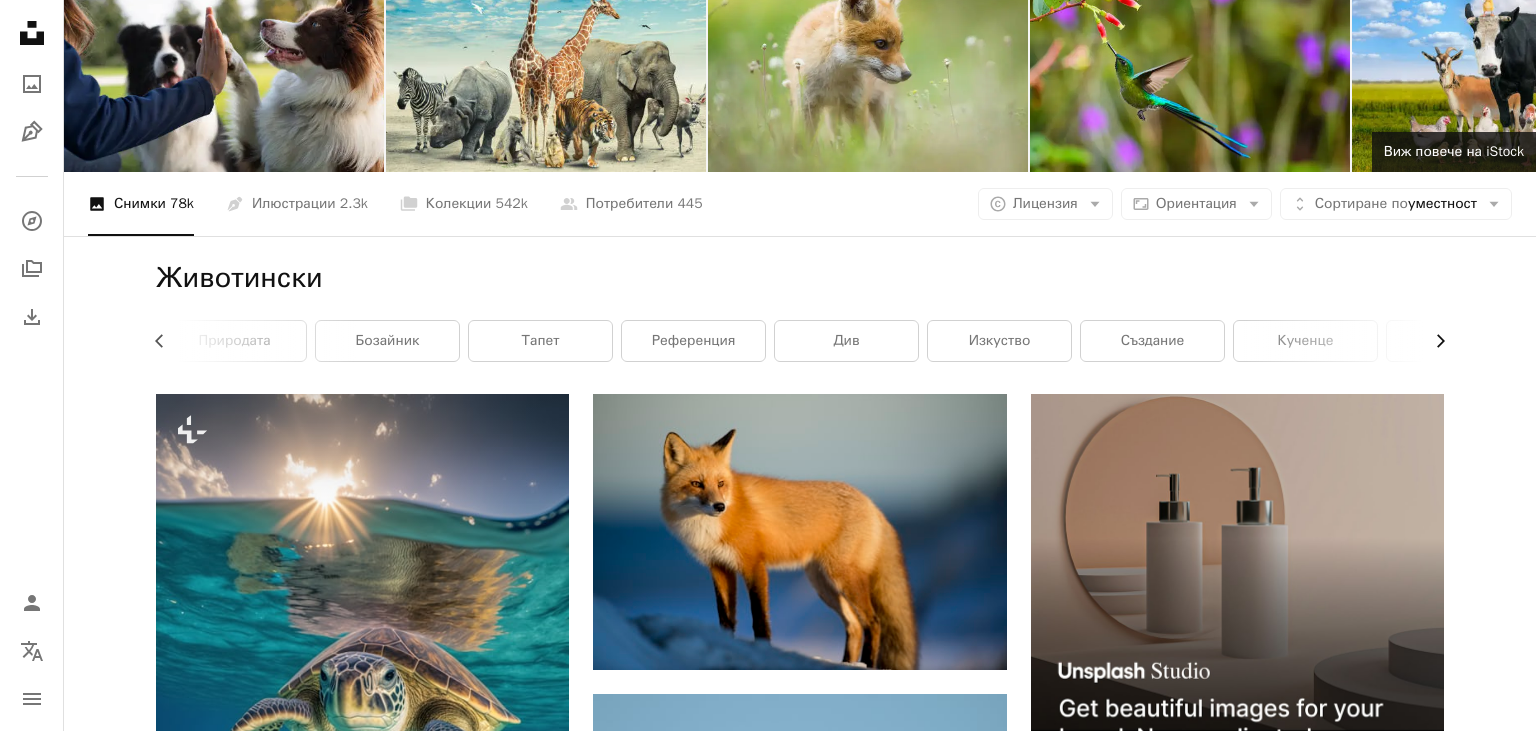 click on "Chevron right" 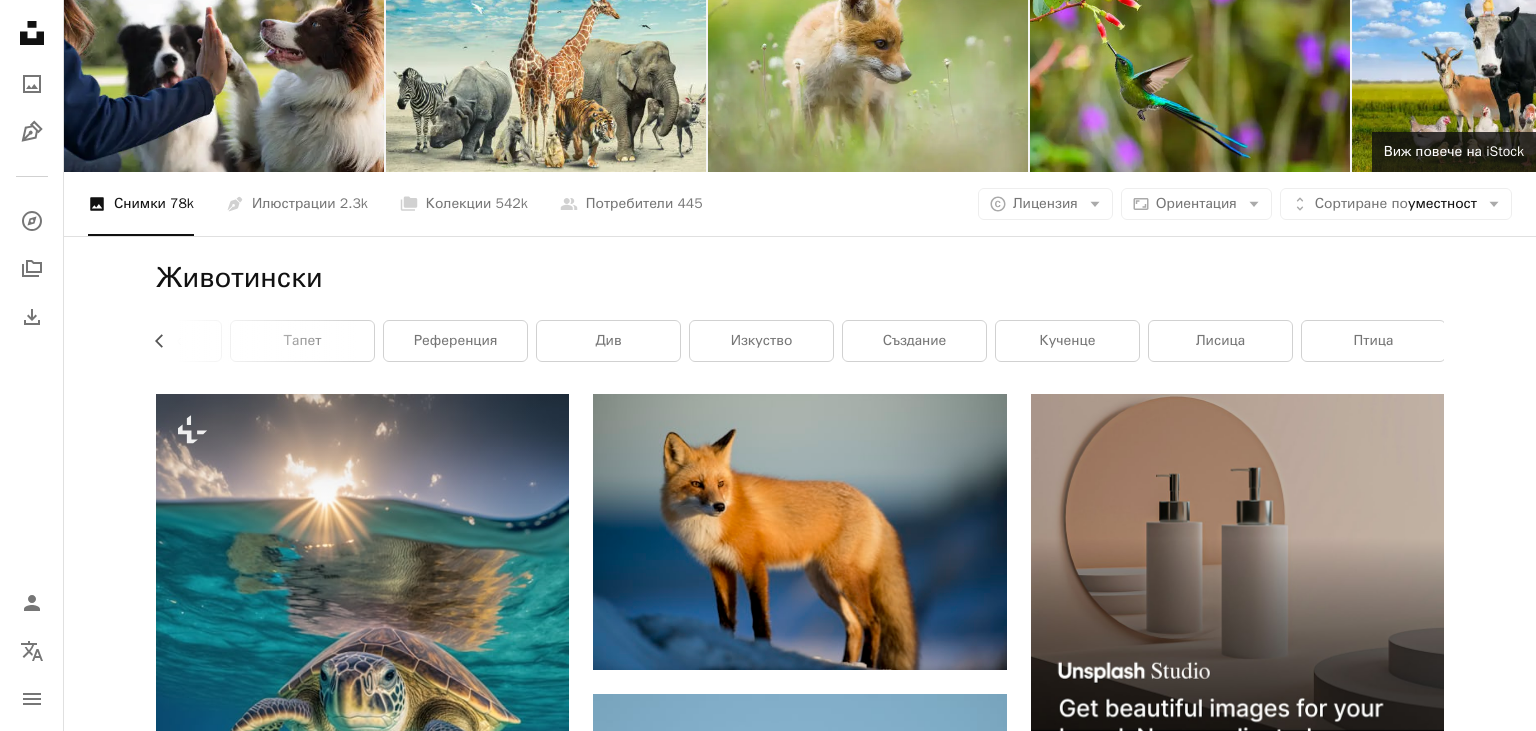scroll, scrollTop: 0, scrollLeft: 540, axis: horizontal 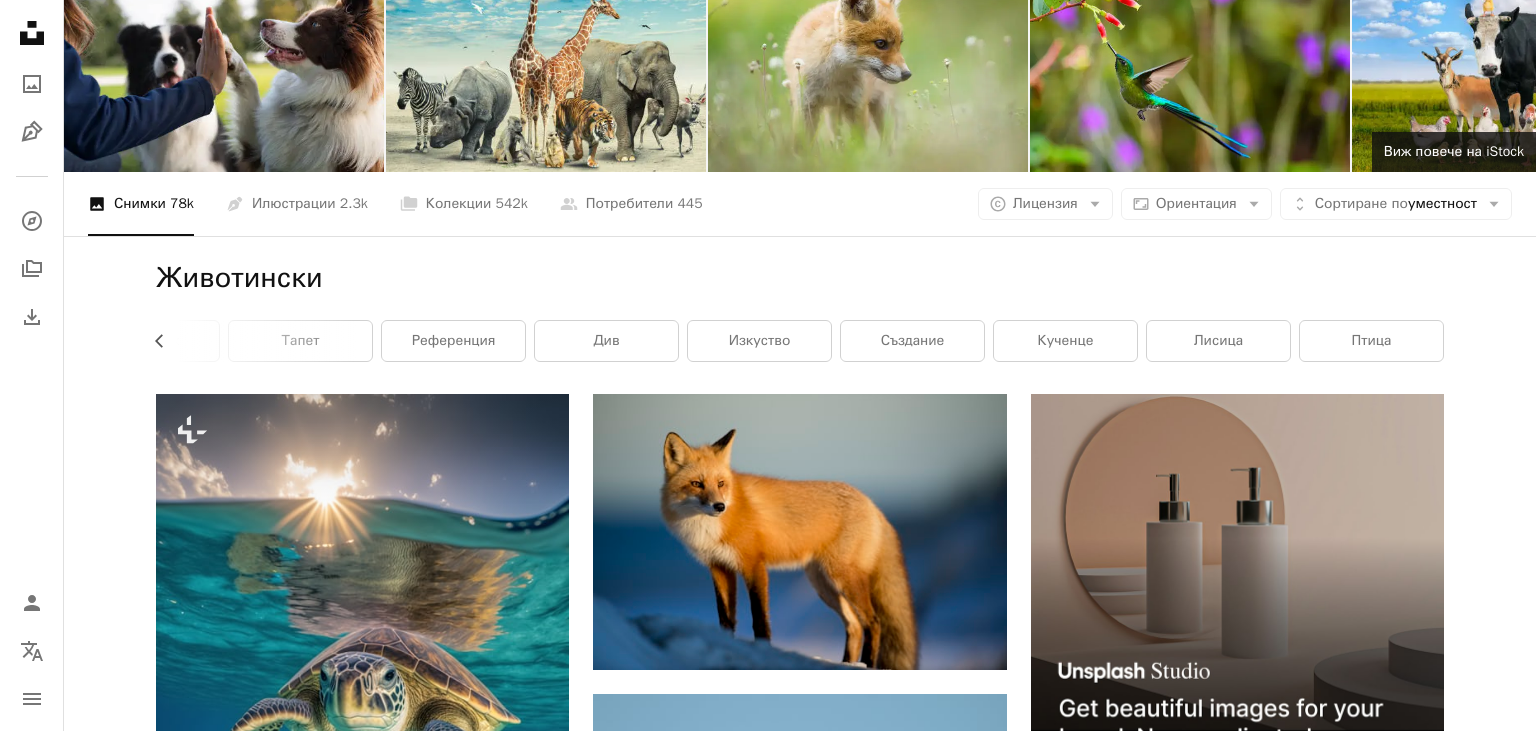 click on "птица" at bounding box center (1371, 341) 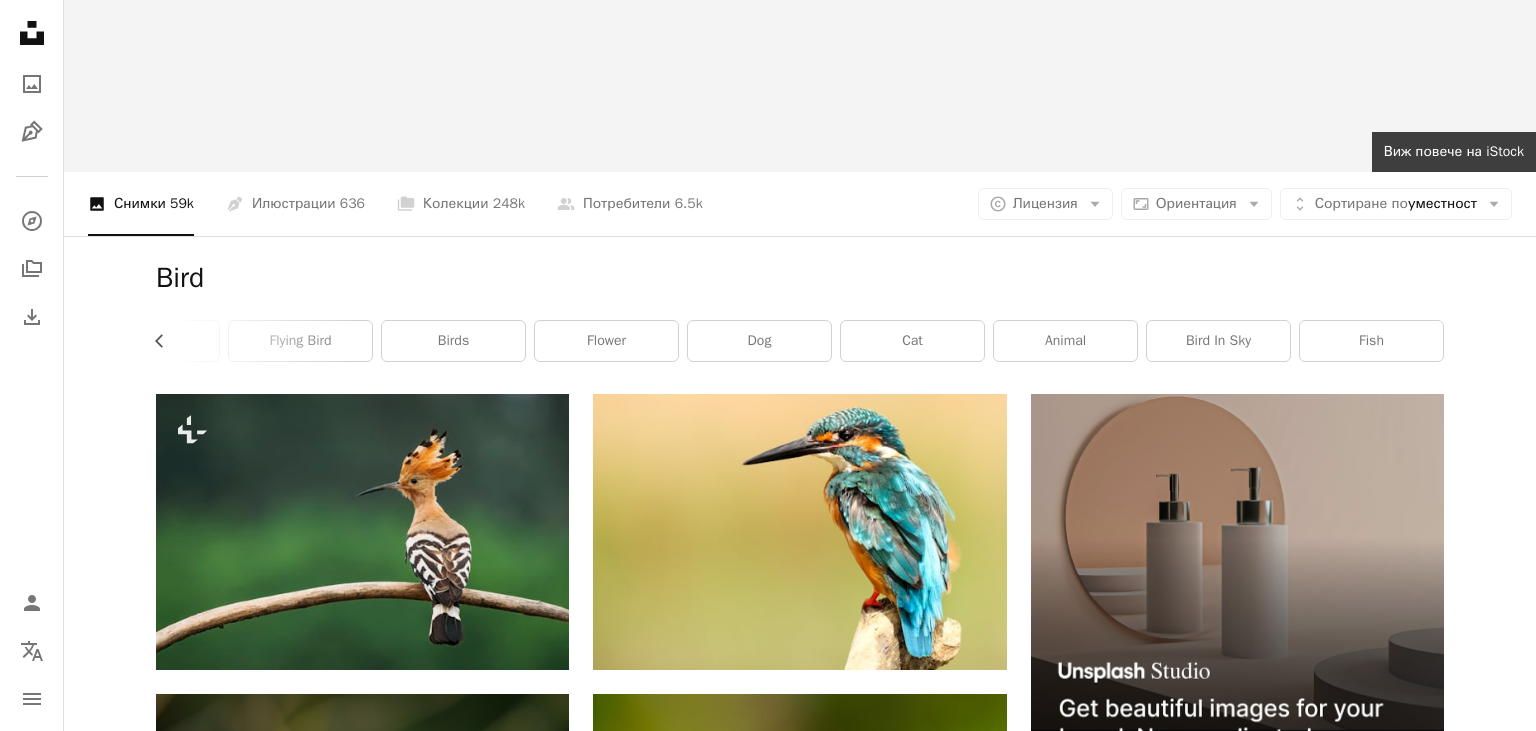 scroll, scrollTop: 0, scrollLeft: 0, axis: both 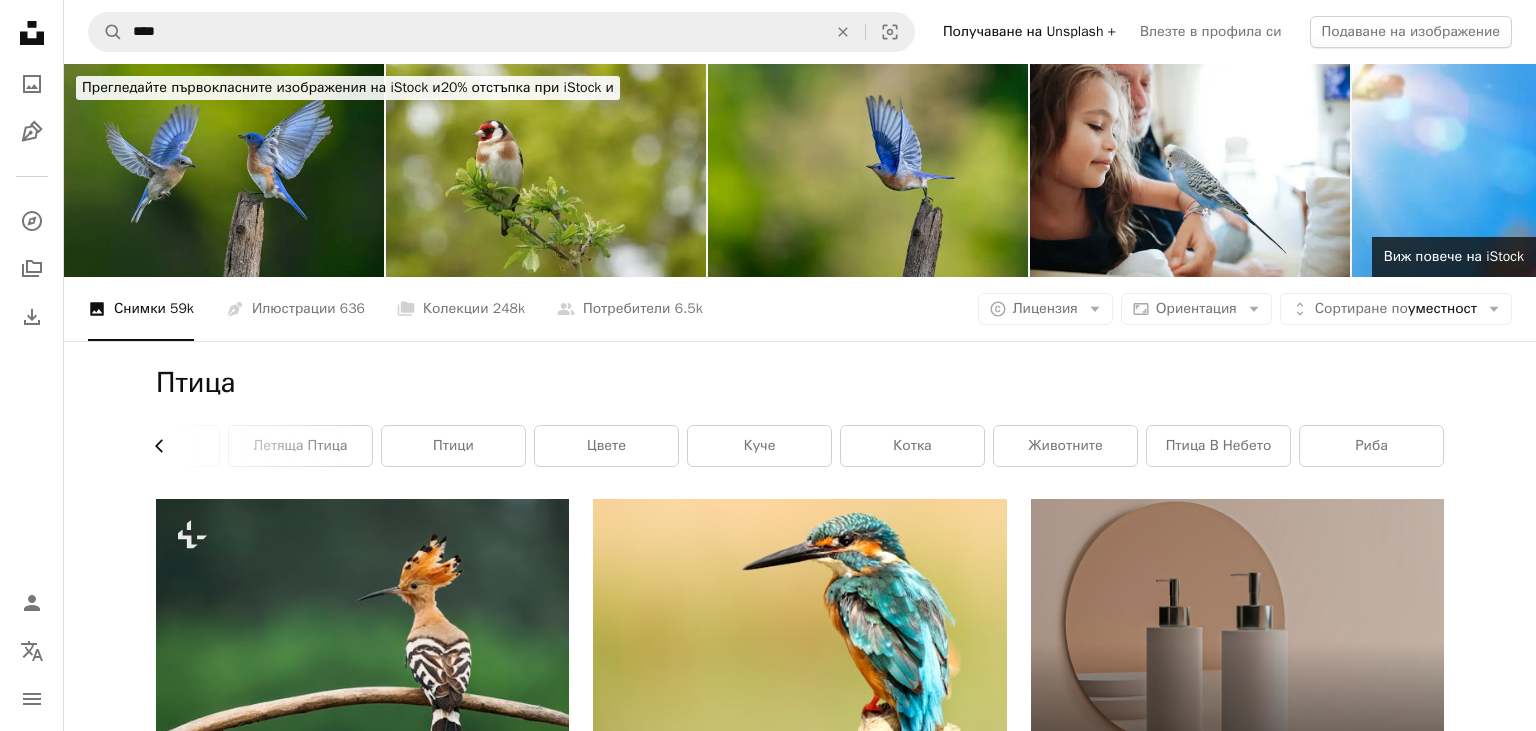 click on "Chevron left" 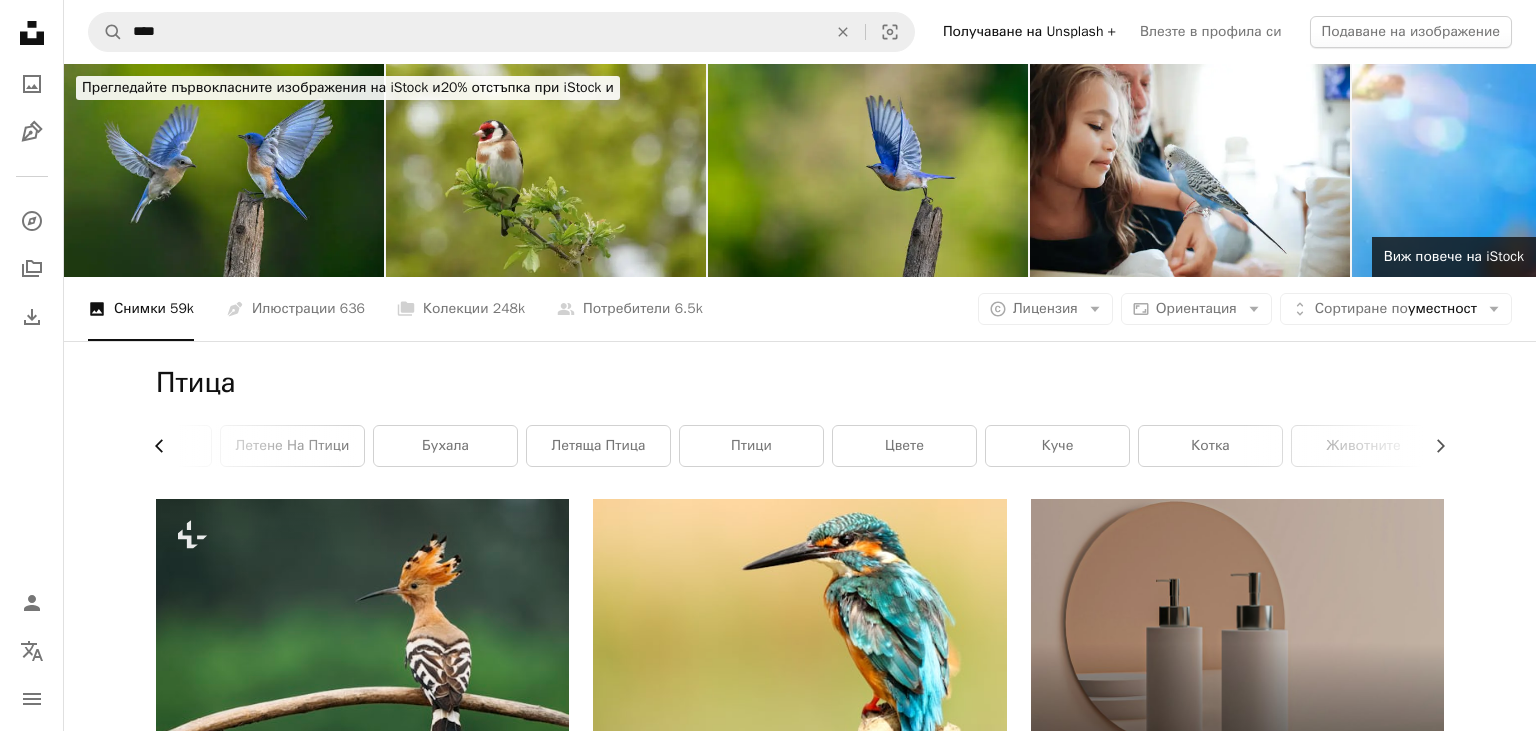 click on "Chevron left" 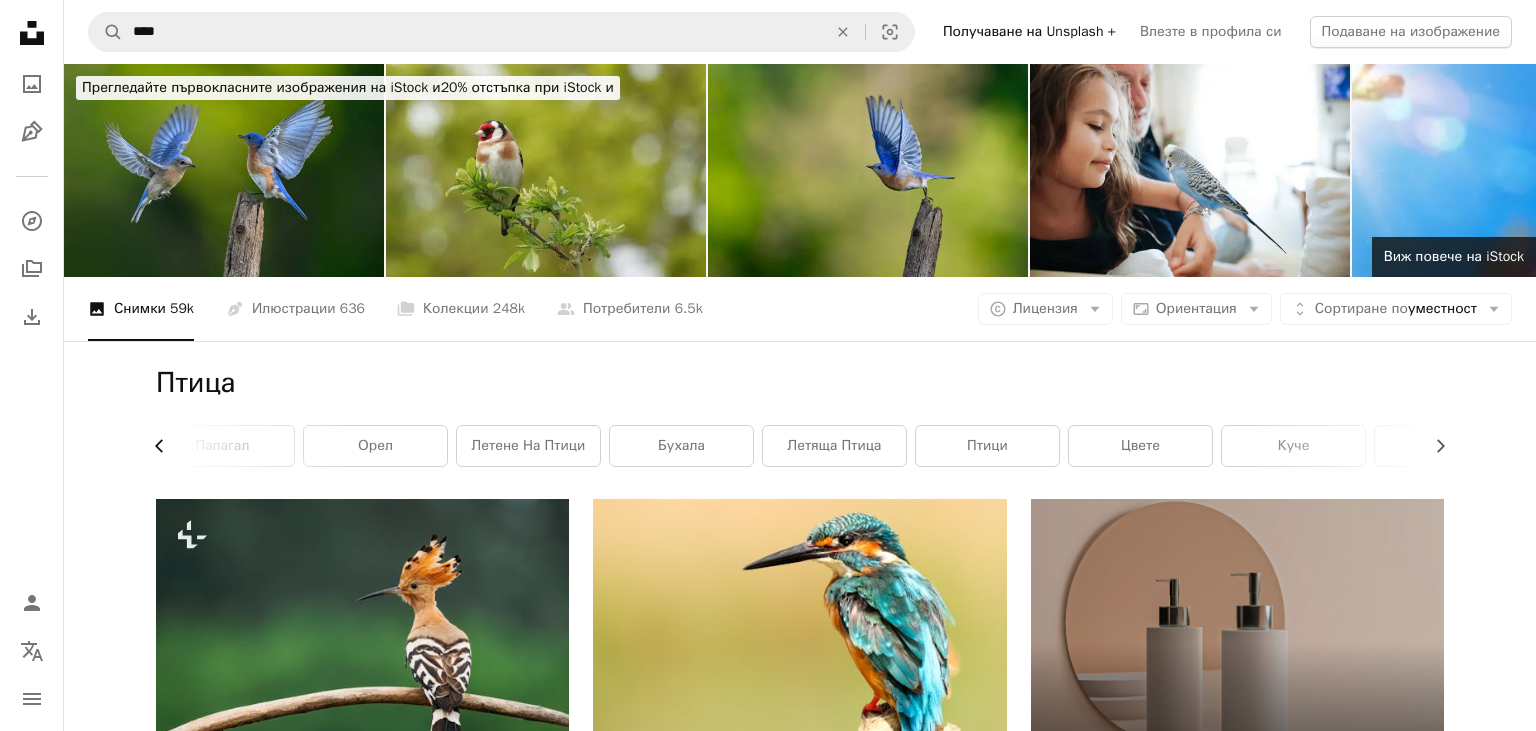 scroll, scrollTop: 0, scrollLeft: 0, axis: both 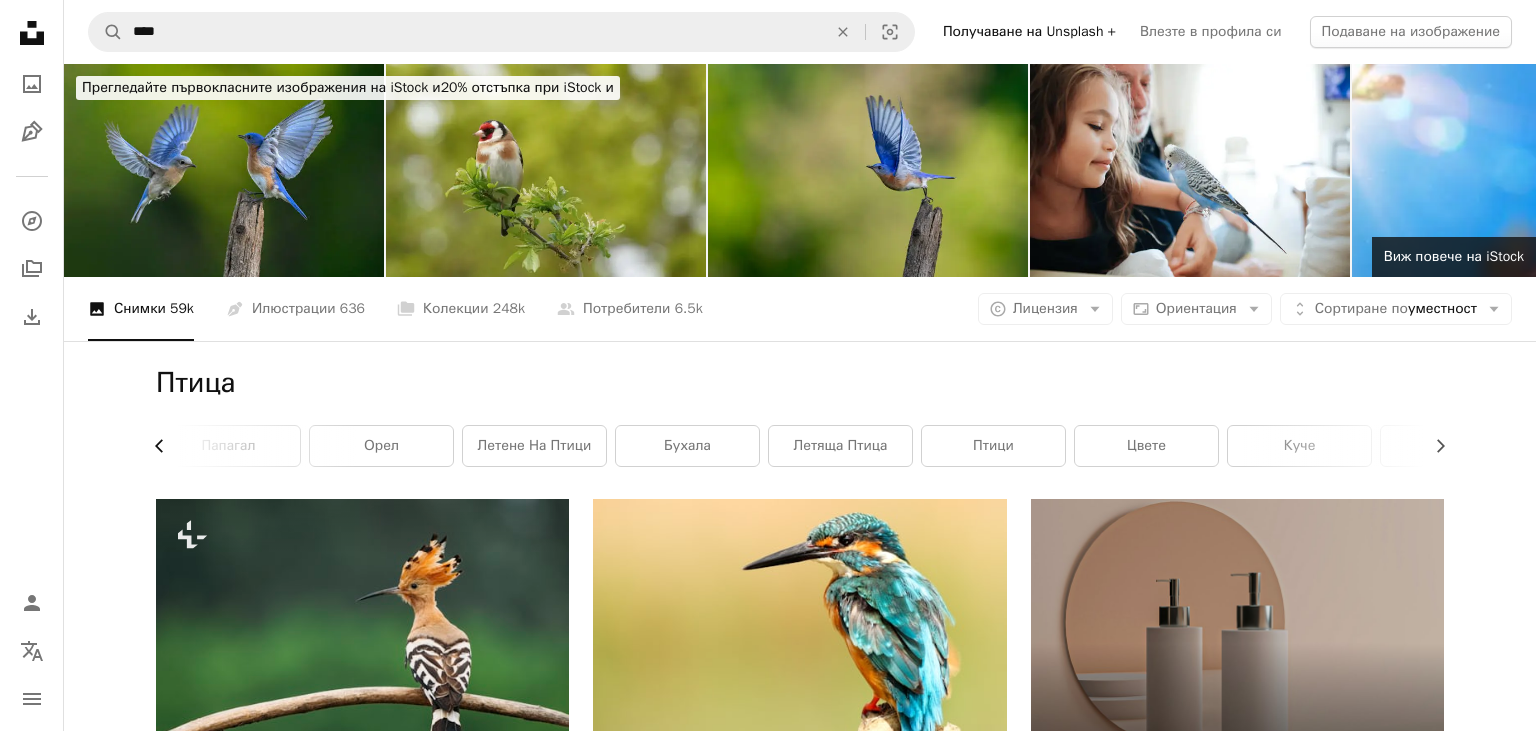 click on "Chevron left" 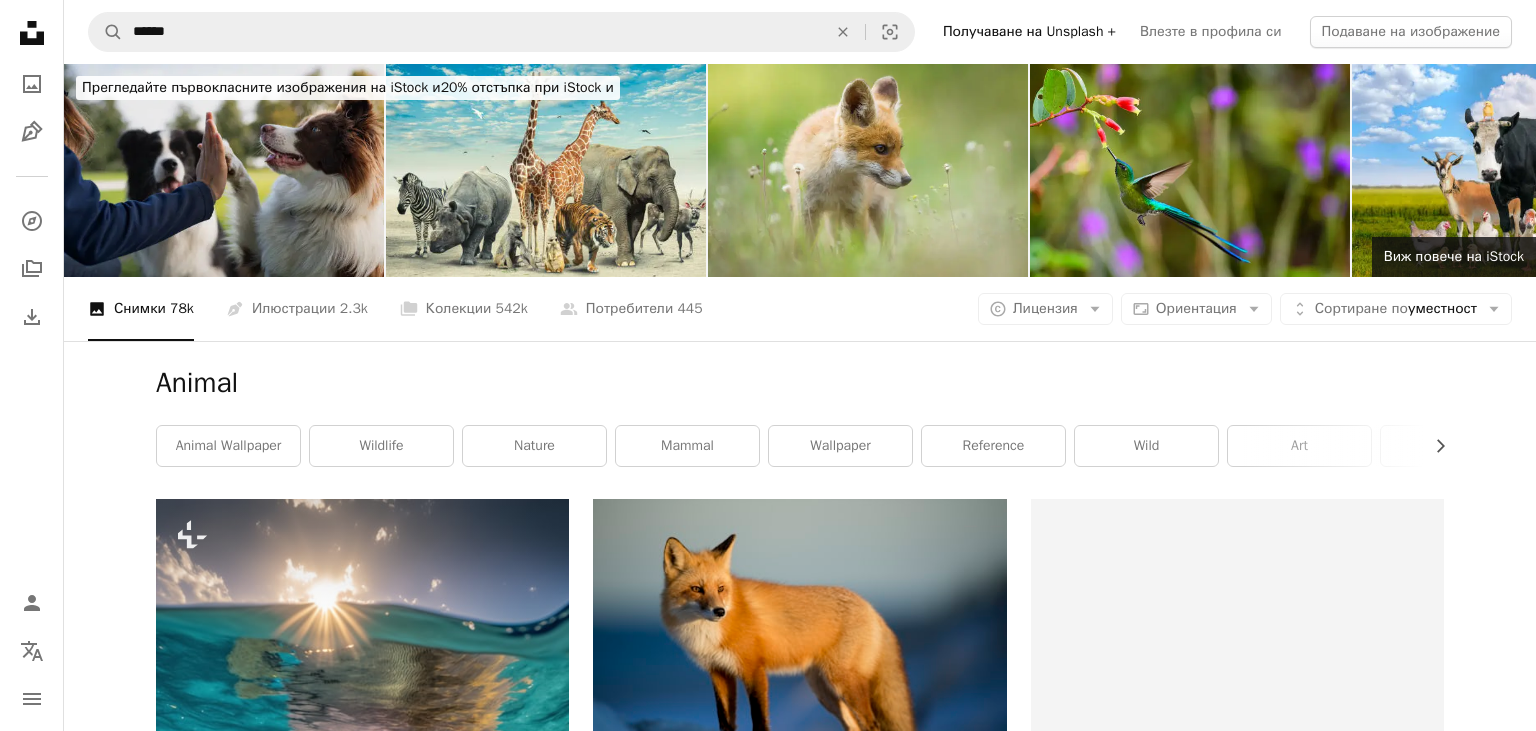 scroll, scrollTop: 105, scrollLeft: 0, axis: vertical 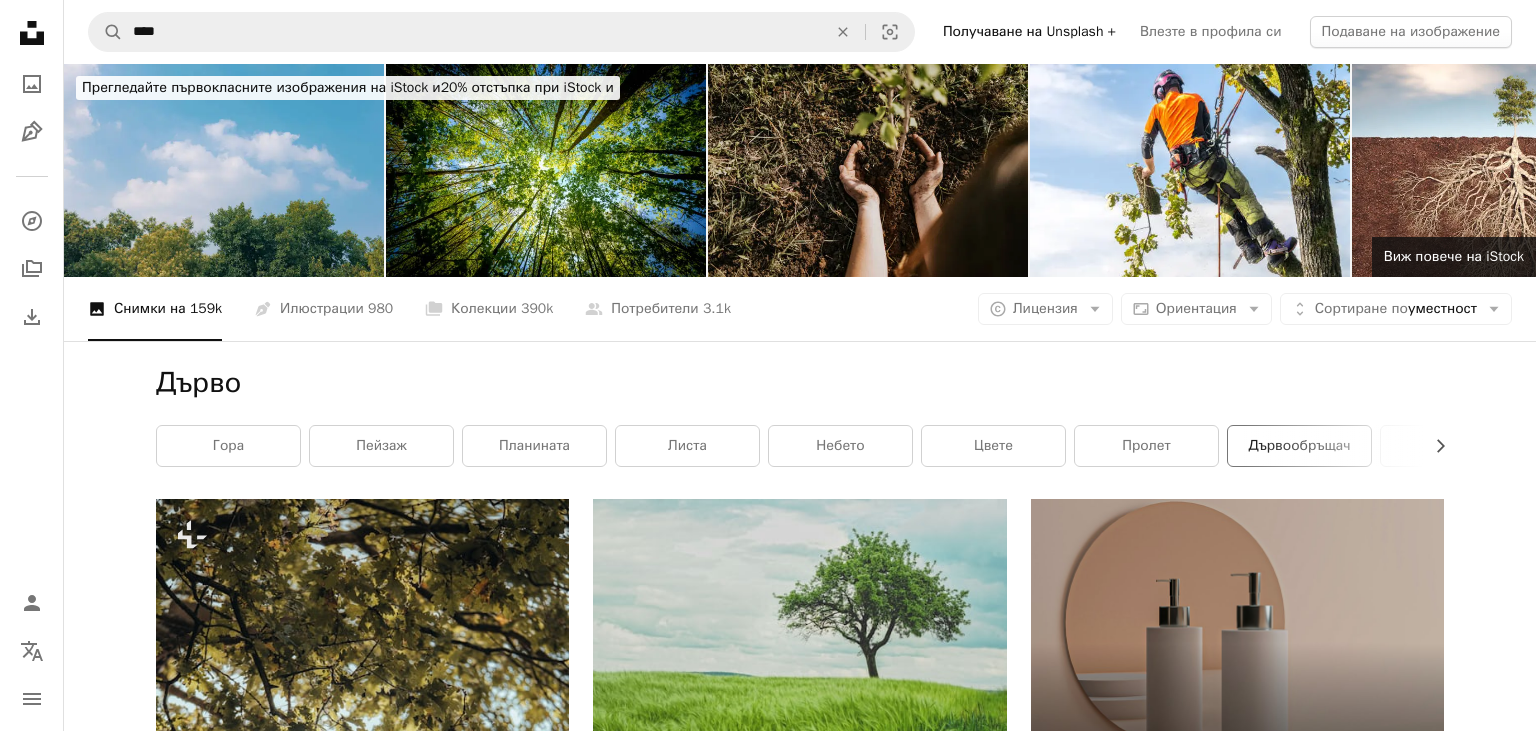 click on "дървообръщач" at bounding box center (1299, 446) 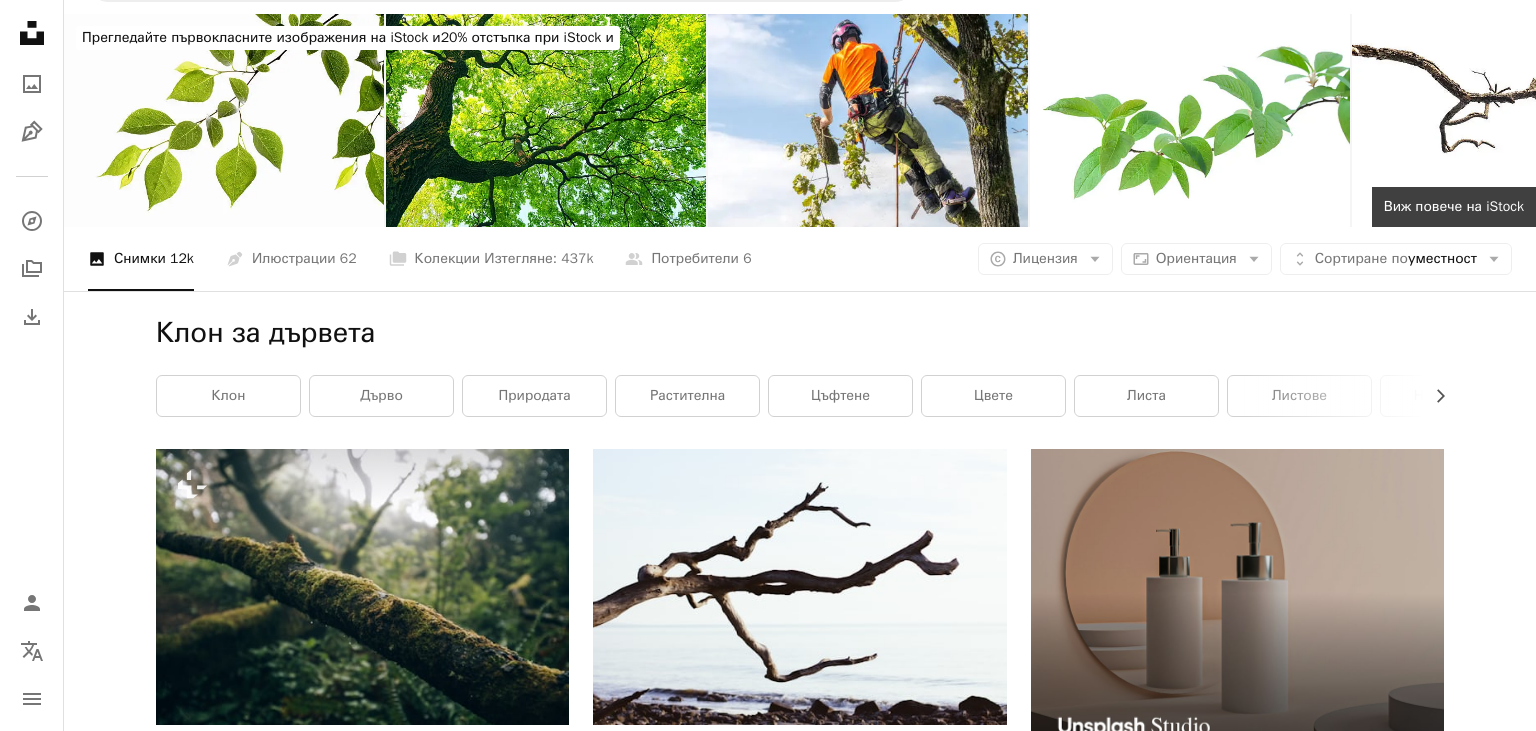 scroll, scrollTop: 0, scrollLeft: 0, axis: both 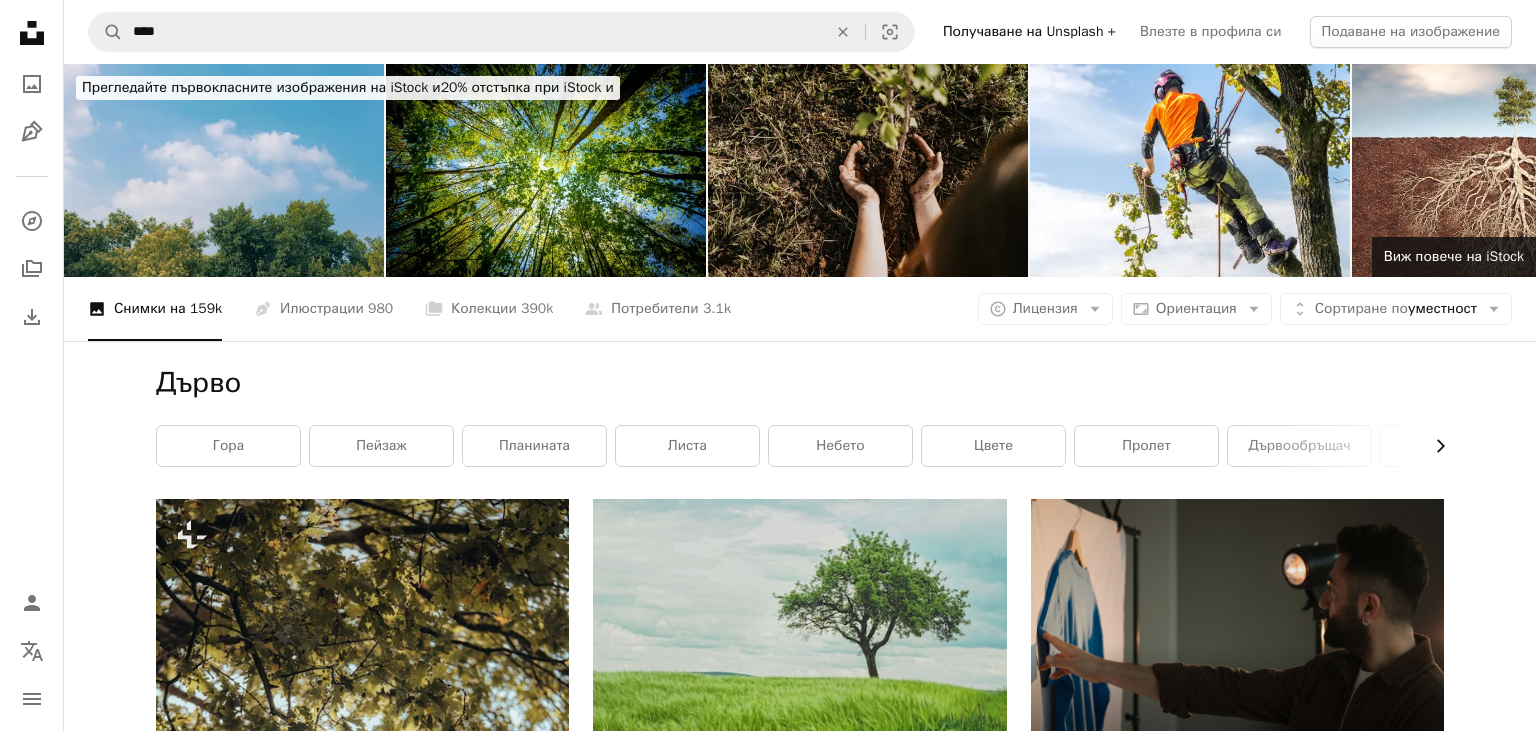 click on "Chevron right" 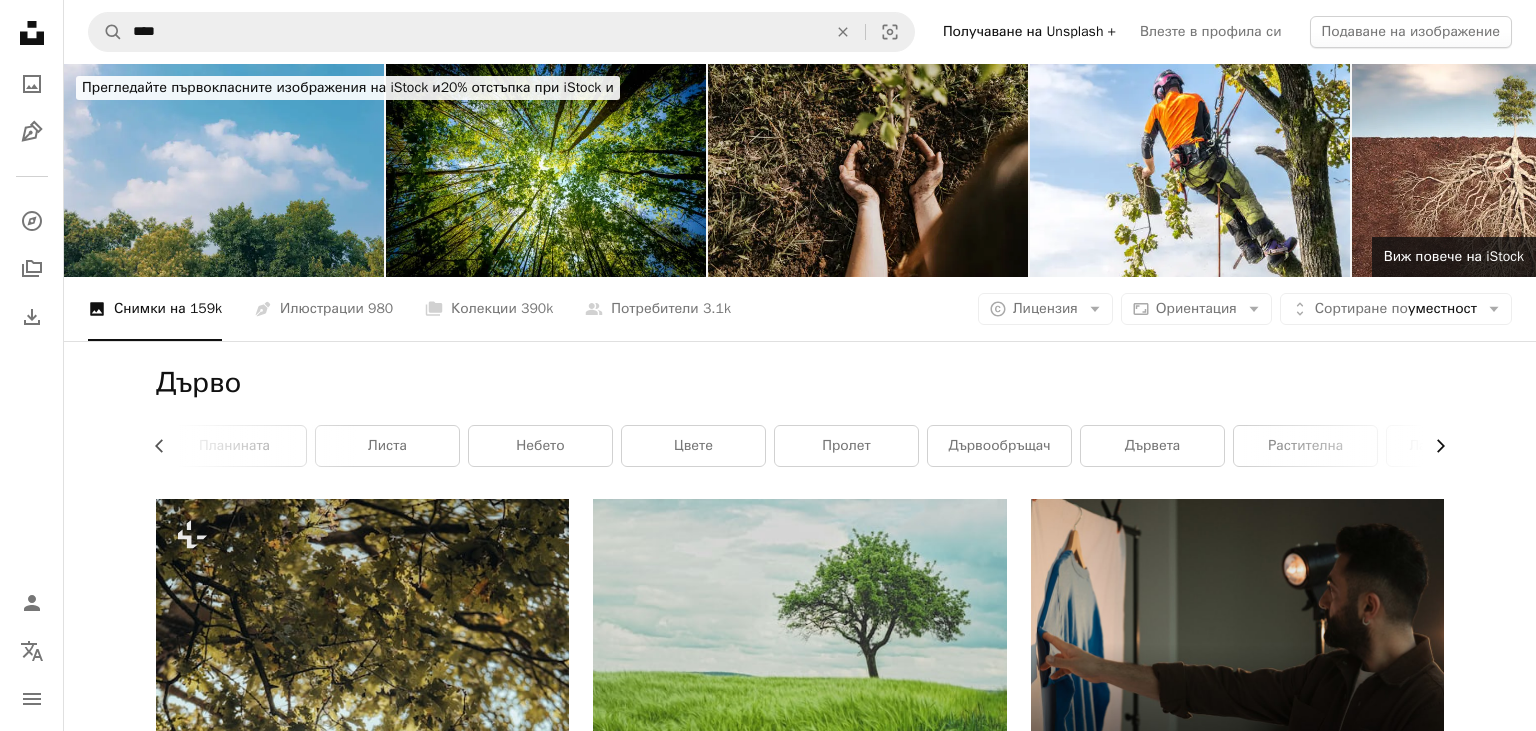 click on "Chevron right" 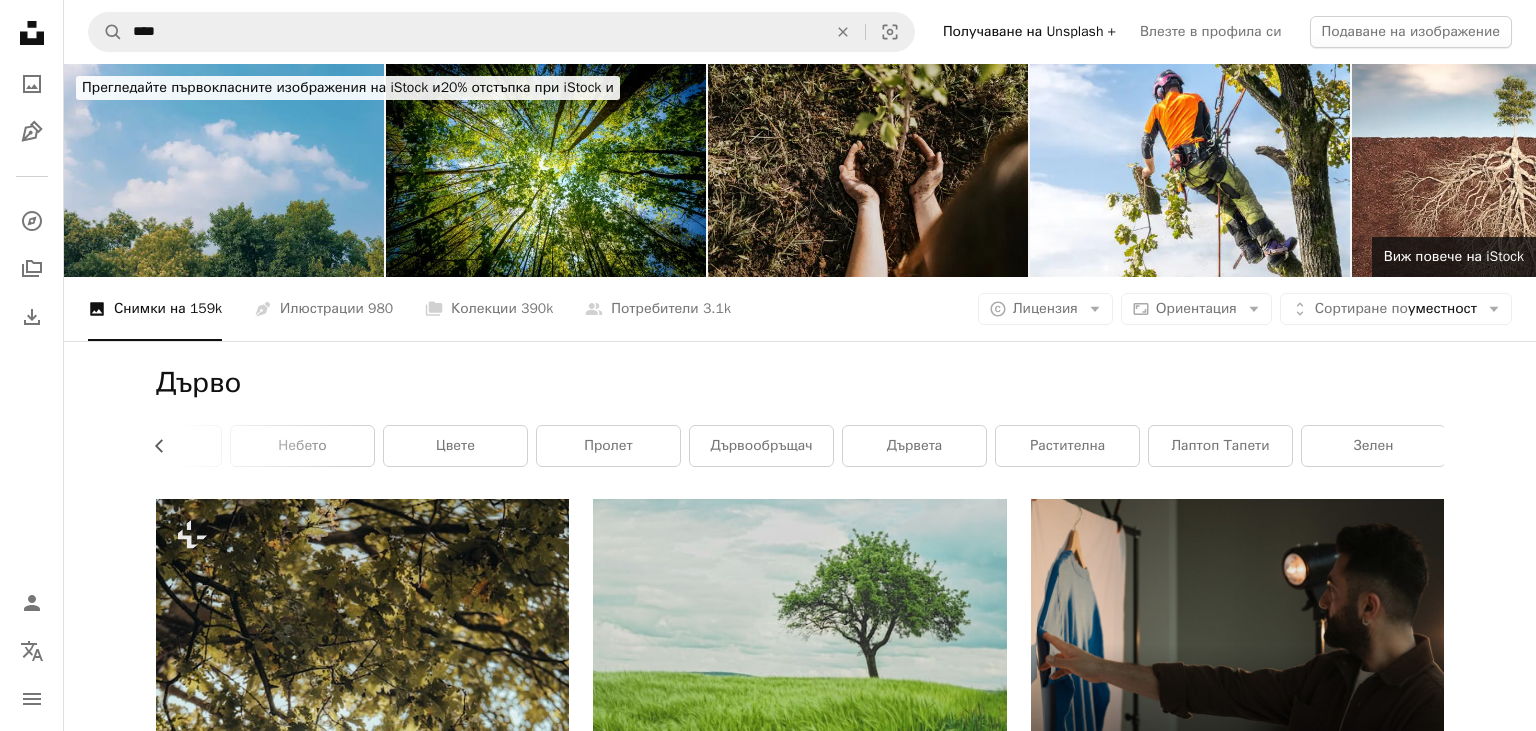 scroll, scrollTop: 0, scrollLeft: 540, axis: horizontal 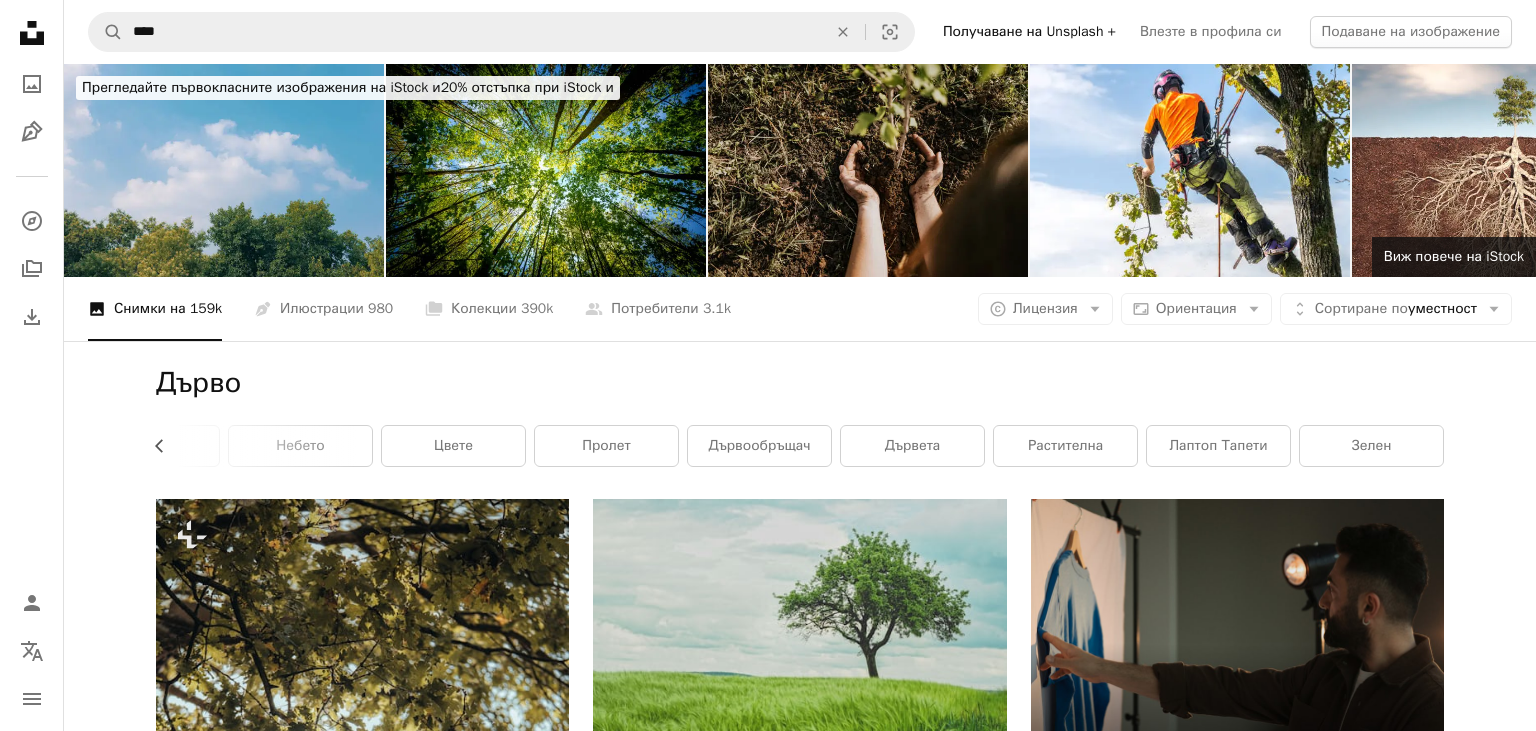 click on "зелен" at bounding box center [1371, 446] 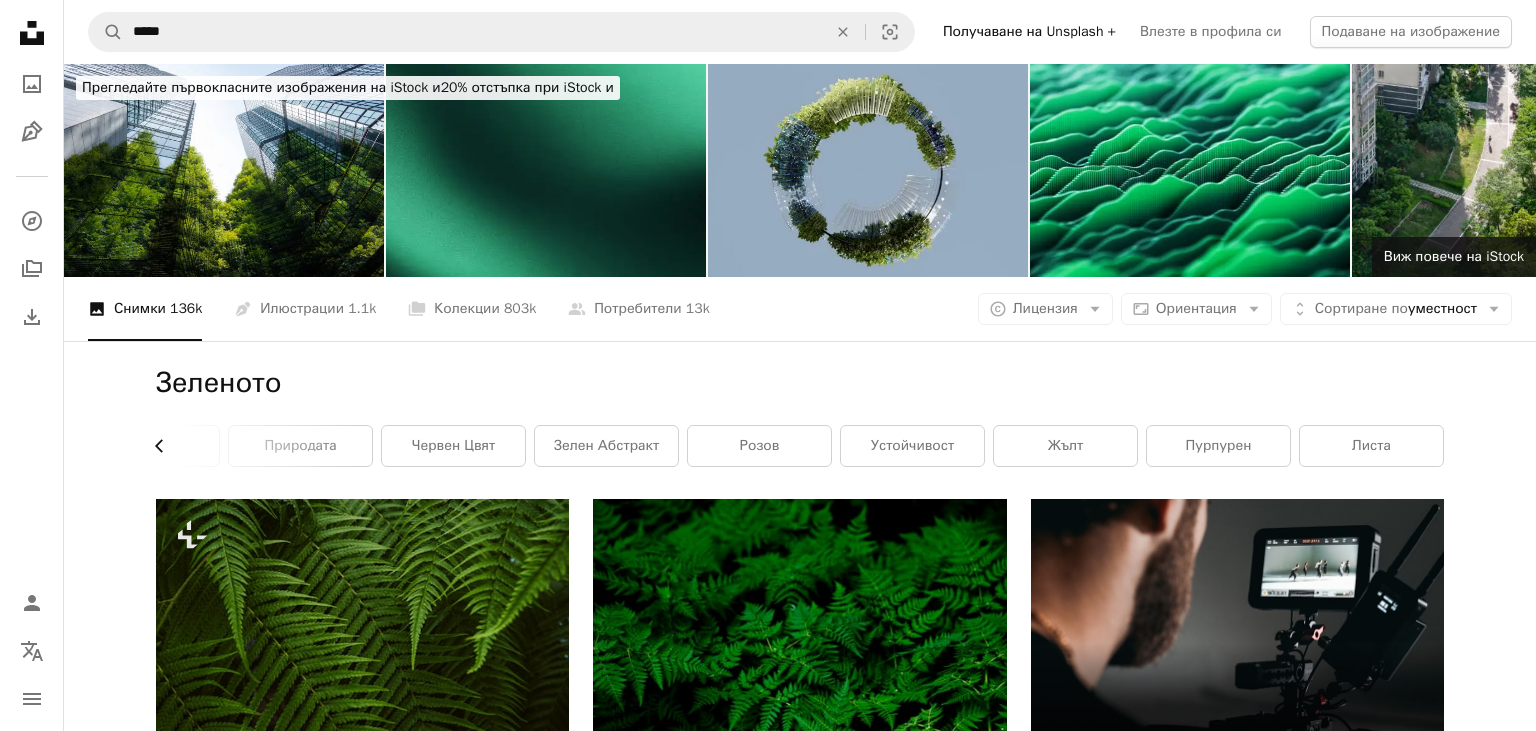 click on "Chevron left" 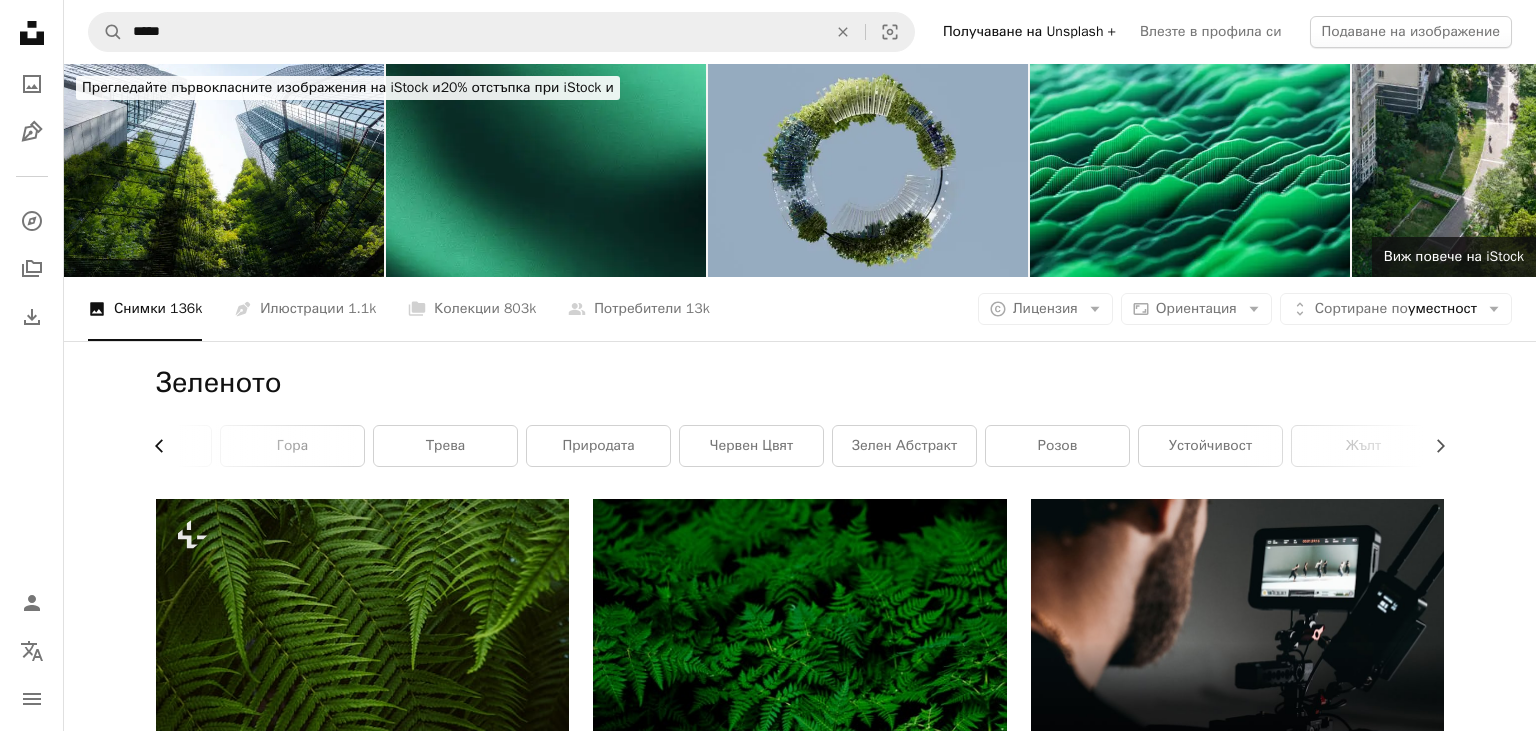 scroll, scrollTop: 0, scrollLeft: 240, axis: horizontal 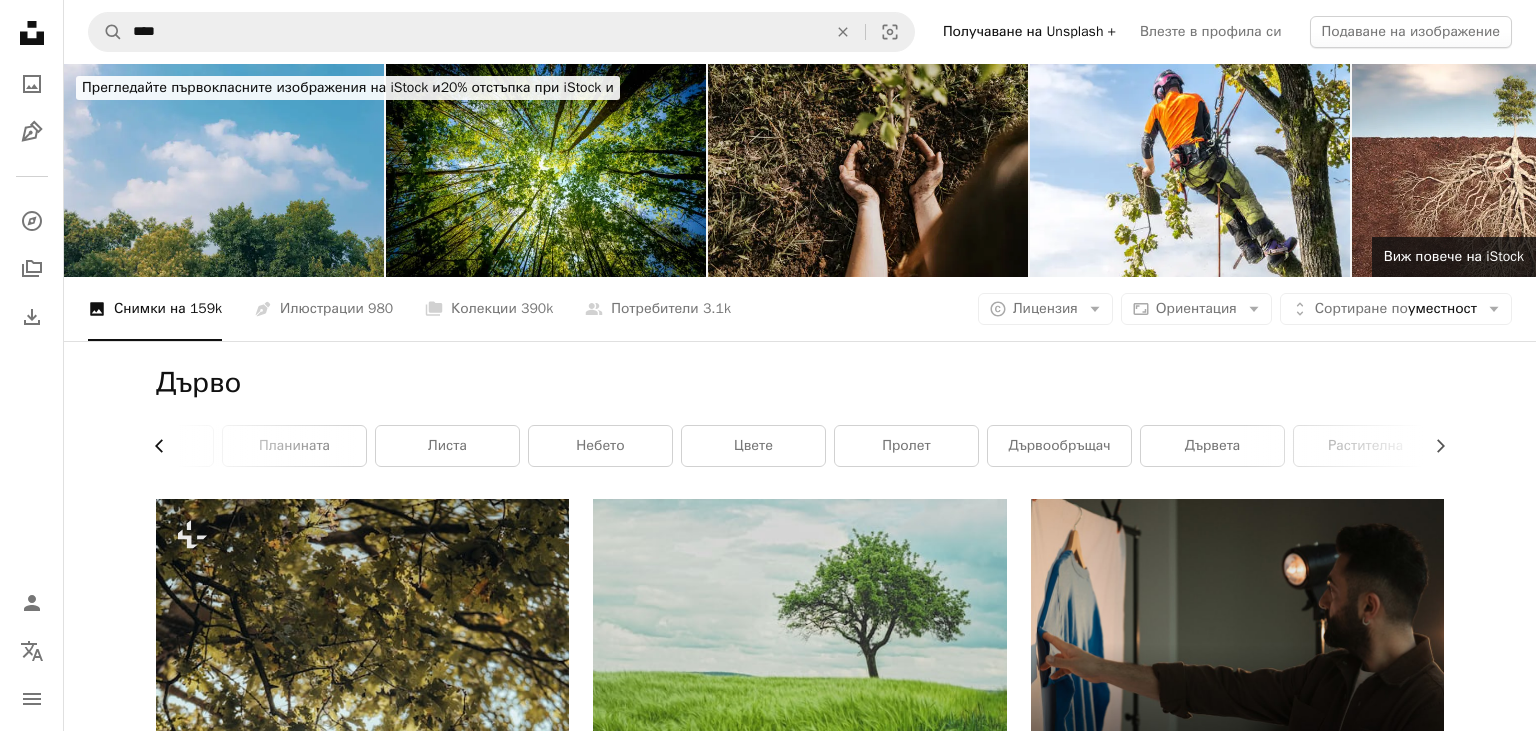 click on "Chevron left" 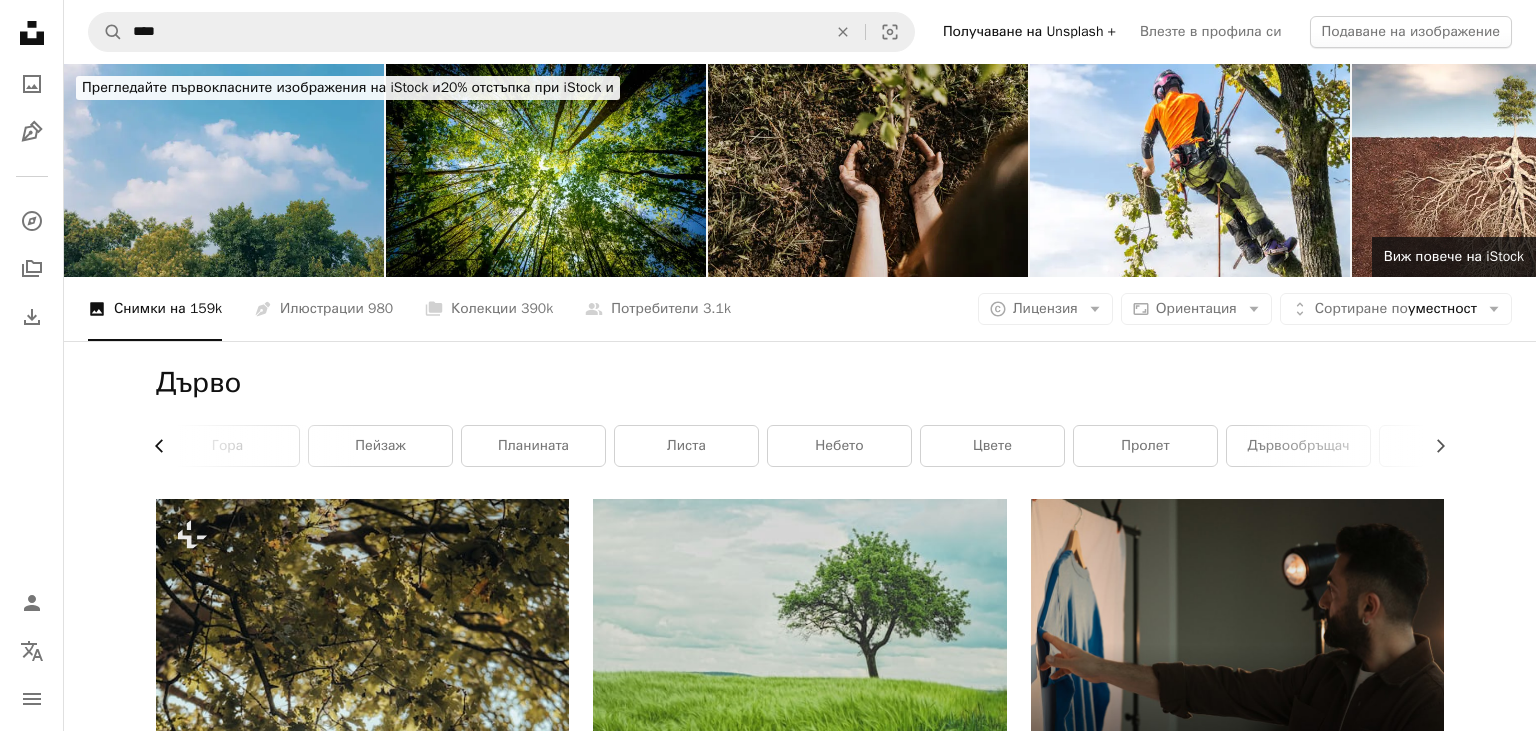 scroll, scrollTop: 0, scrollLeft: 0, axis: both 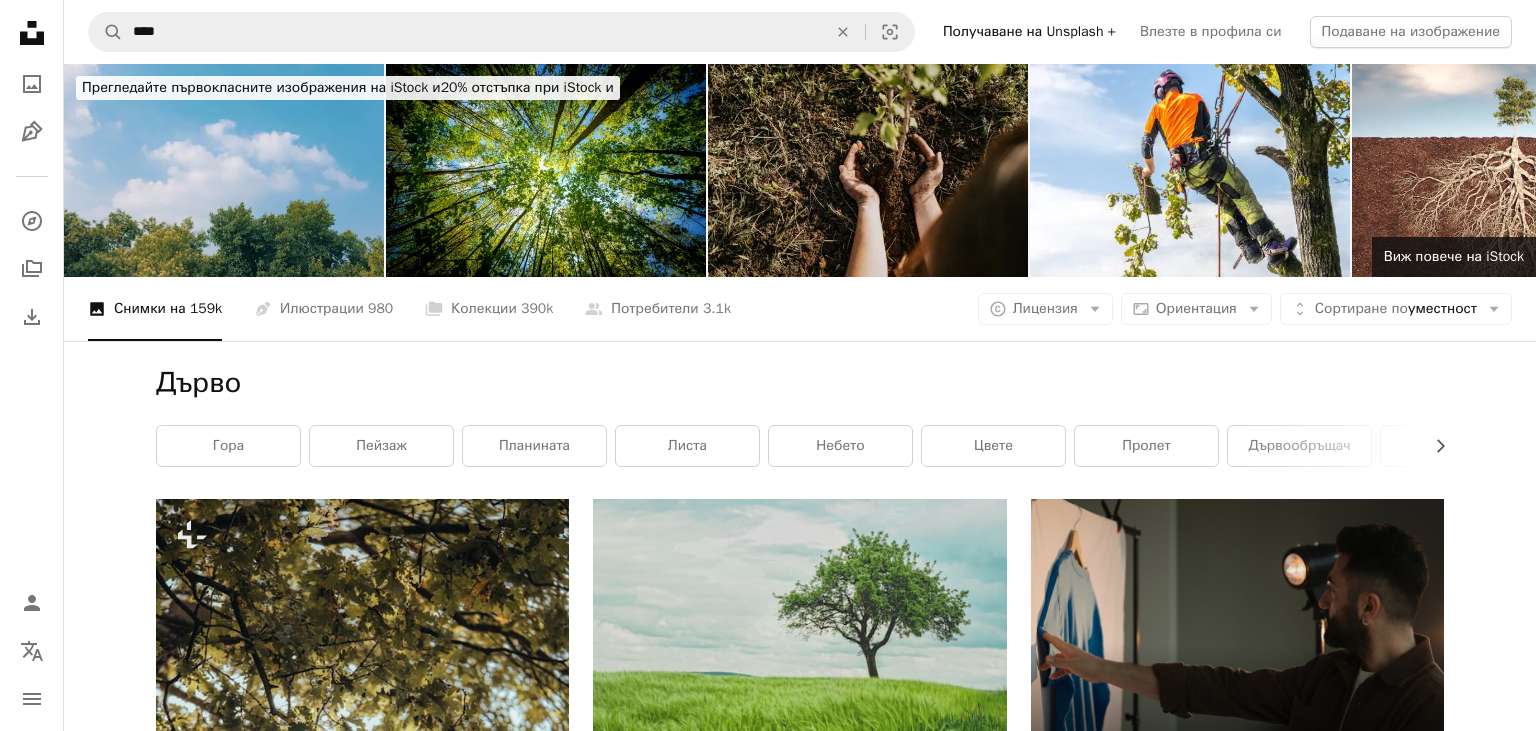 click on "Гора" at bounding box center [228, 446] 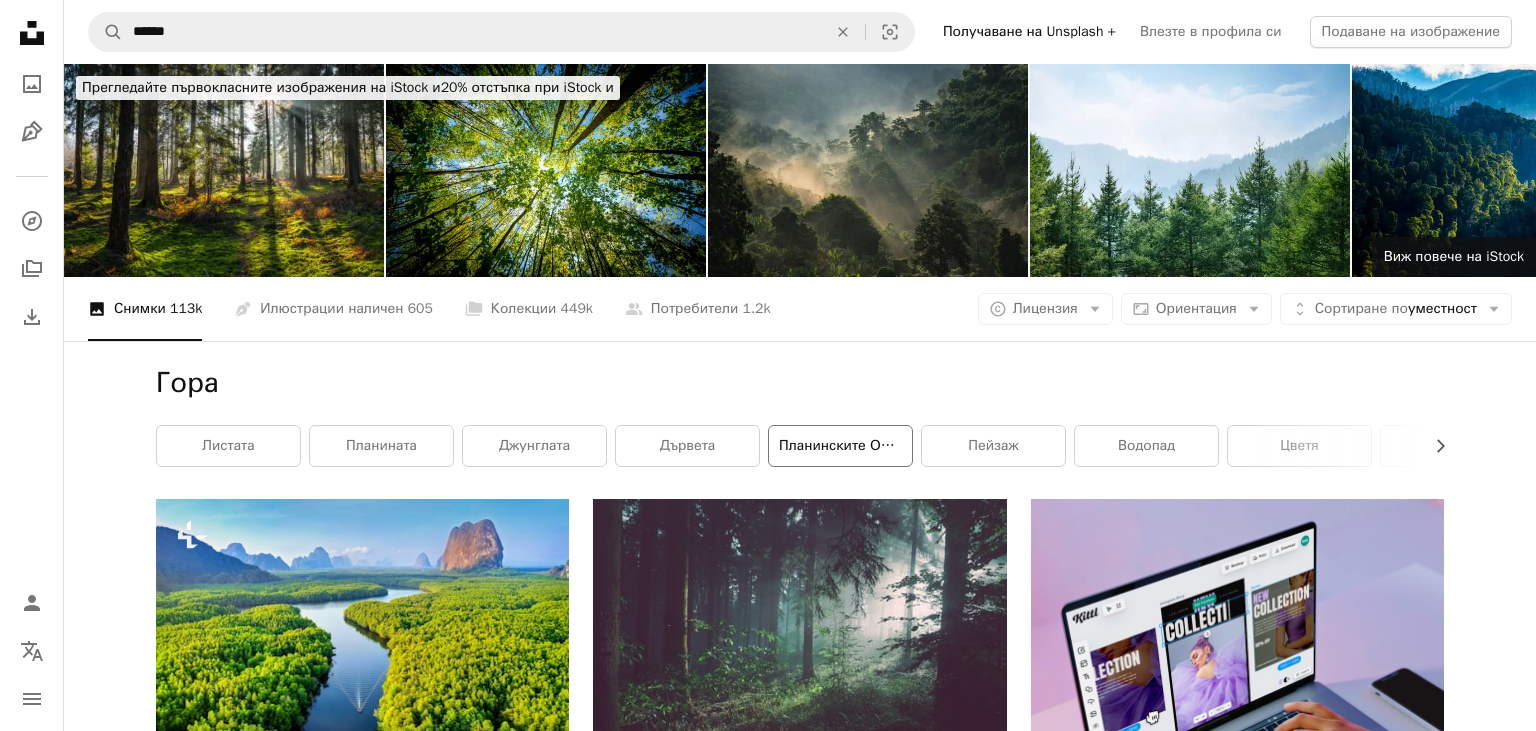 click on "Планинските острови" at bounding box center [840, 446] 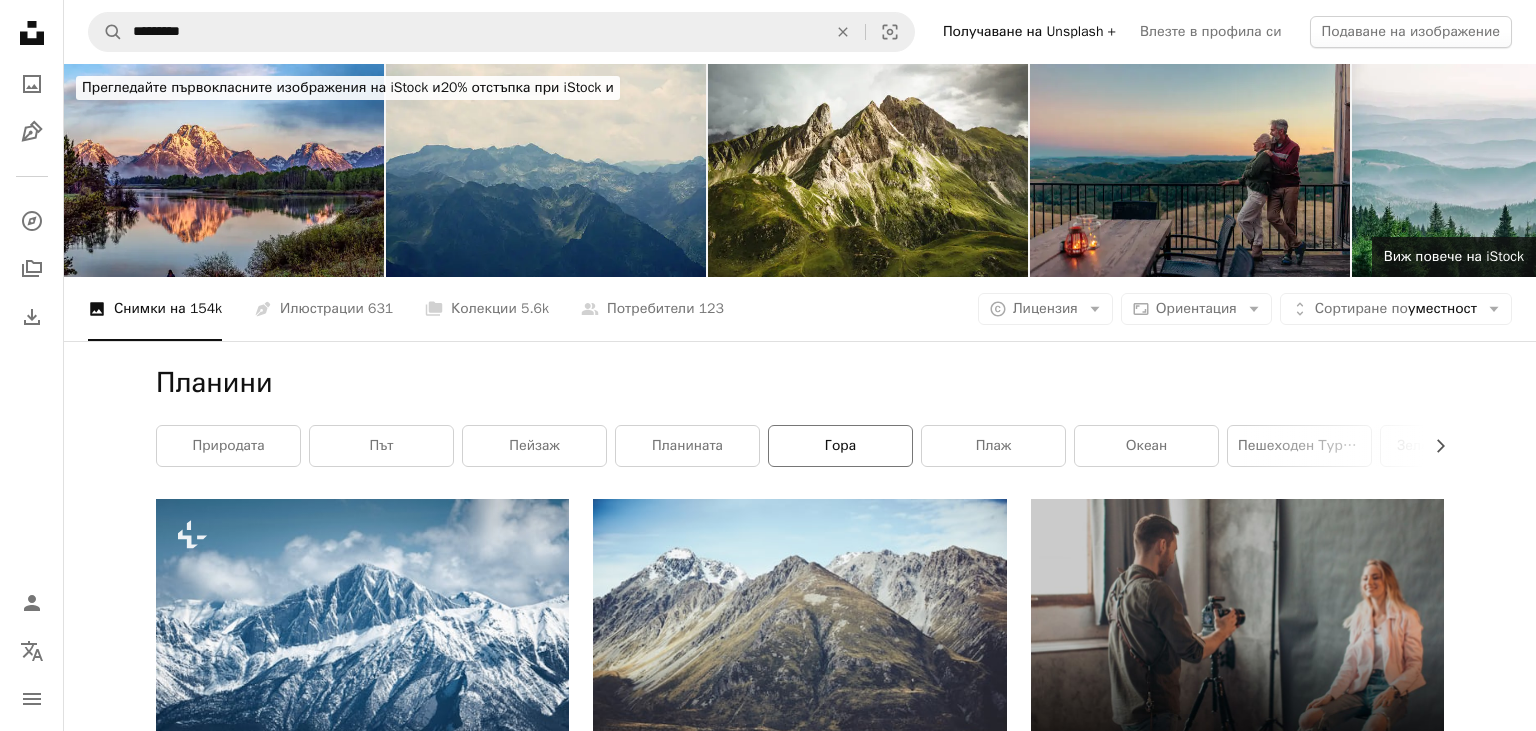 scroll, scrollTop: 105, scrollLeft: 0, axis: vertical 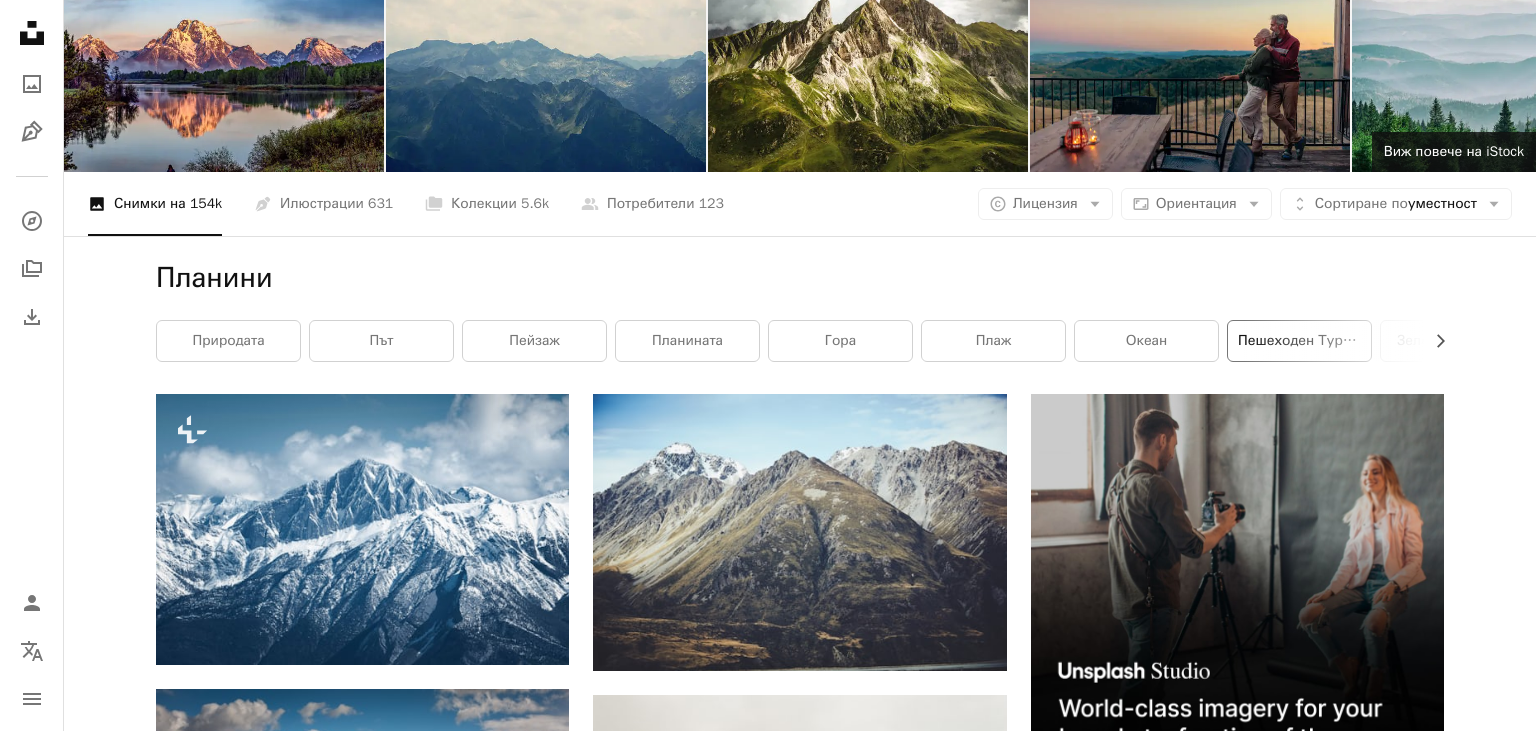 click on "пешеходен туризъм" at bounding box center [1299, 341] 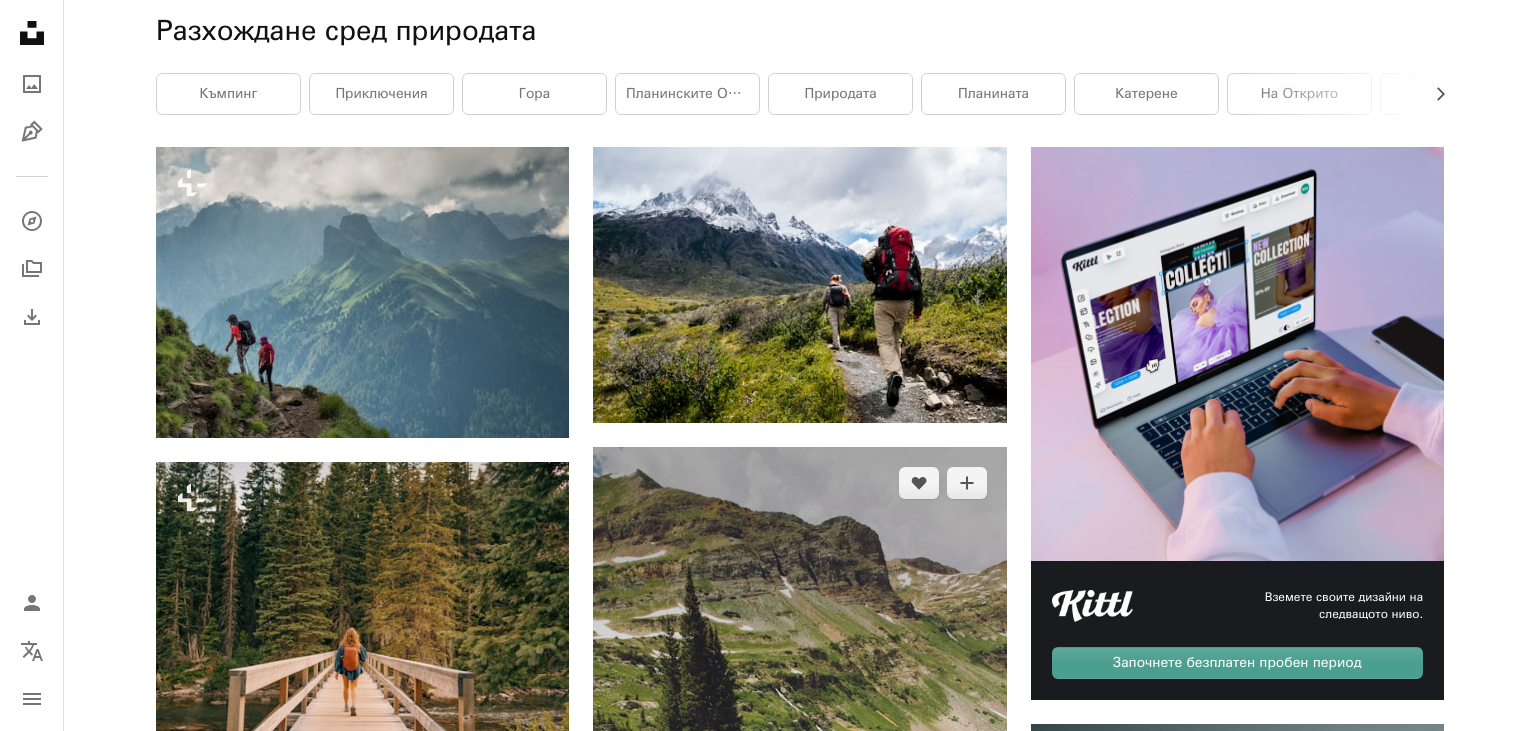 scroll, scrollTop: 105, scrollLeft: 0, axis: vertical 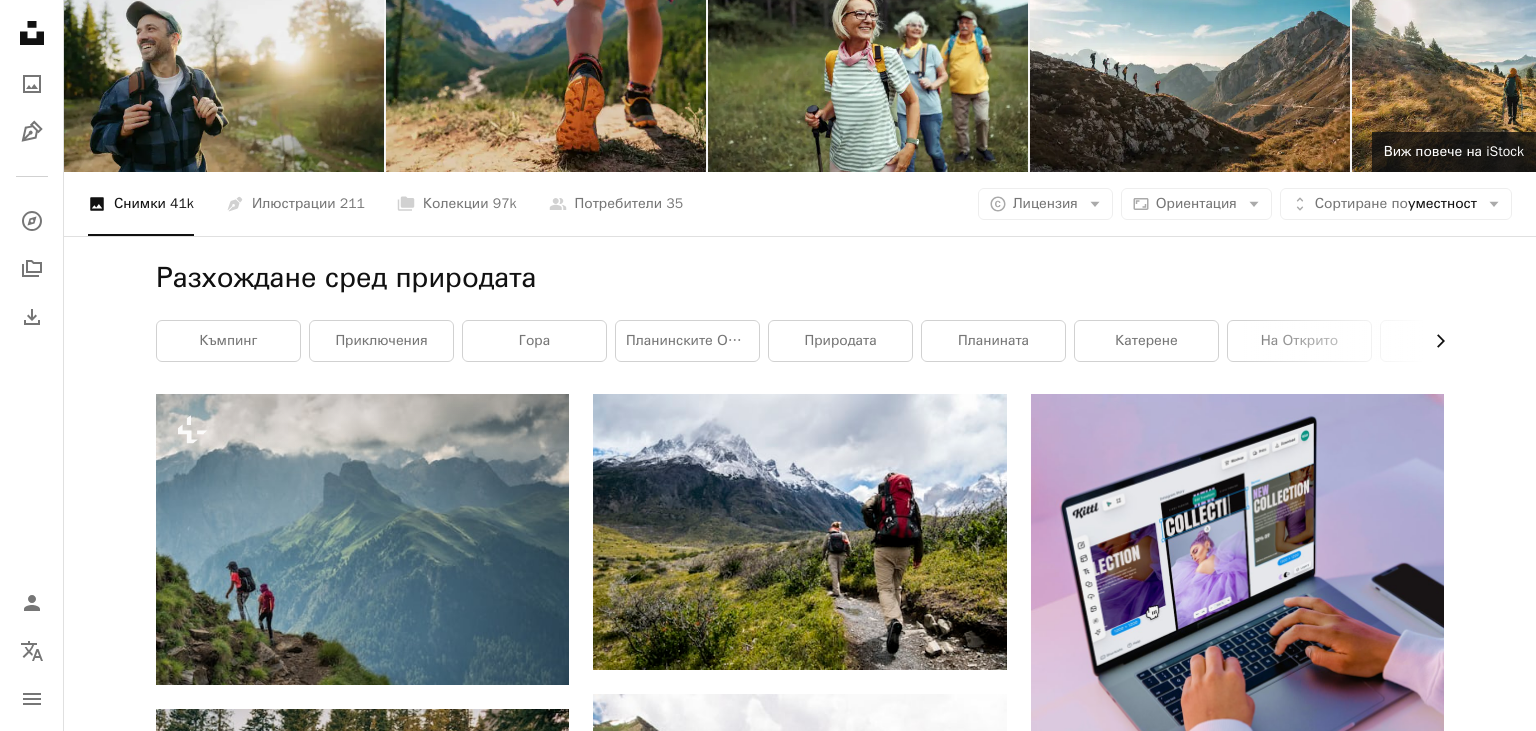 click on "Chevron right" 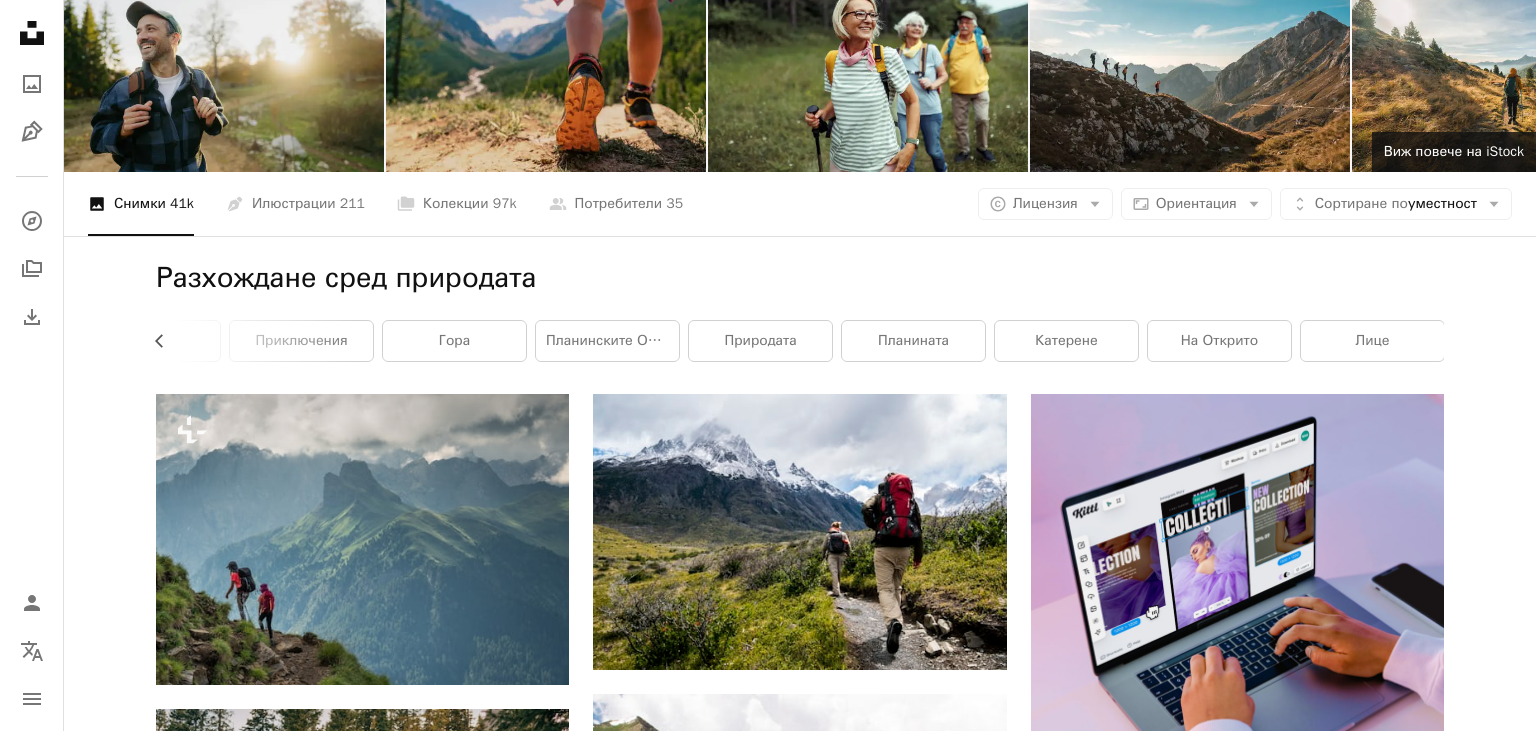 scroll, scrollTop: 0, scrollLeft: 81, axis: horizontal 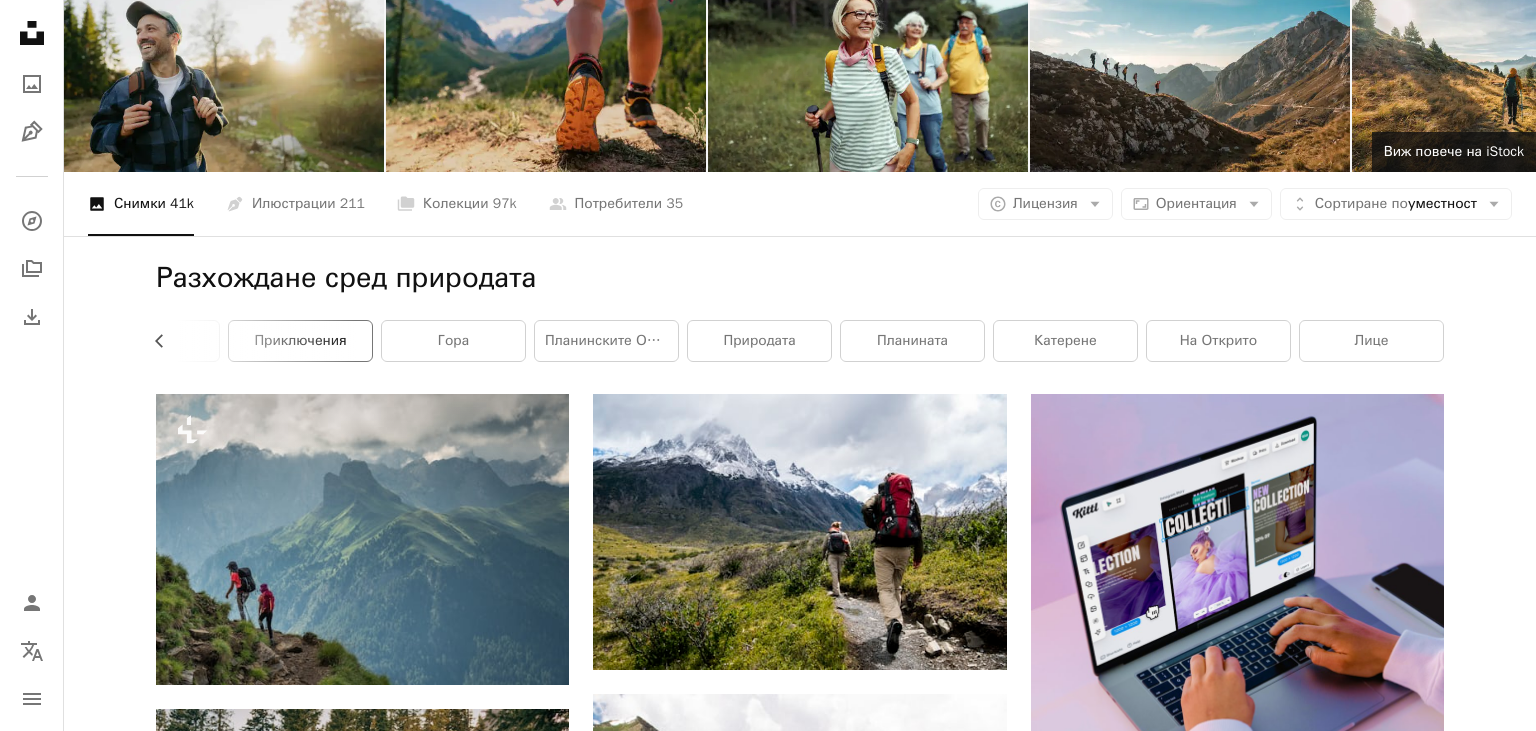 click on "приключения" at bounding box center [300, 341] 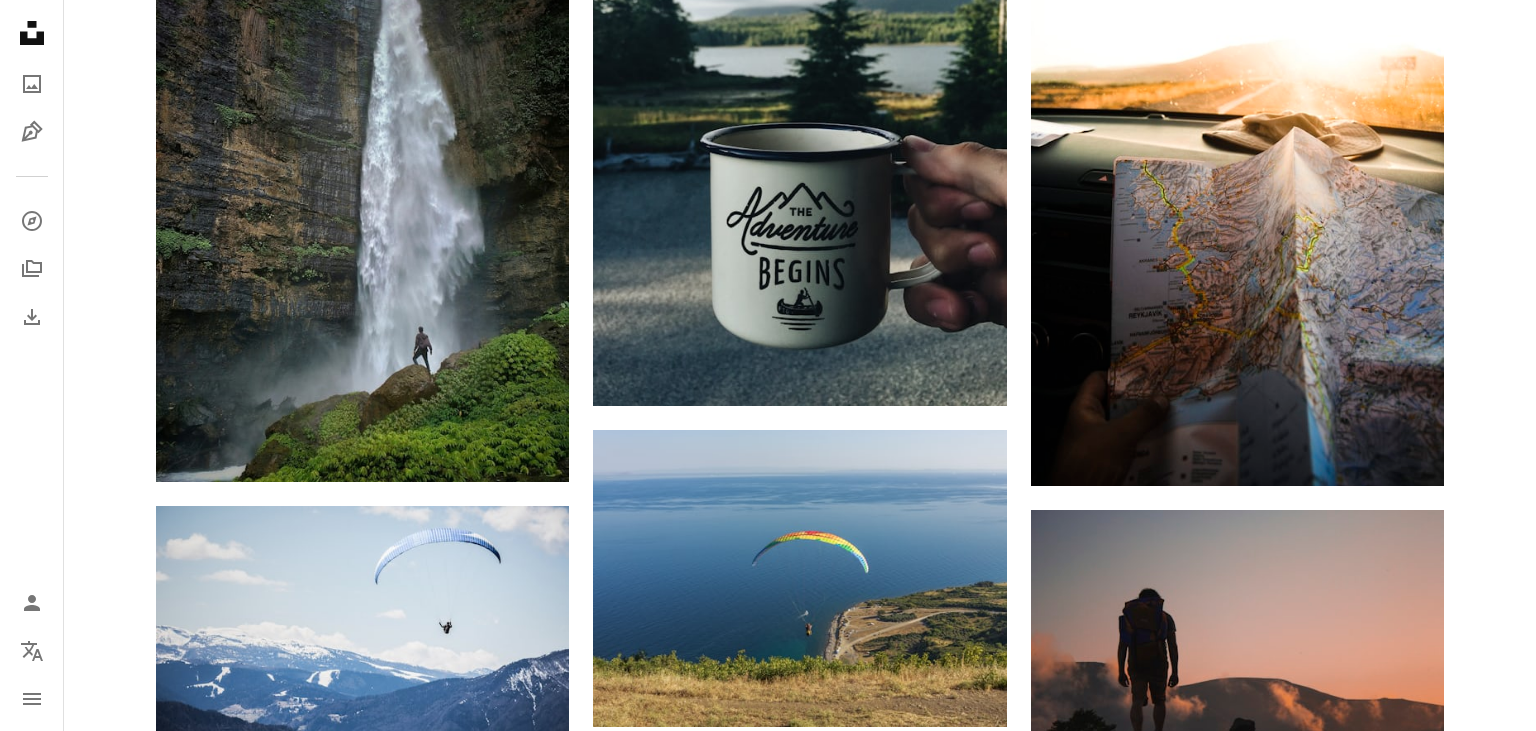 scroll, scrollTop: 2956, scrollLeft: 0, axis: vertical 